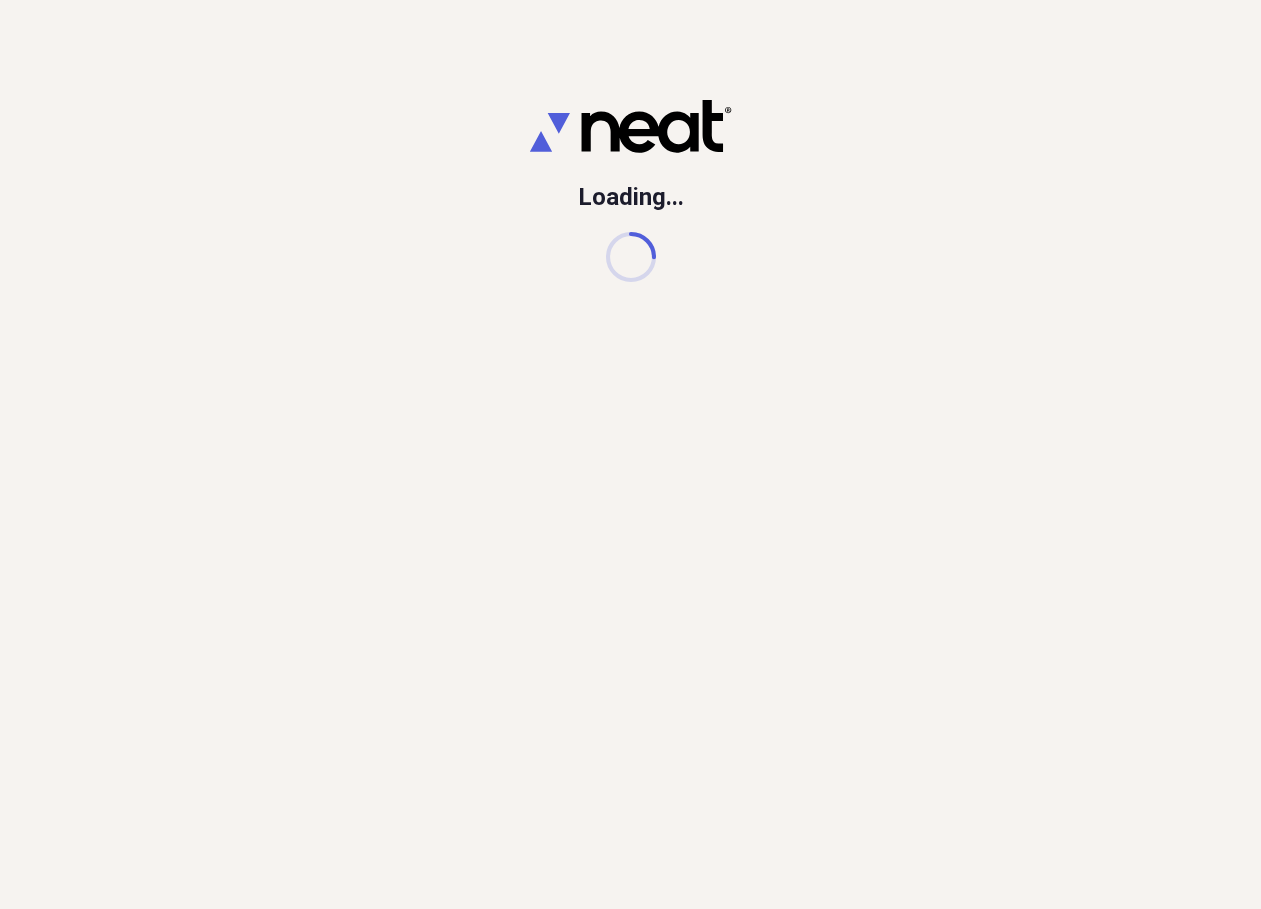 scroll, scrollTop: 0, scrollLeft: 0, axis: both 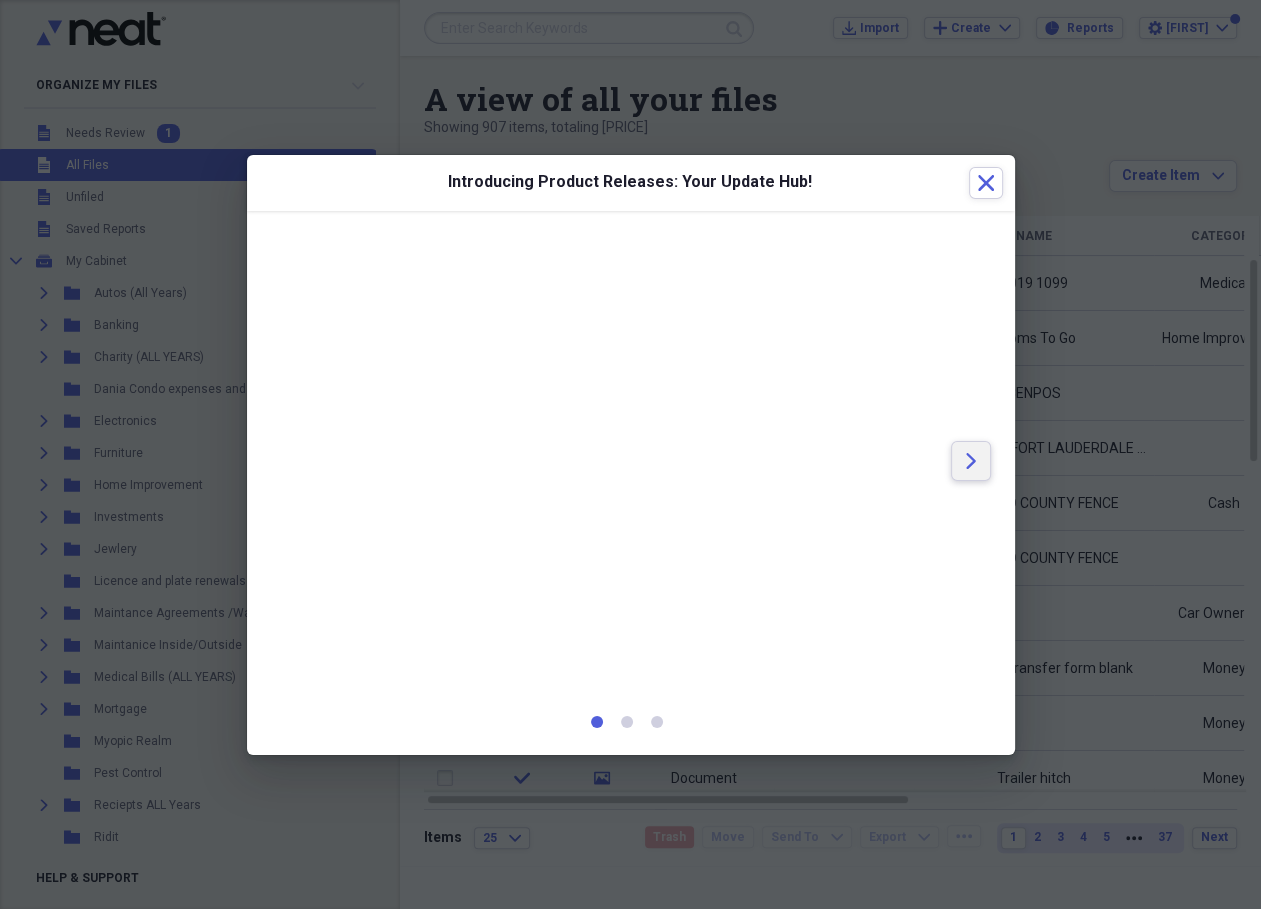 click on "Arrow" 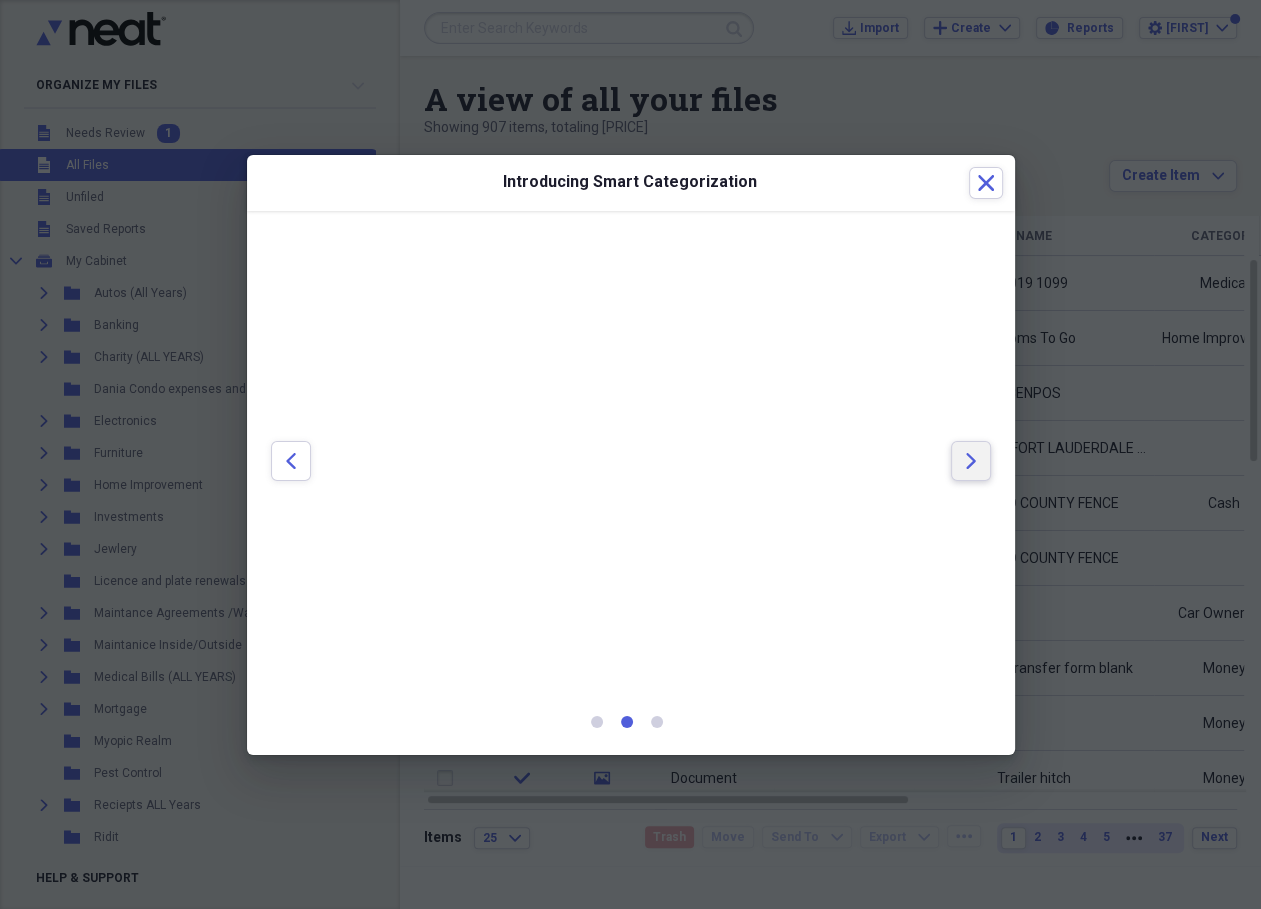 click on "Arrow" 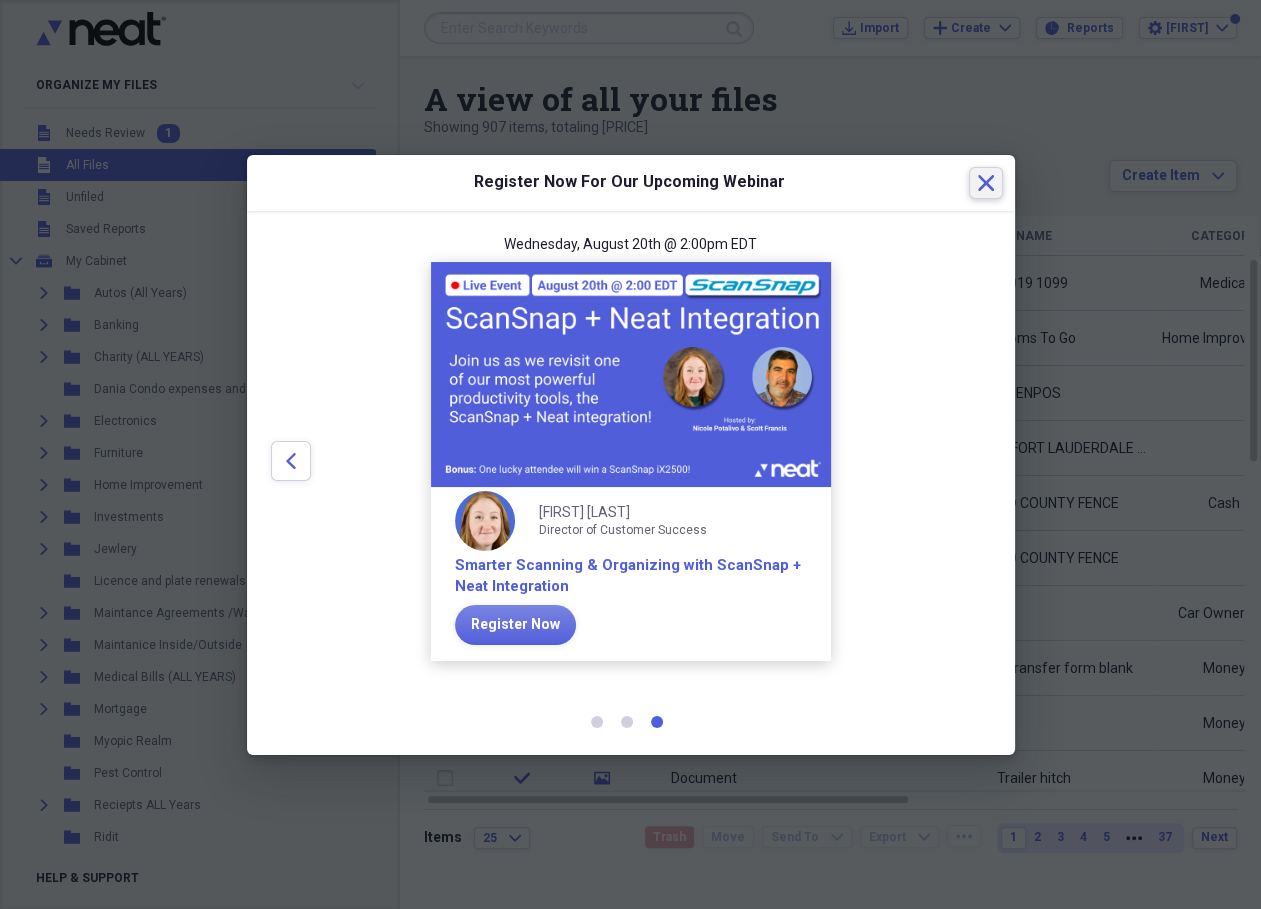 click 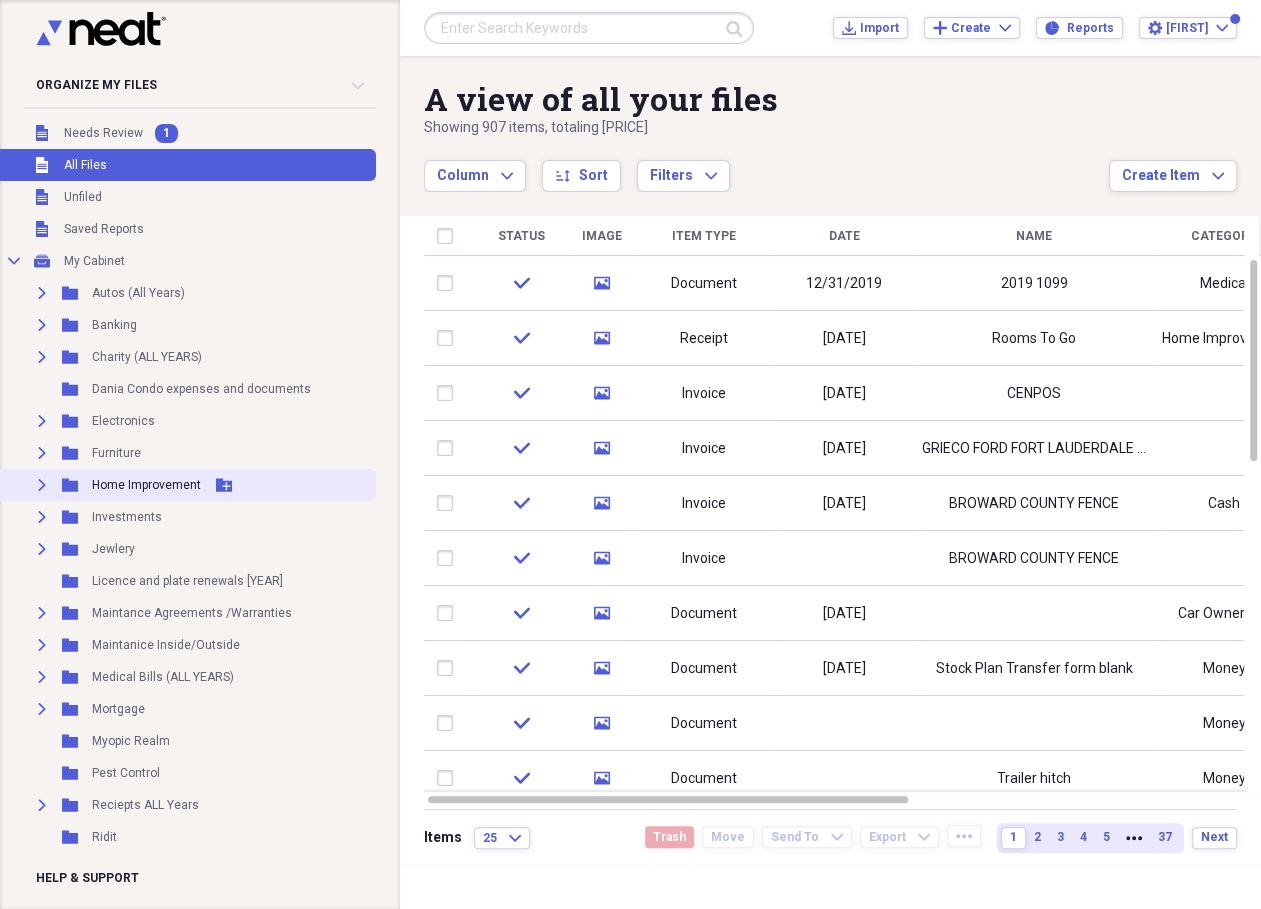 scroll, scrollTop: 0, scrollLeft: 5, axis: horizontal 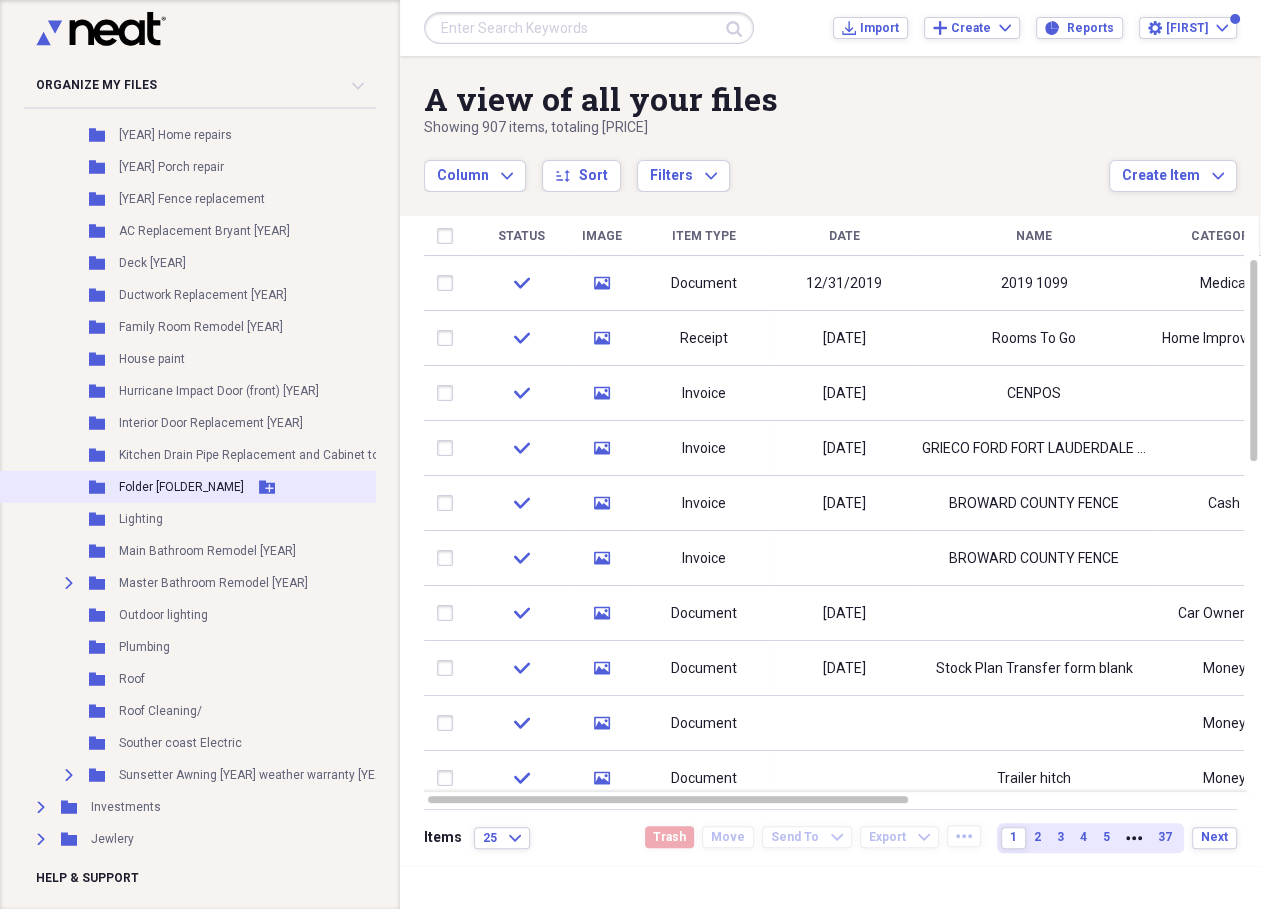 click on "Folder [FOLDER_NAME] Add Folder" at bounding box center (271, 487) 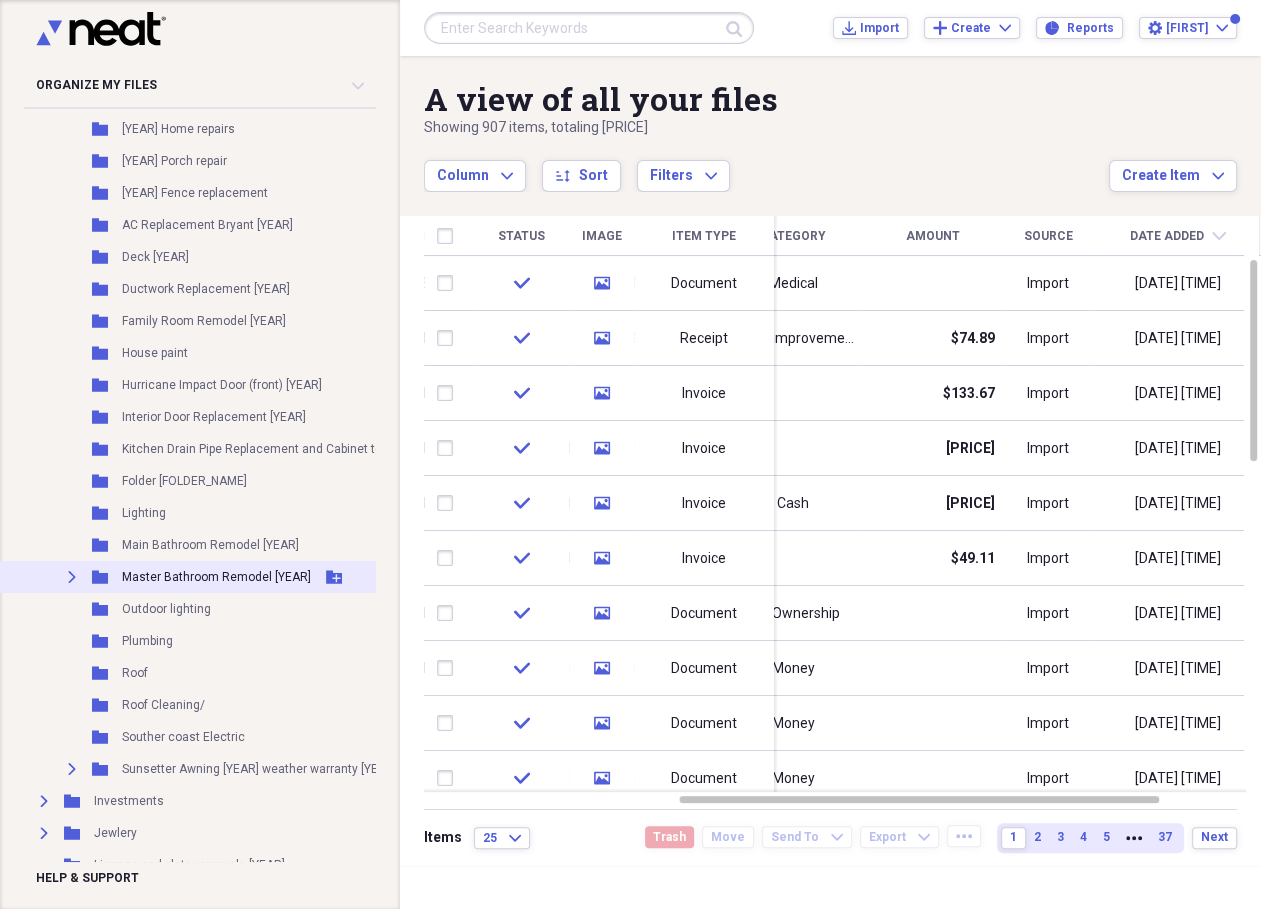 scroll, scrollTop: 419, scrollLeft: 0, axis: vertical 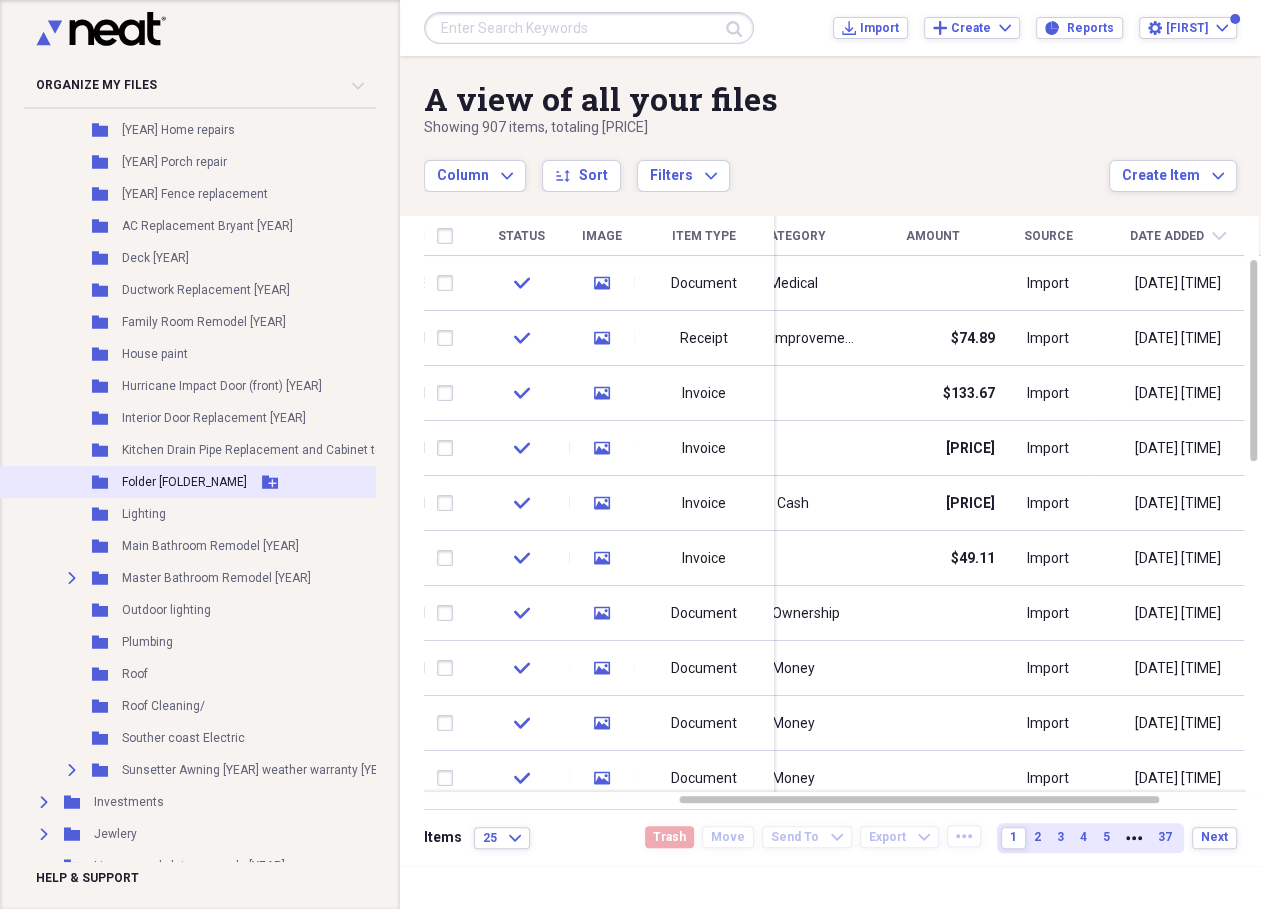 click on "Folder [FOLDER_NAME]" at bounding box center (184, 482) 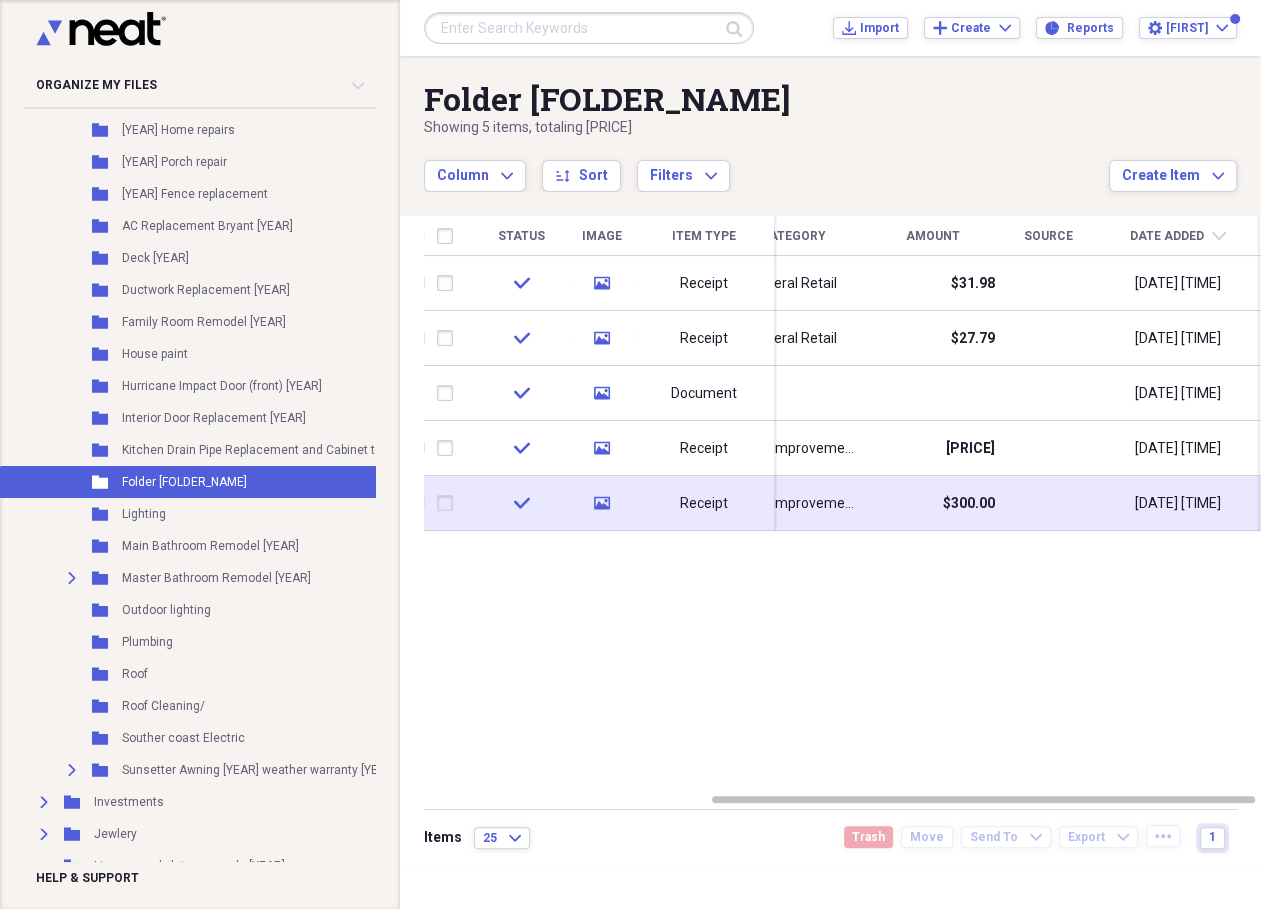 click on "Home Improvement" at bounding box center (793, 504) 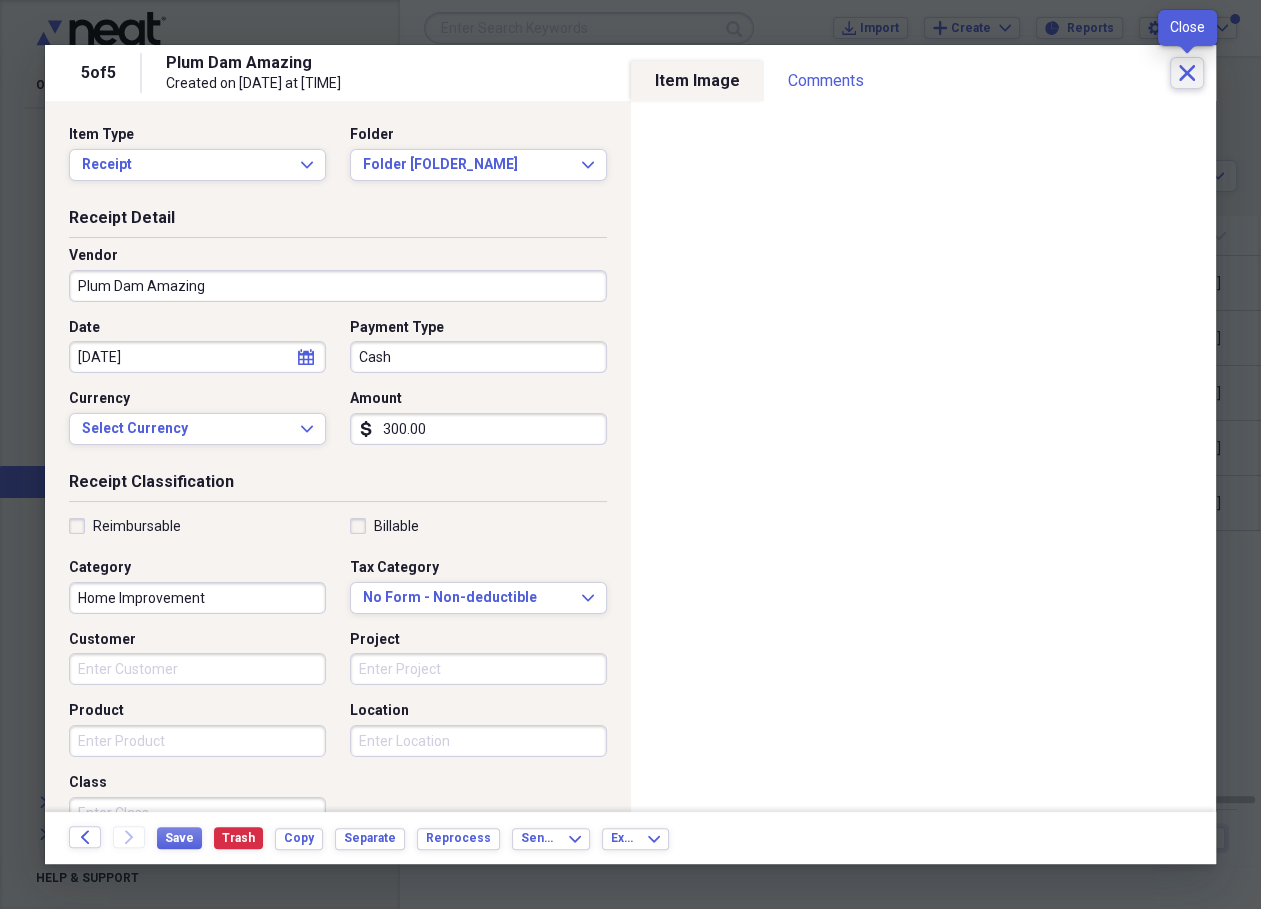 click 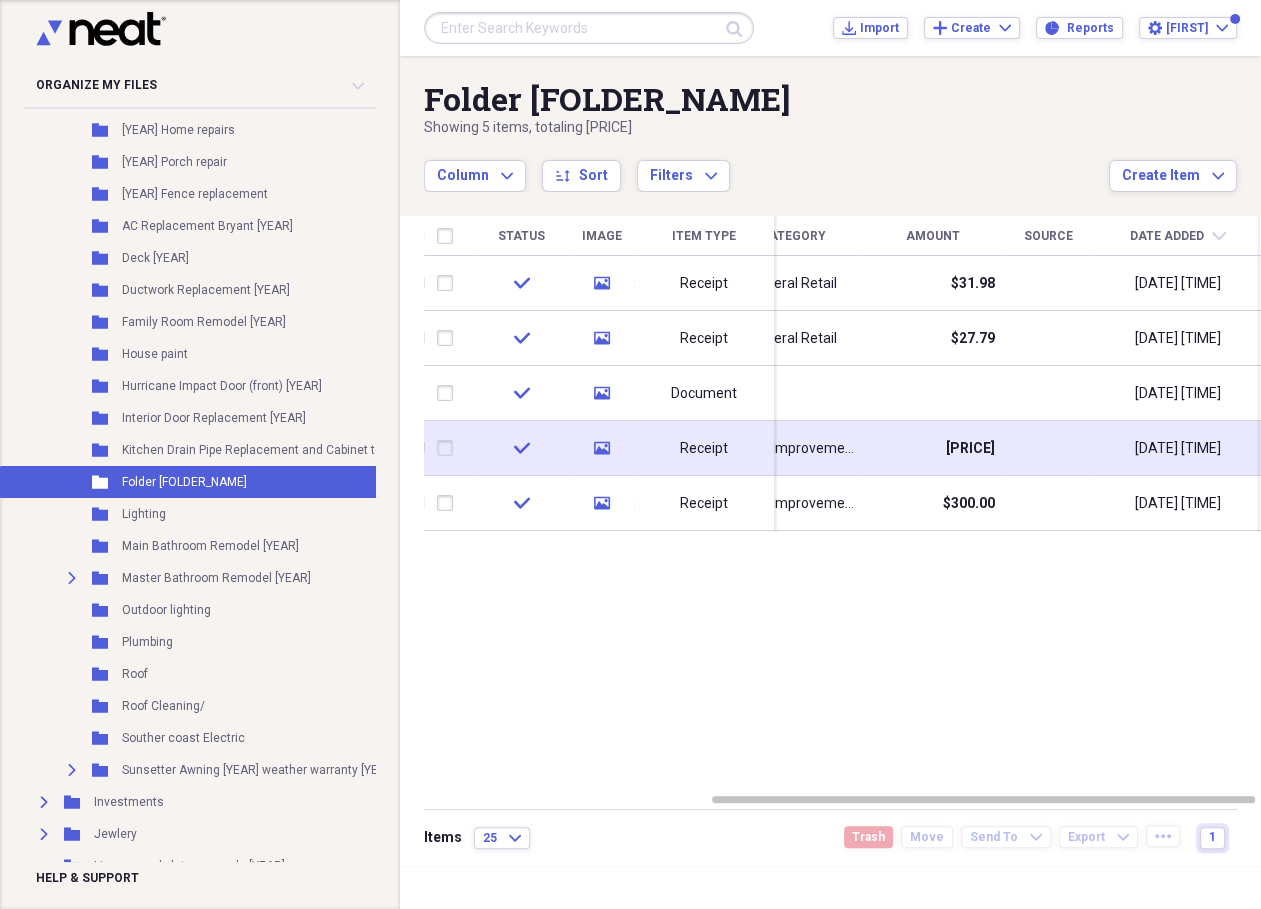 click on "media" at bounding box center [601, 448] 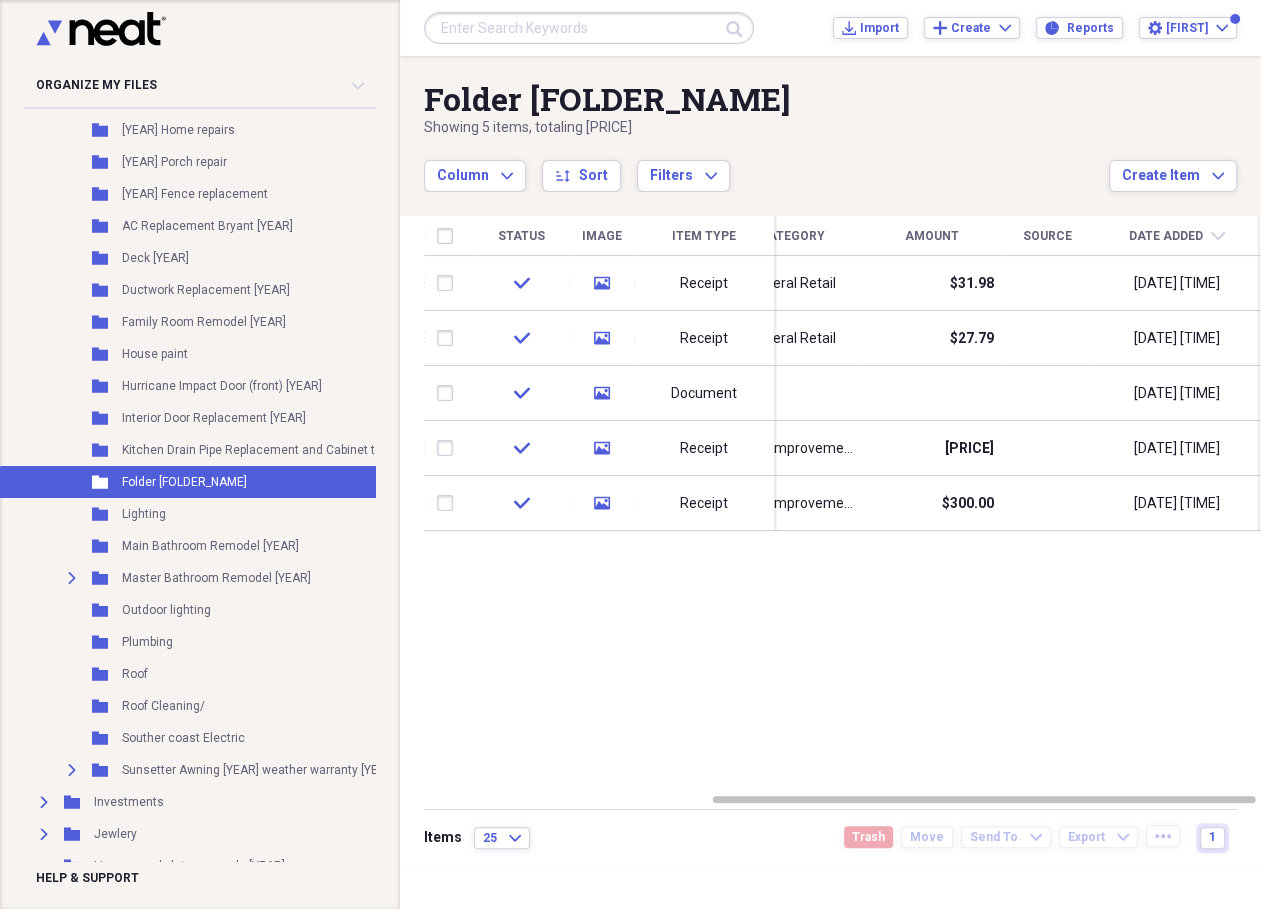 click on "Organize My Files 1 Collapse Unfiled Needs Review 1 Unfiled All Files Unfiled Unfiled Unfiled Saved Reports Collapse My Cabinet My Cabinet Add Folder Expand Folder Autos (All Years) Add Folder Expand Folder Banking Add Folder Expand Folder Charity (ALL YEARS) Add Folder Folder Dania Condo expenses and documents Add Folder Expand Folder Electronics Add Folder Expand Folder Furniture Add Folder Collapse Open Folder Home Improvement Add Folder Folder [YEAR] Home repairs Add Folder Folder [YEAR] Home repairs Add Folder Folder [YEAR] Porch repair Add Folder Folder [YEAR] Fence replacement Add Folder Folder AC  Replacement Bryant [YEAR] Add Folder Folder Deck [YEAR] Add Folder Folder Ductwork Replacement [YEAR] Add Folder Folder Family Room Remodel [YEAR] Add Folder Folder House paint Add Folder Folder Hurricane Impact Door (front) [YEAR] Add Folder Folder Interior Door Replacement [YEAR] Add Folder Folder Kitchen Drain Pipe Replacement and Cabinet  toe kick repair [YEAR] Add Folder Folder Laundry Room Improvement Add Folder Folder Lighting Add Folder Folder Main Bathroom Remodel [YEAR] Add Folder Expand Folder Master Bathroom Remodel [YEAR] Add Folder Folder Outdoor lighting Add Folder Folder Plumbing Add Folder Folder Roof Add Folder Folder Roof Cleaning/ Add Folder Folder Souther coast Electric Add Folder Expand Folder Sunsetter Awning [YEAR] weather warranty [YEAR] Add Folder" at bounding box center [630, 454] 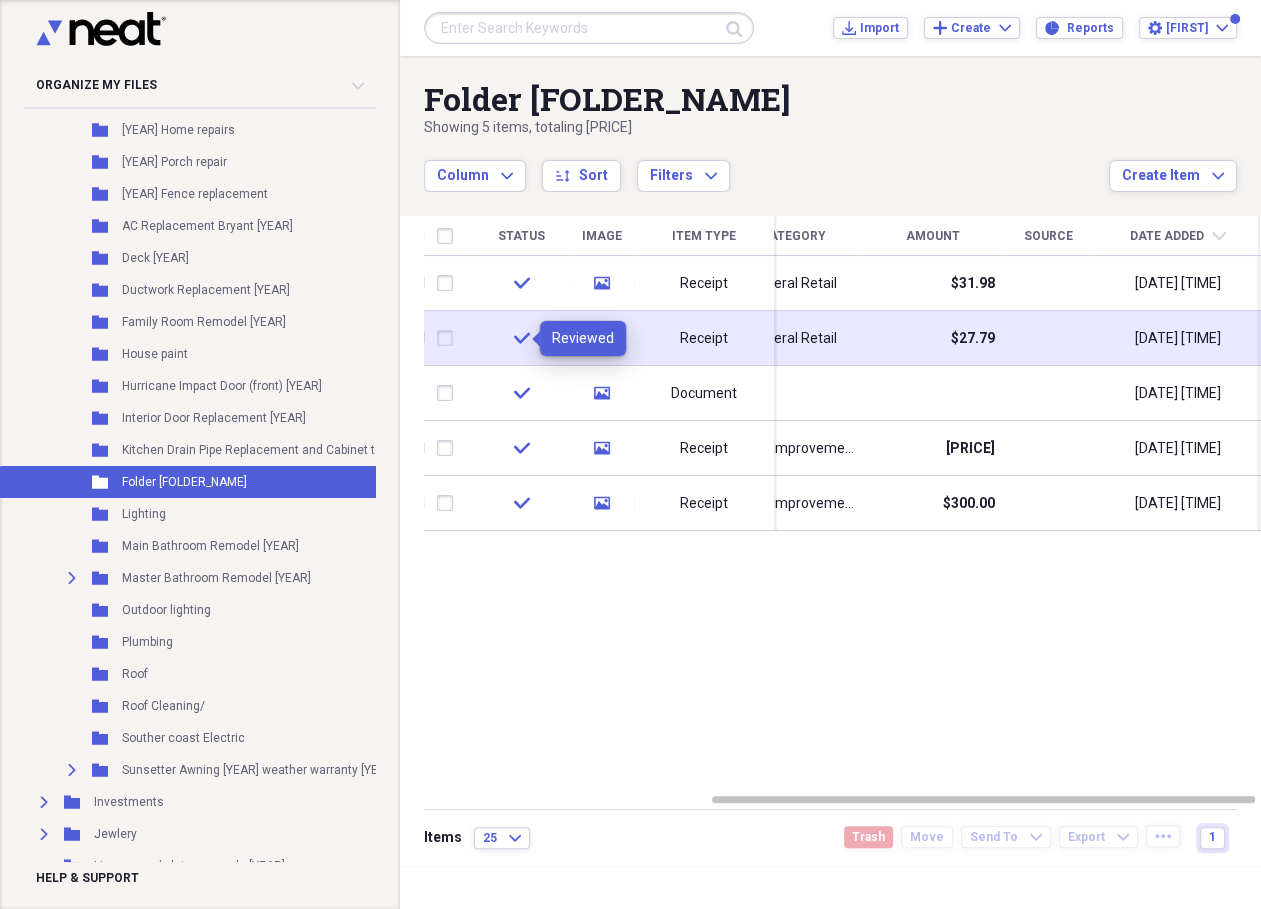 click on "check" 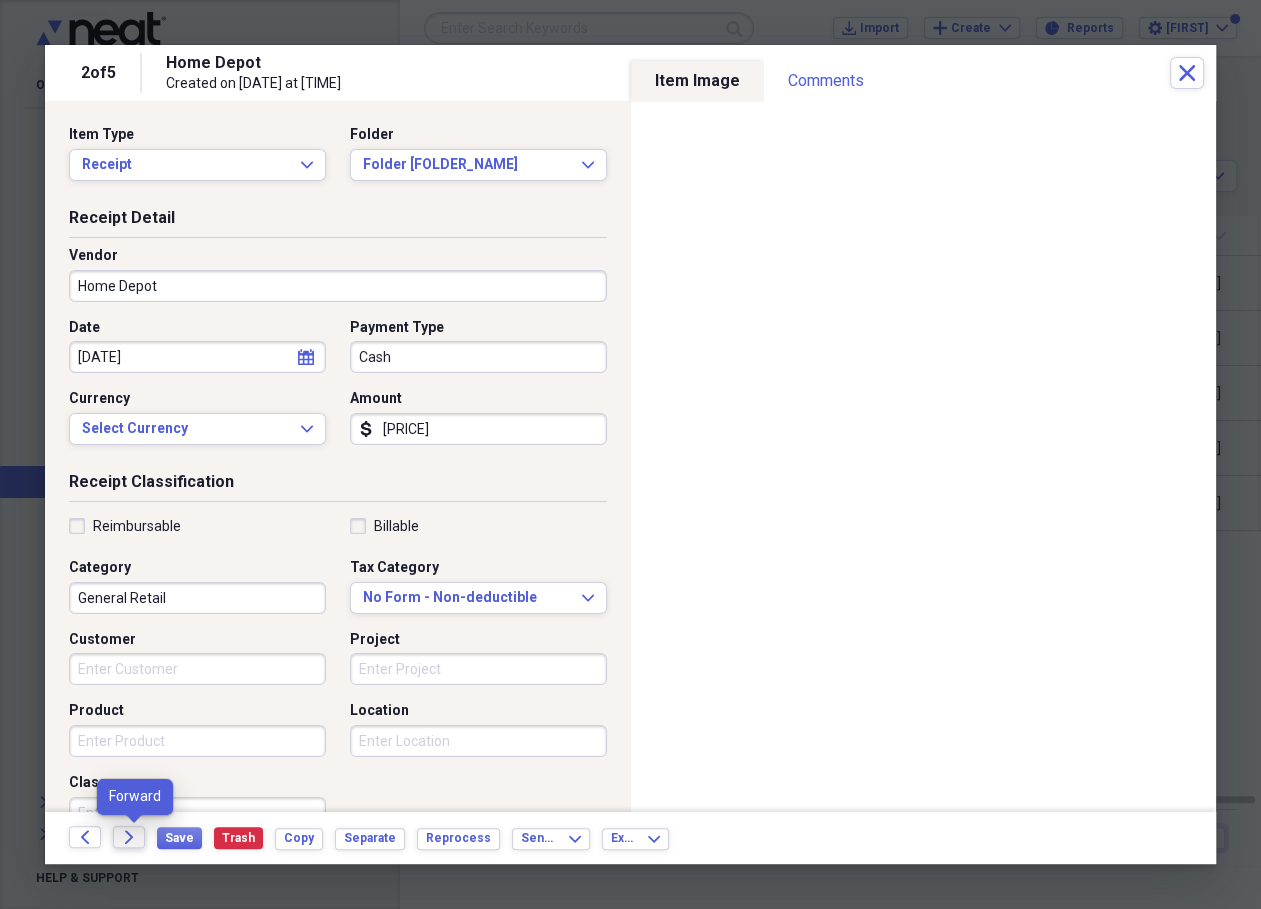 click on "Forward" 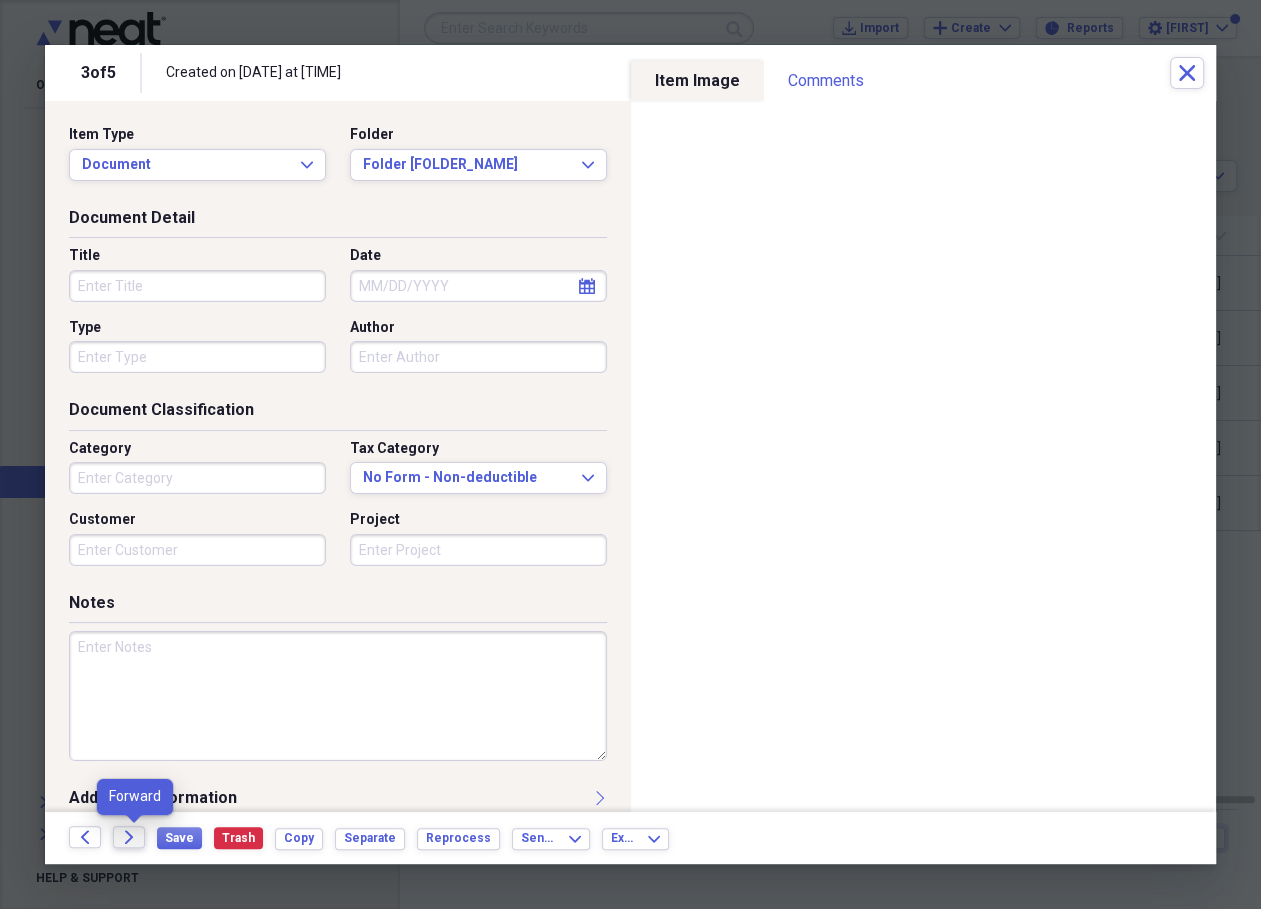 click on "Forward" 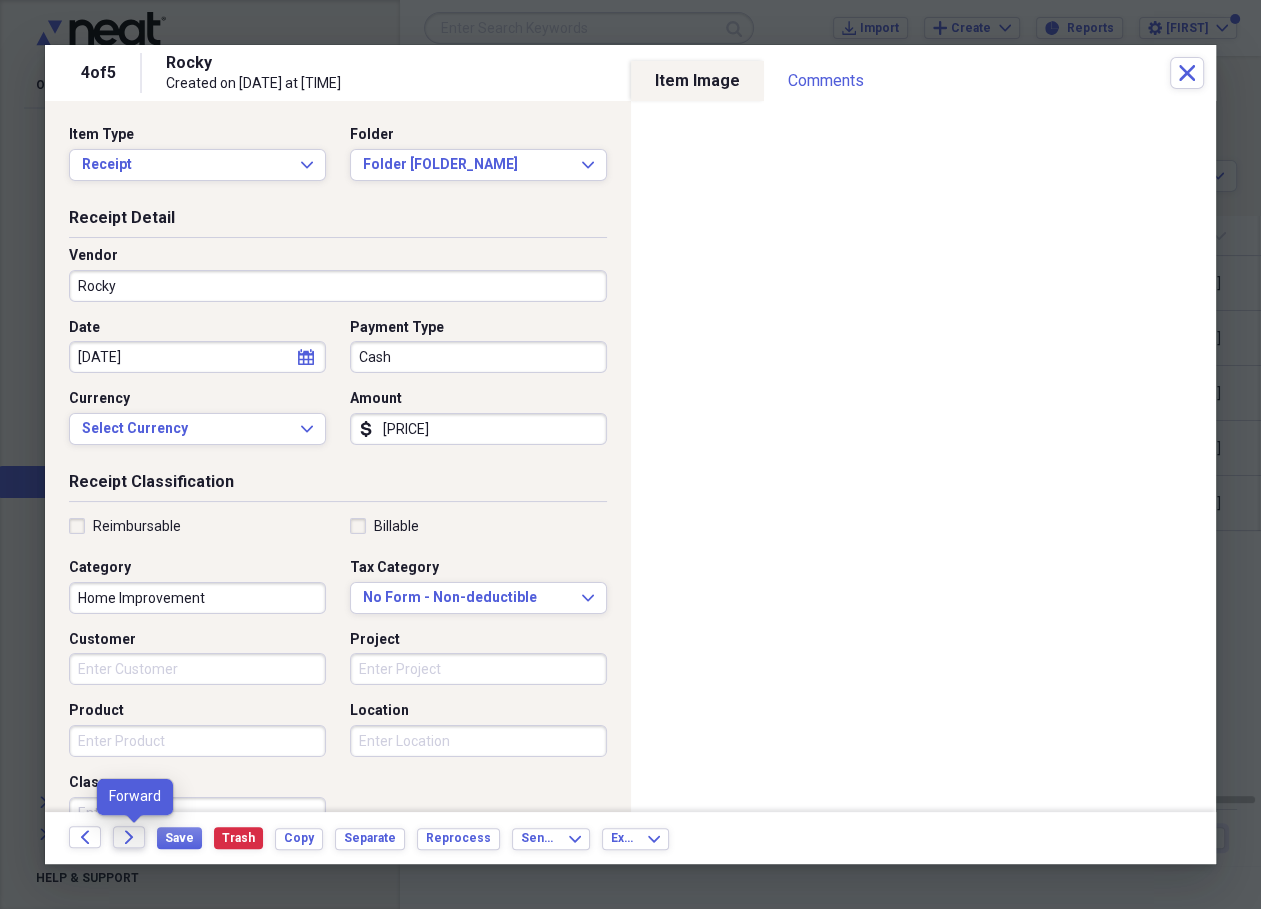 click on "Forward" 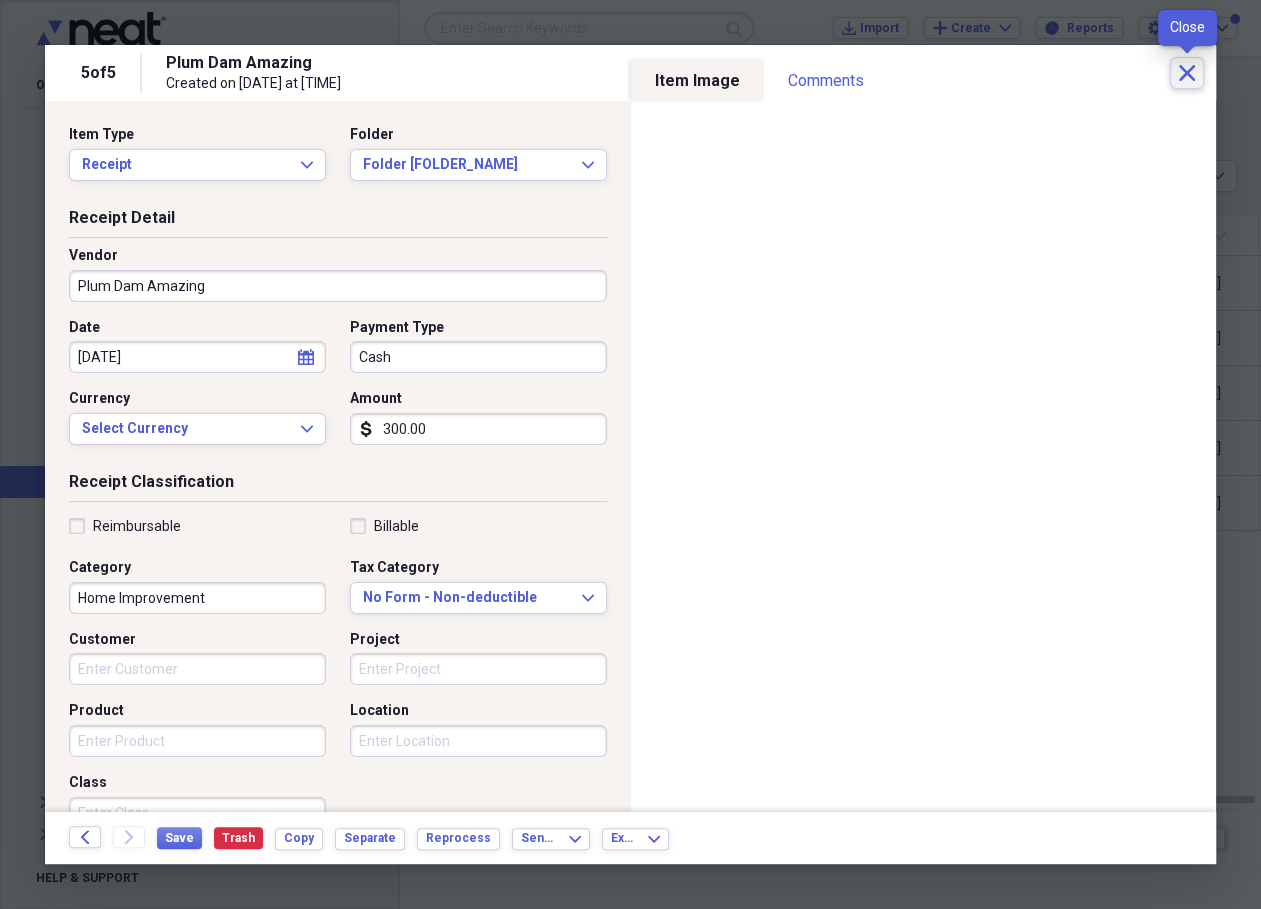 click on "Close" 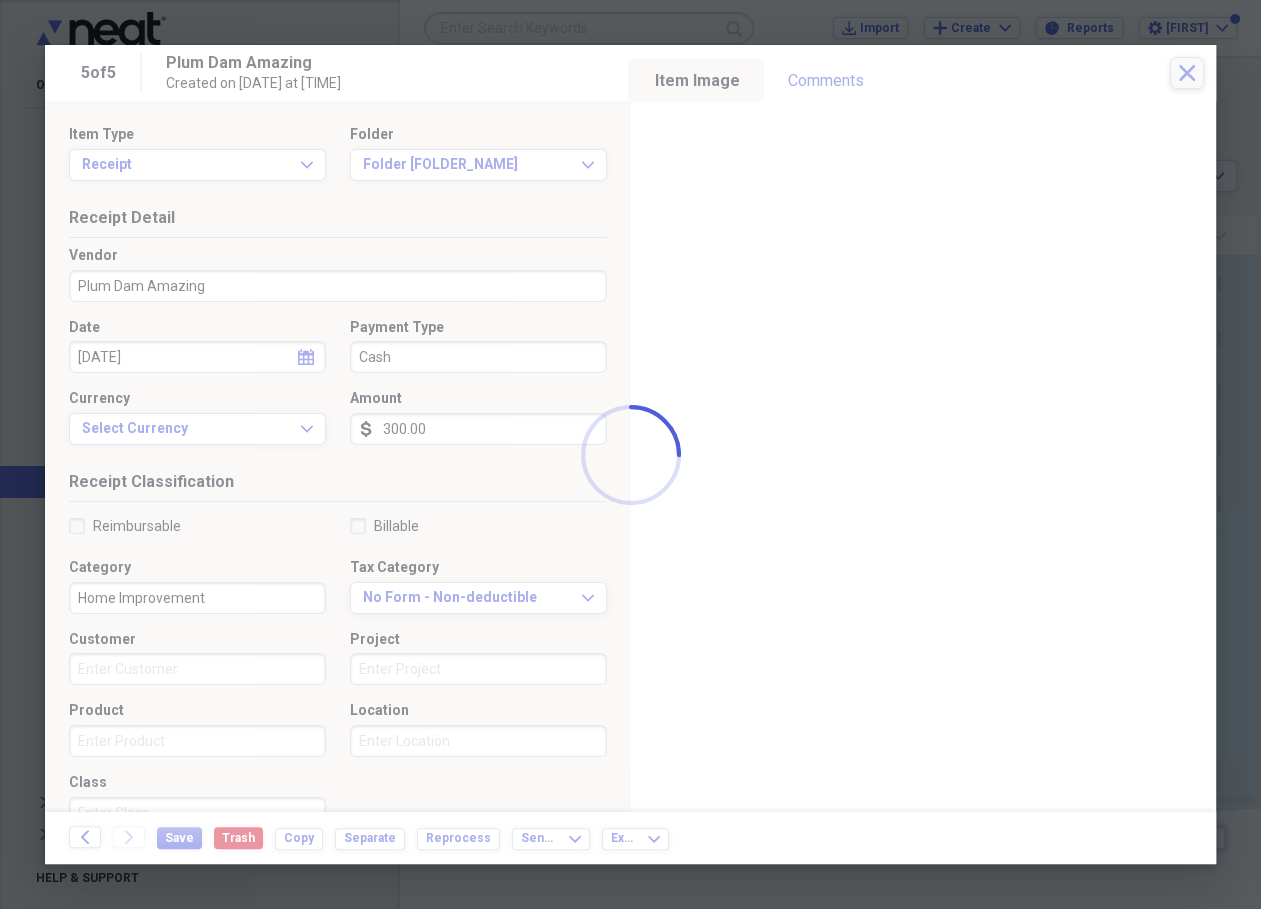 type on "Vendor smart comment:
Street: [NUMBER] [STREET]
City: [CITY]
State: [STATE]
Zip: [ZIP]
PO Box:
Country: U.S.A.
Phone:
Fax:
Comments:
----------------------------------------------------------" 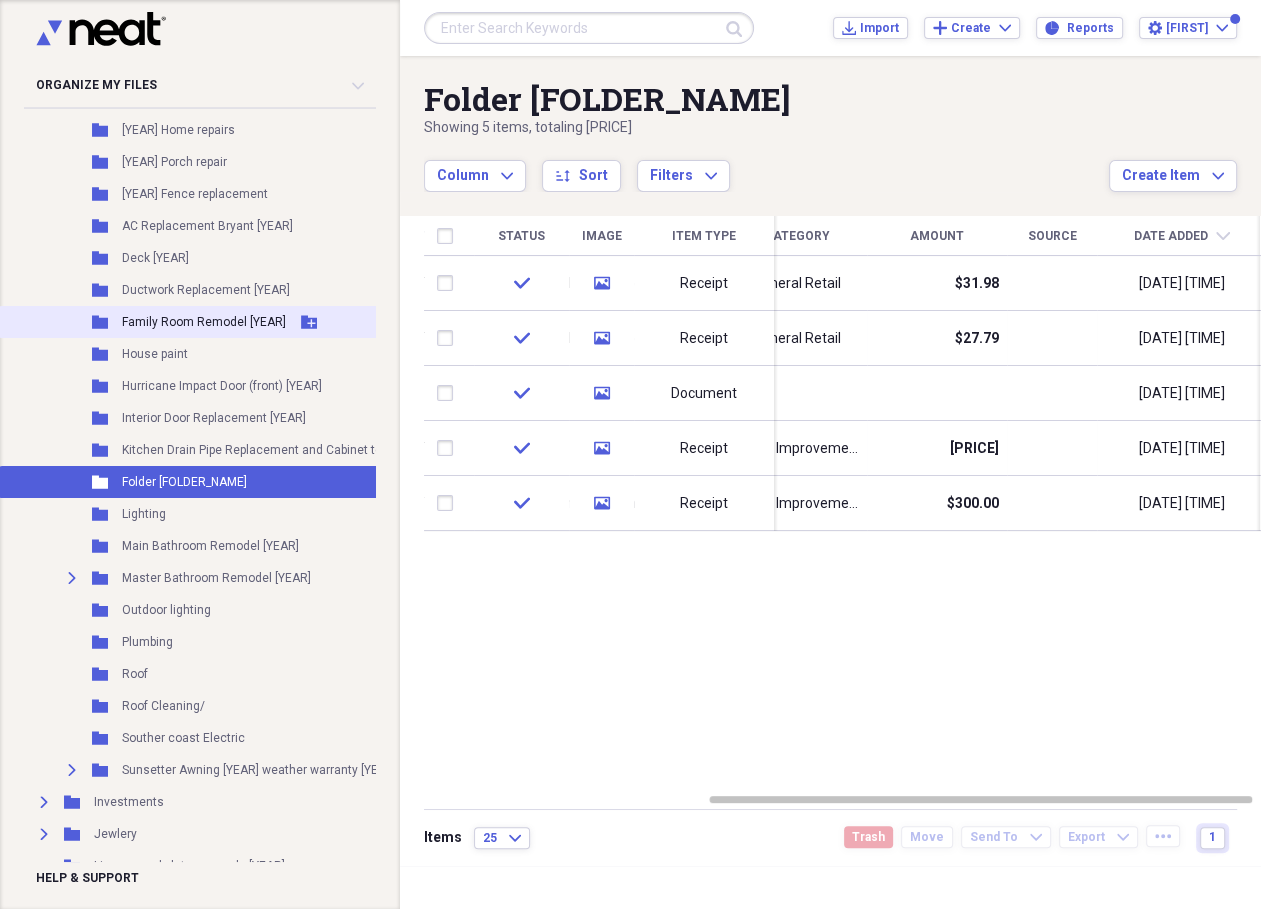 click 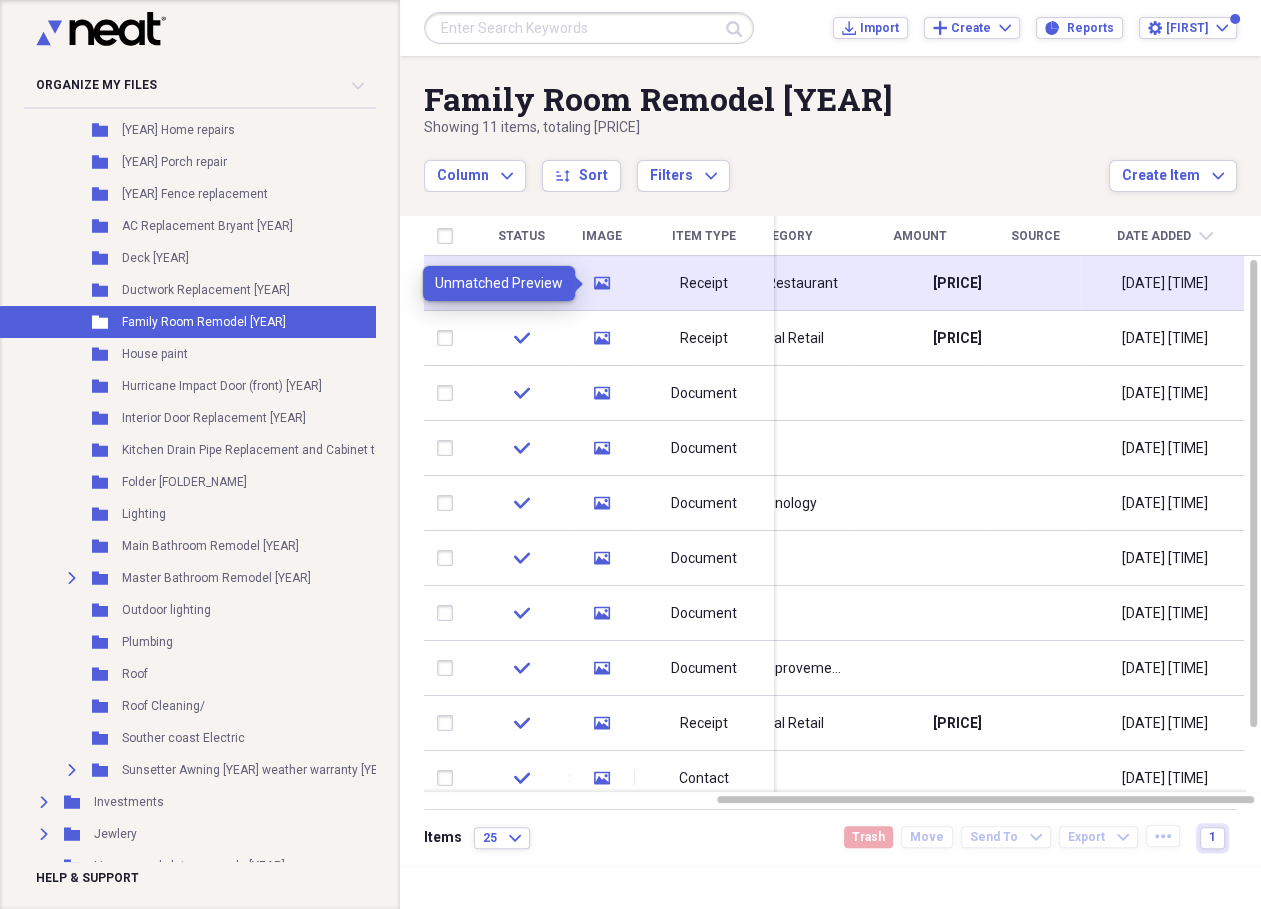 click on "media" 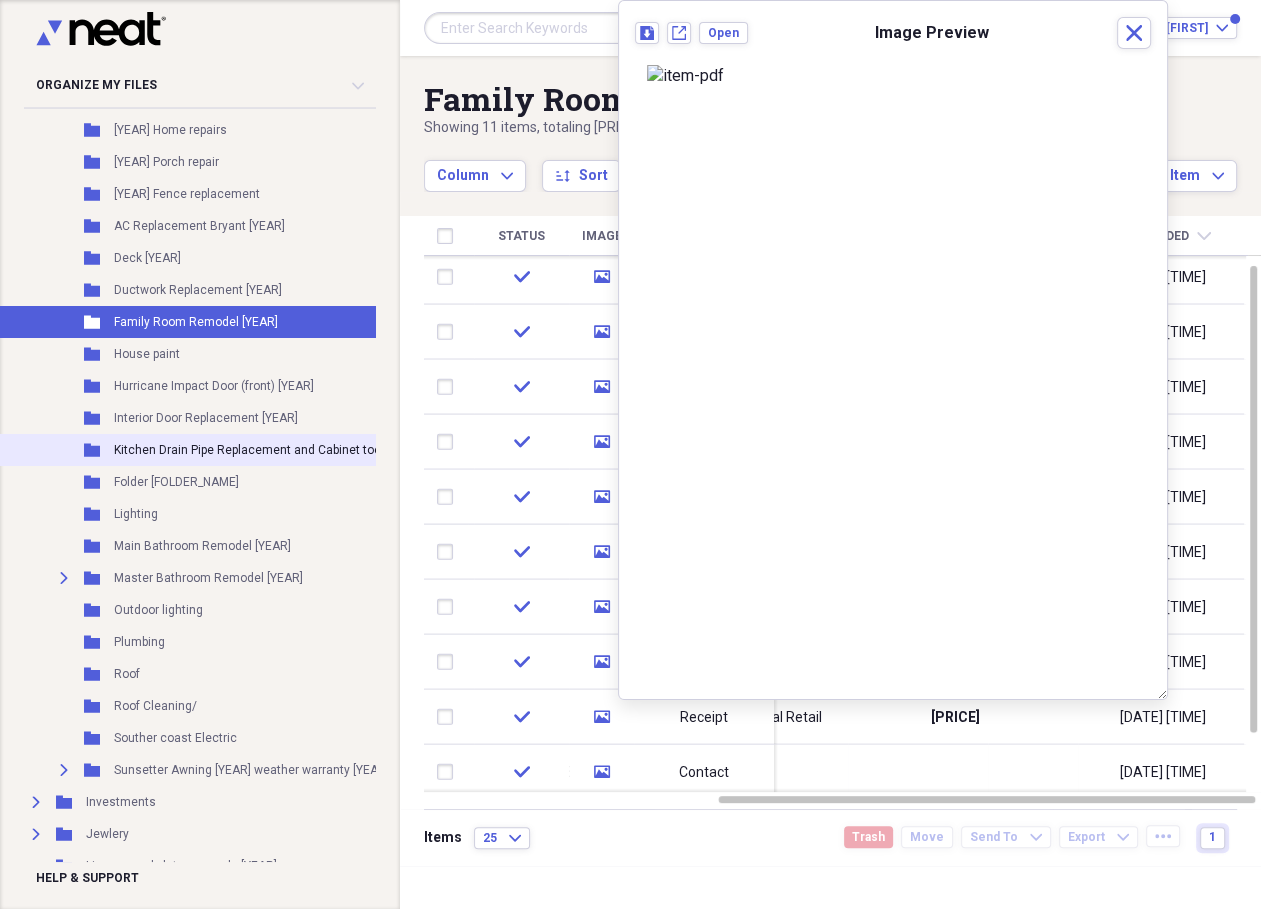 scroll, scrollTop: 419, scrollLeft: 11, axis: both 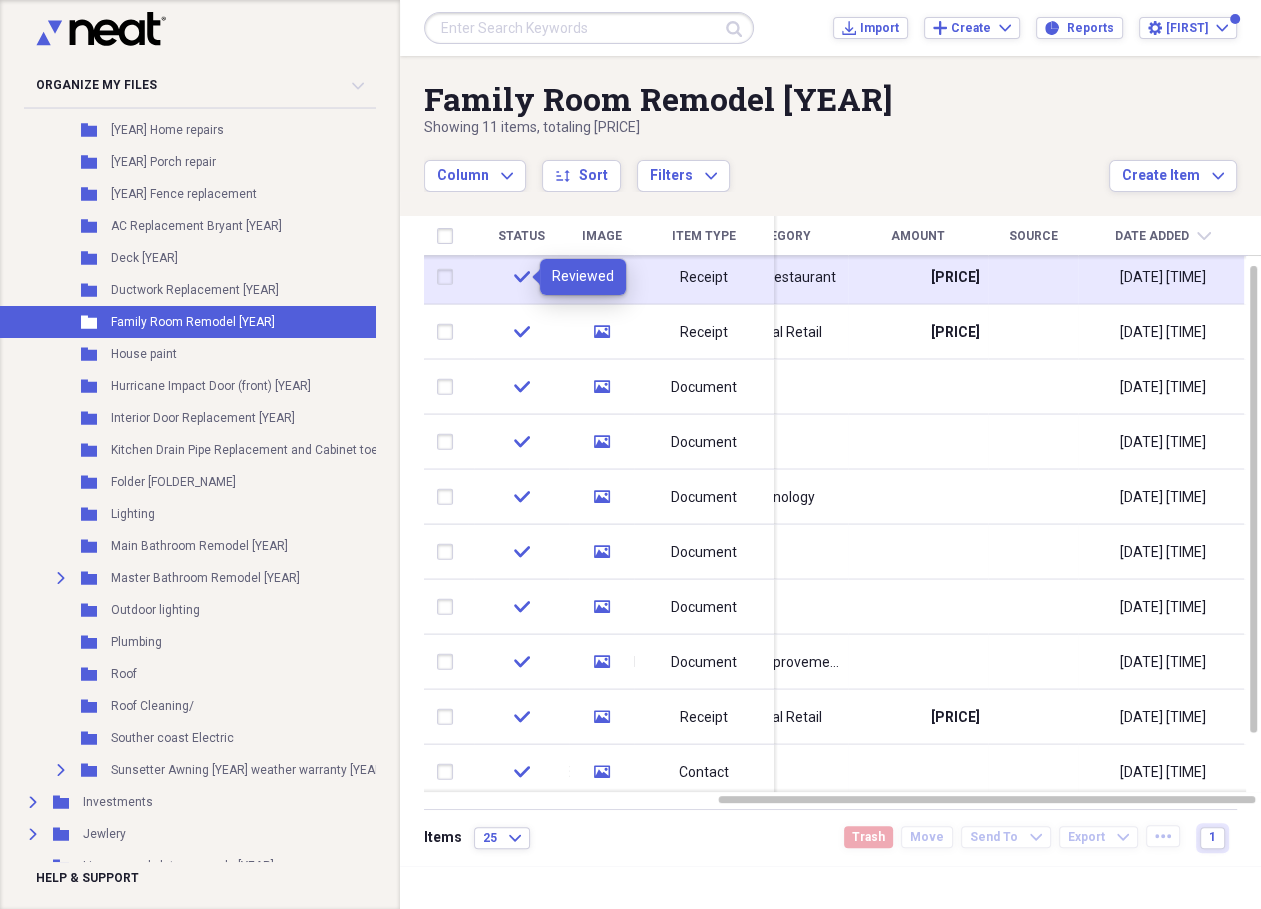 click on "check" 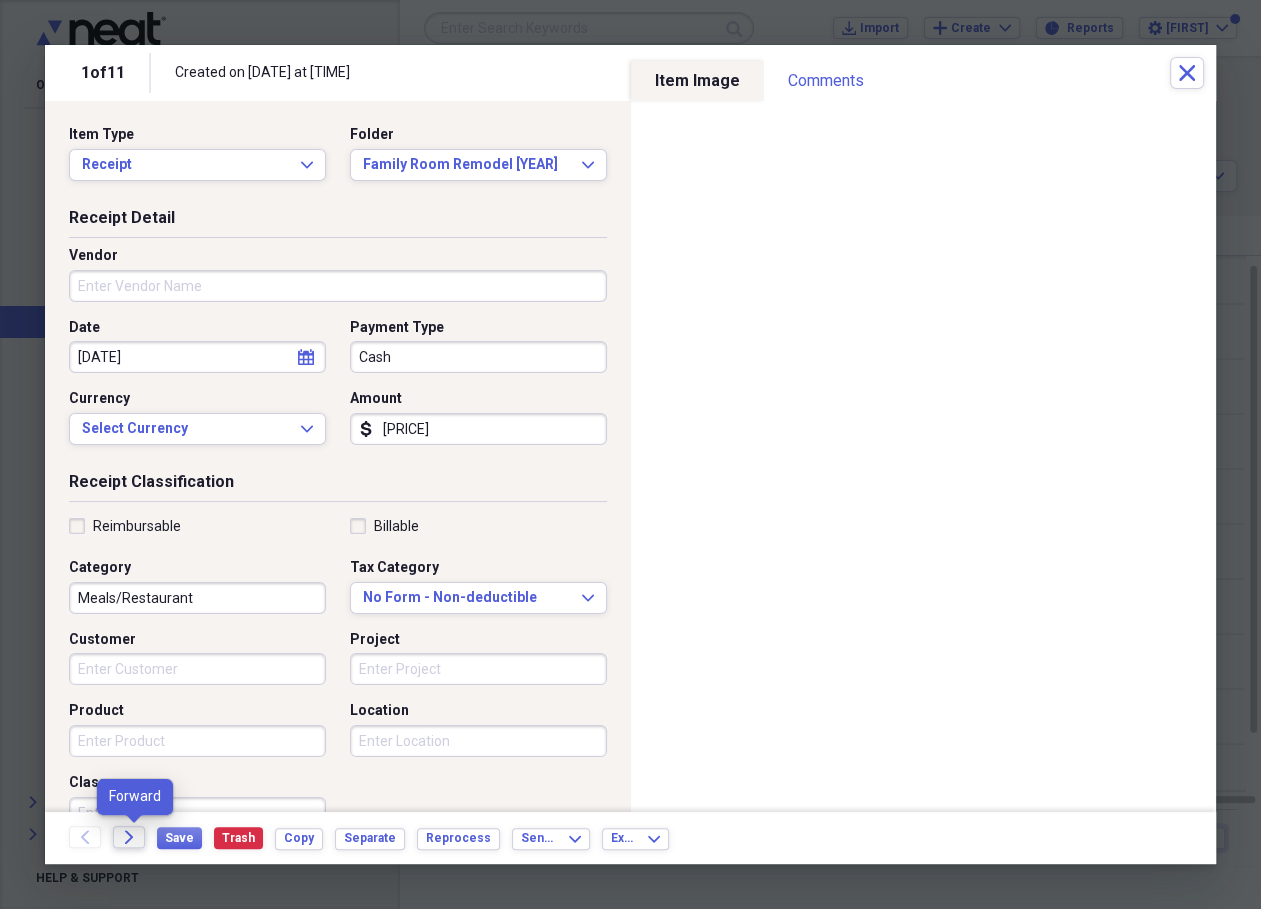 click on "Forward" 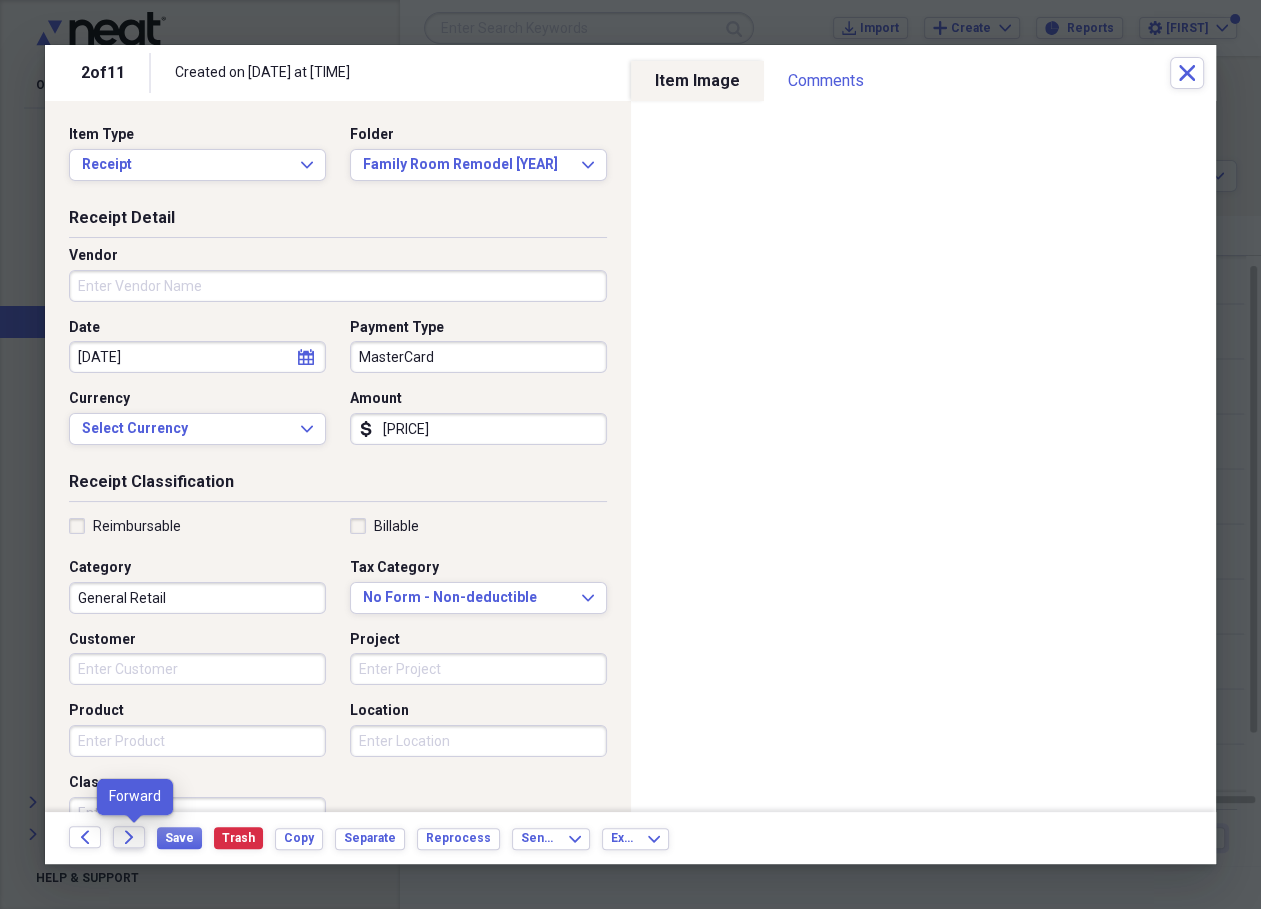 click 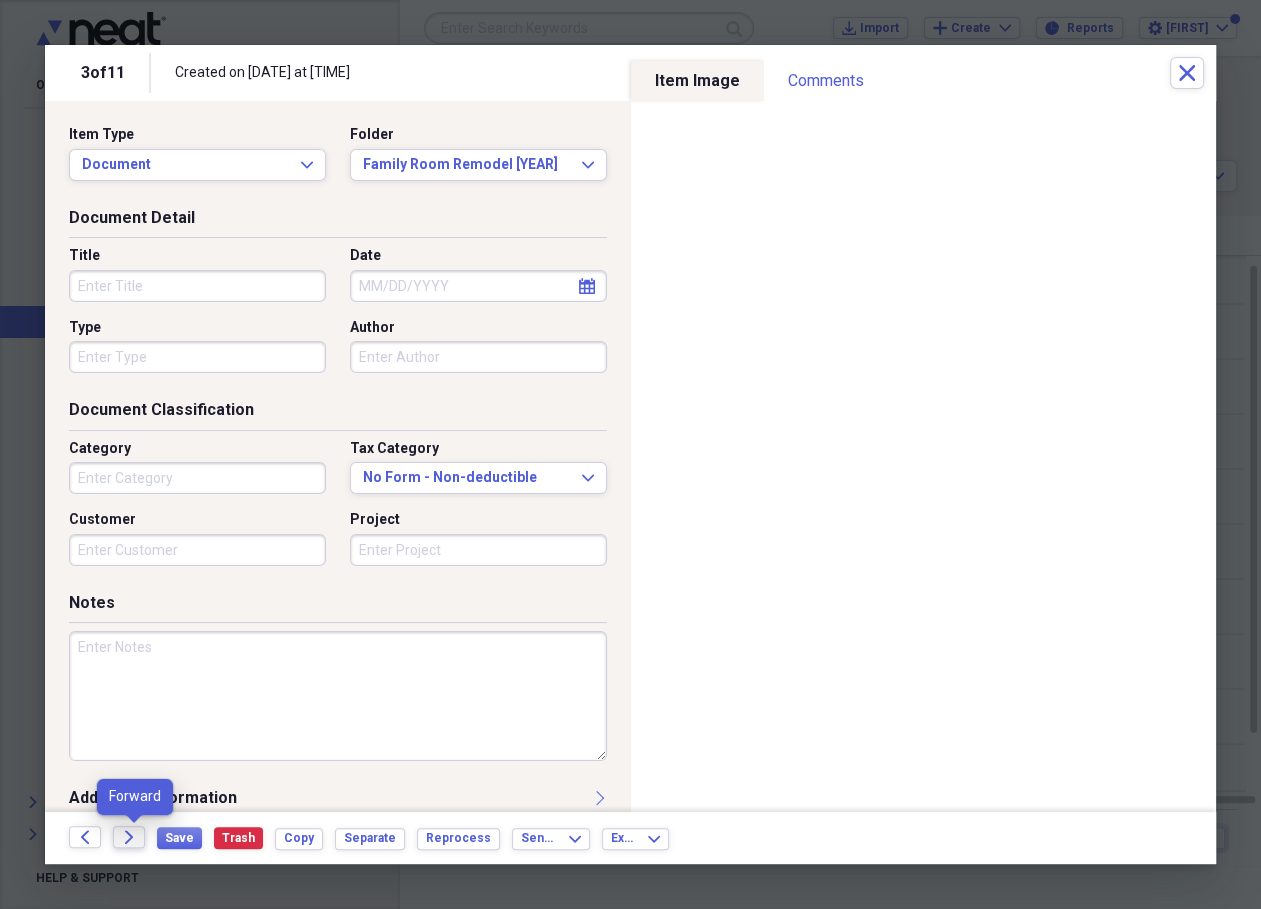 click 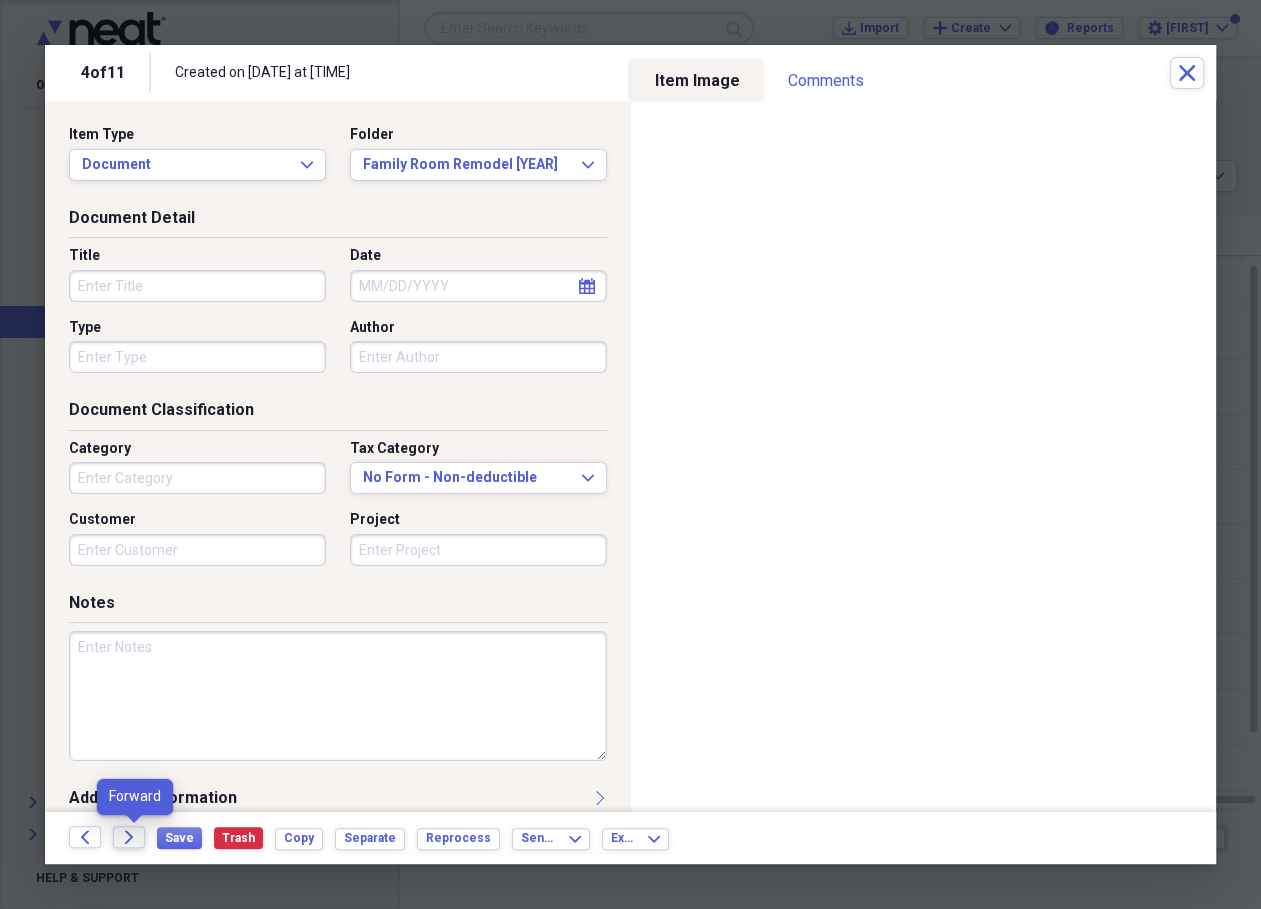 click on "Forward" 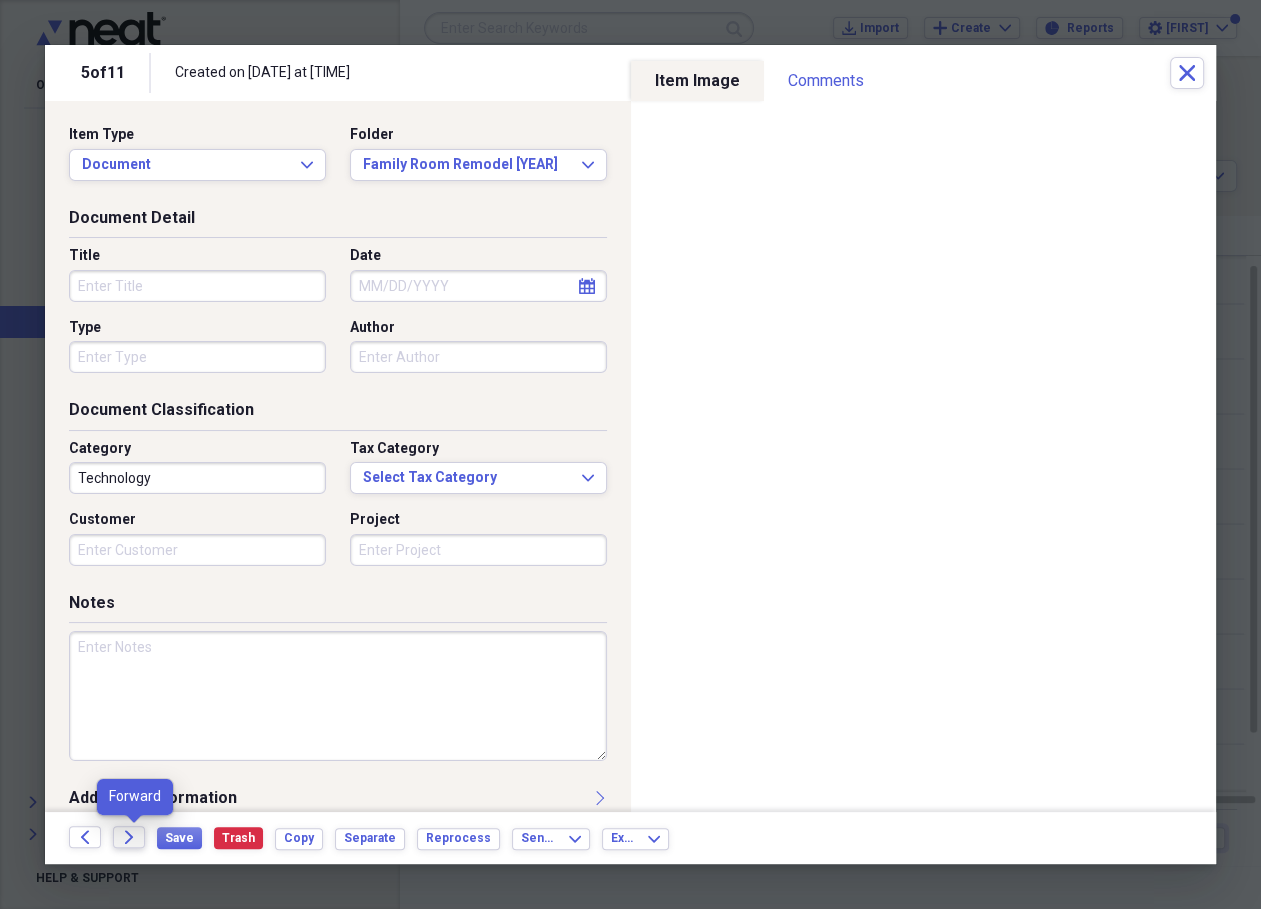 click on "Forward" 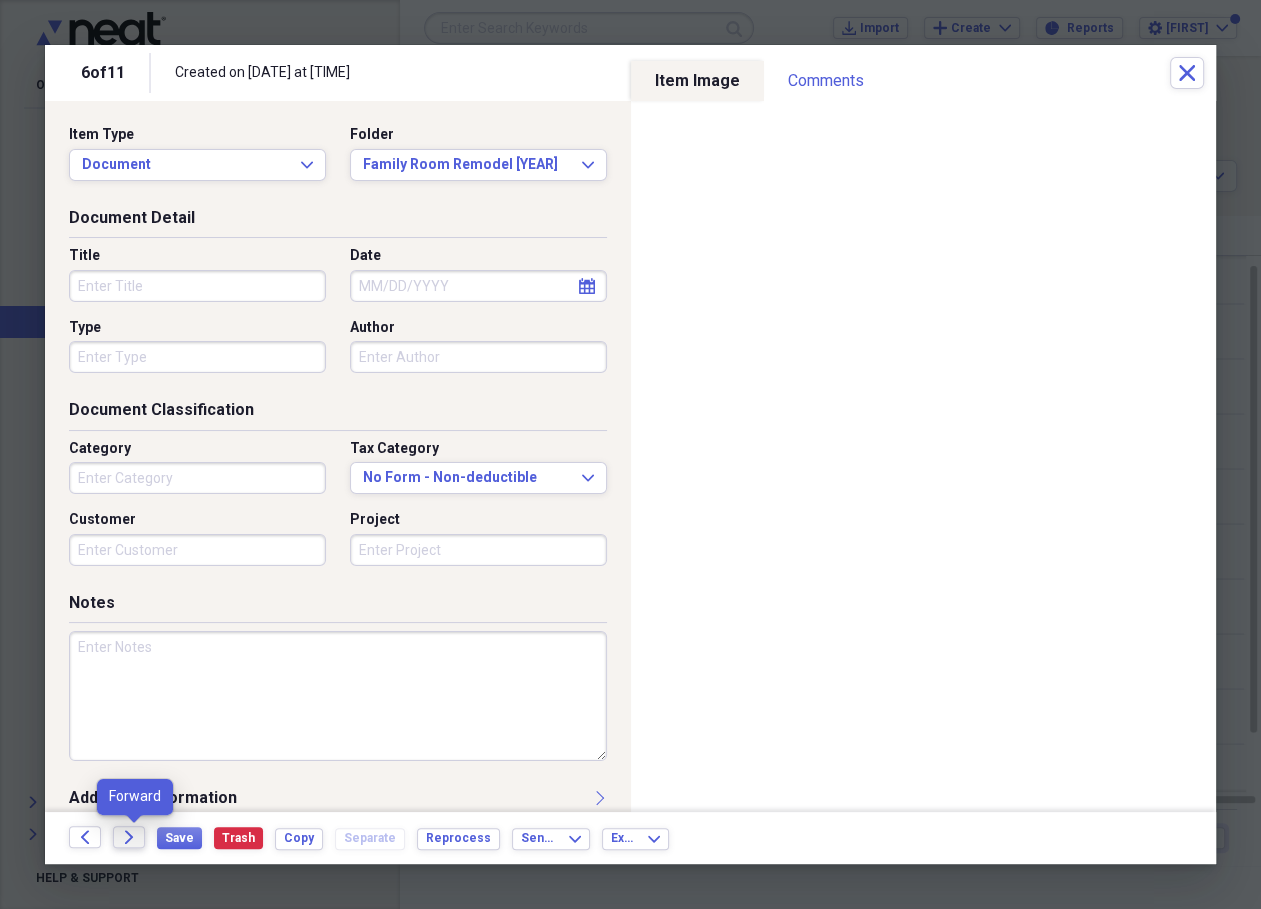click on "Forward" 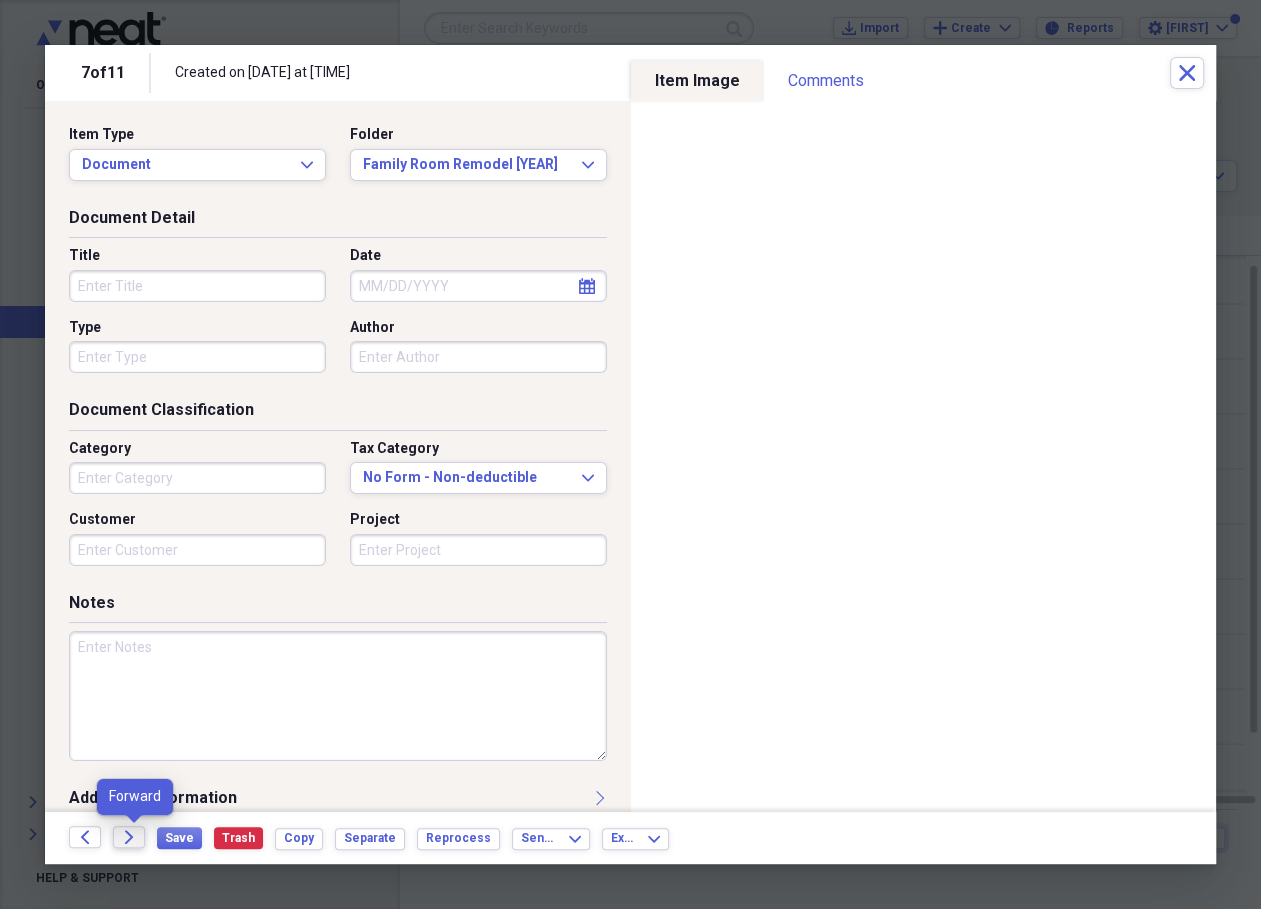 click on "Forward" 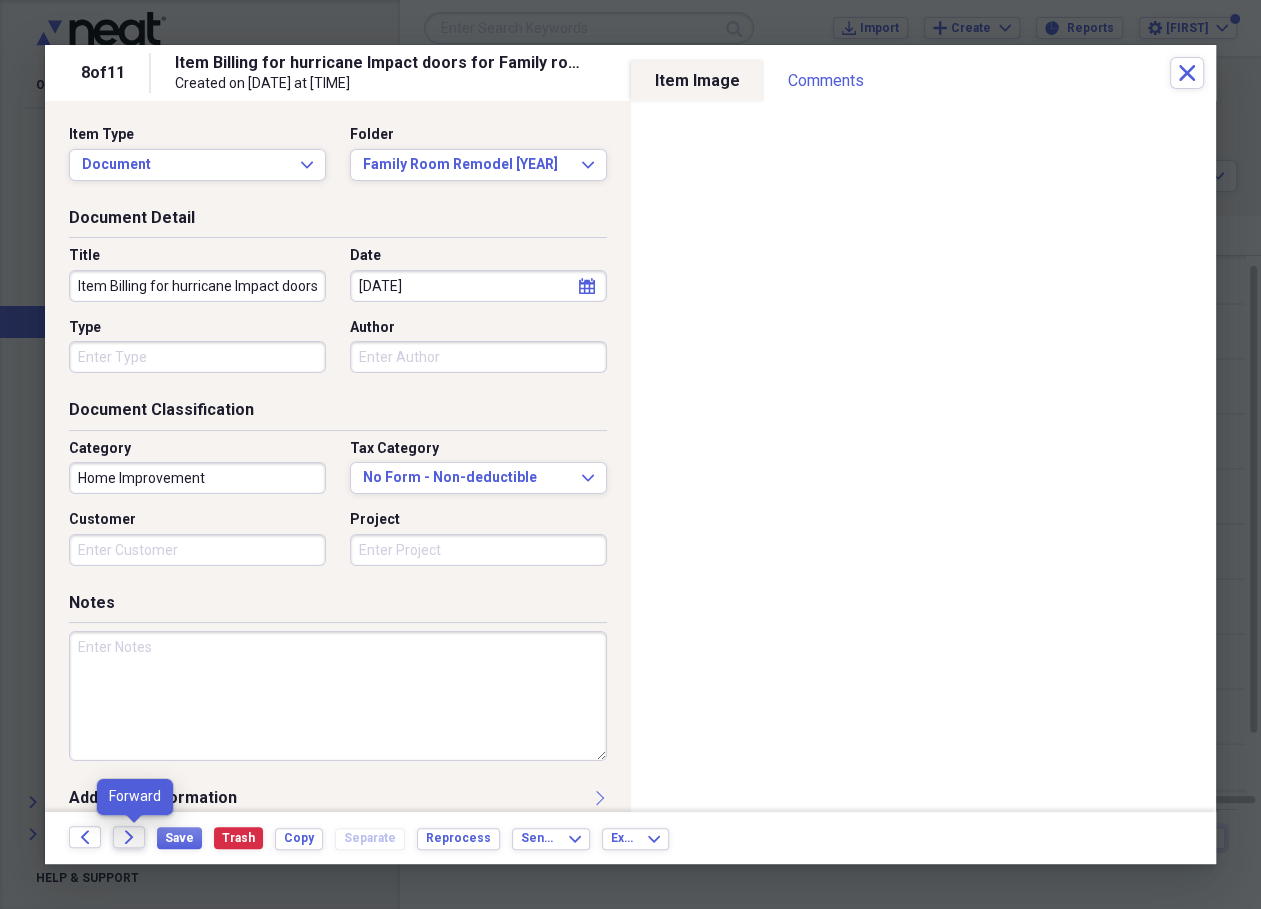 click on "Forward" 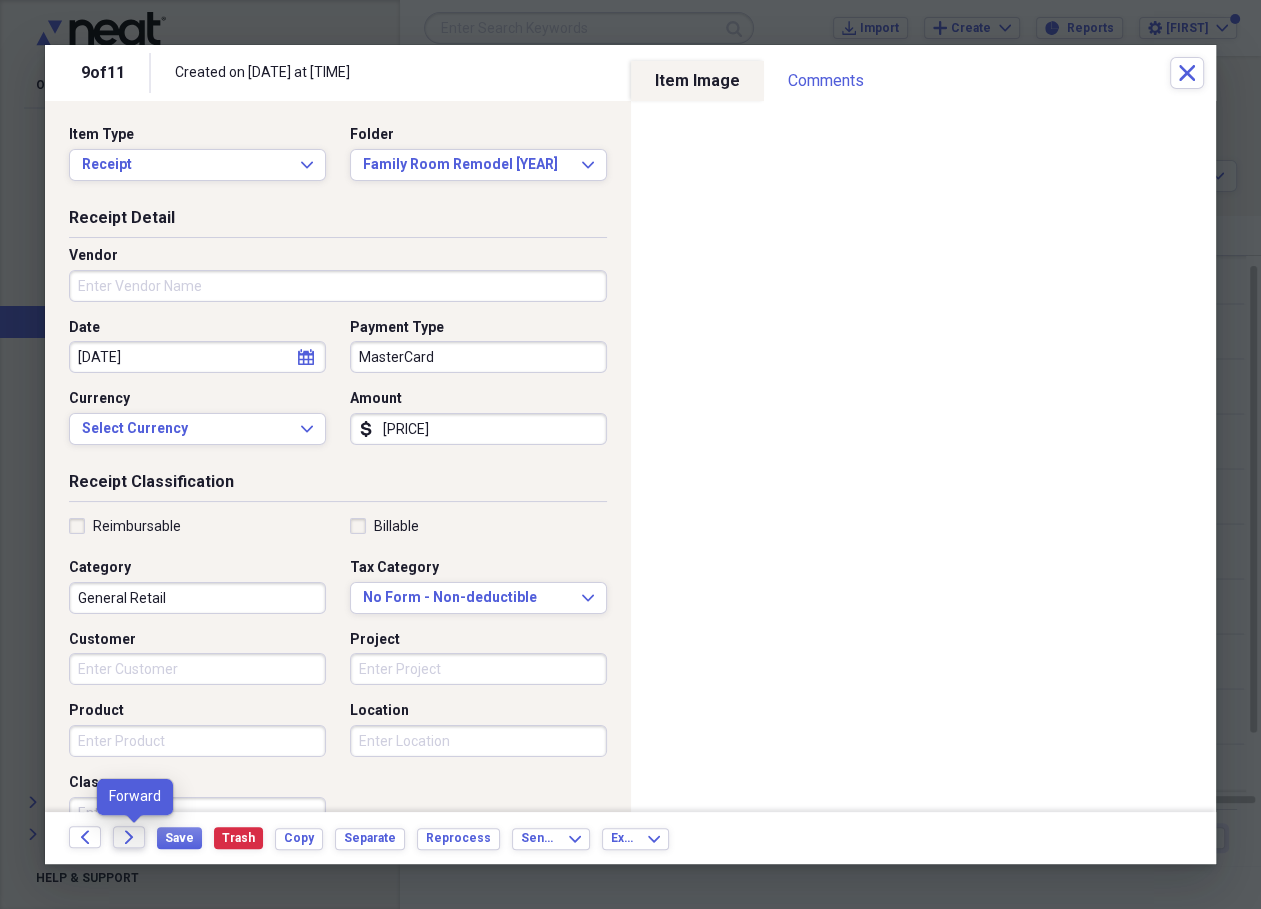 click on "Forward" 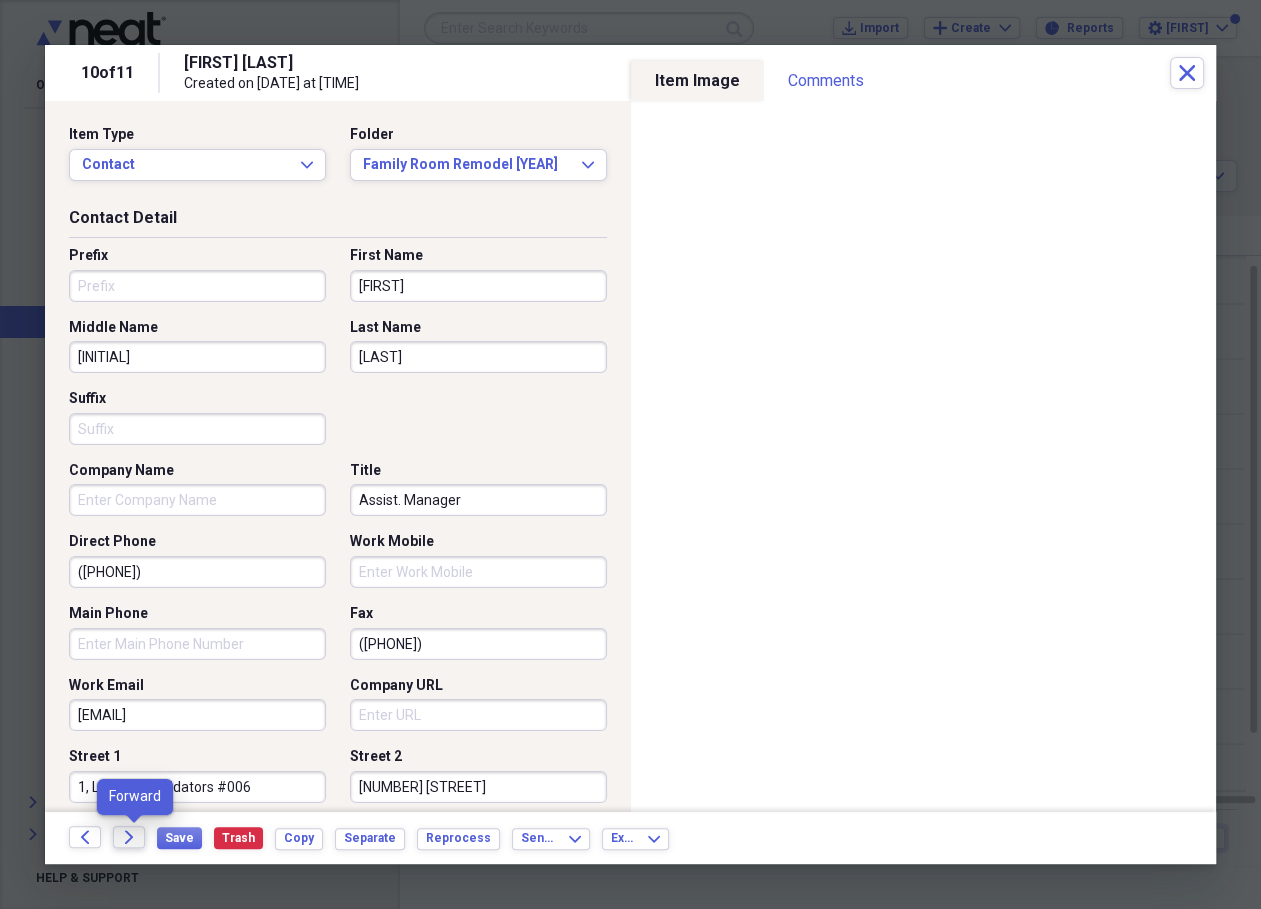 click on "Forward" 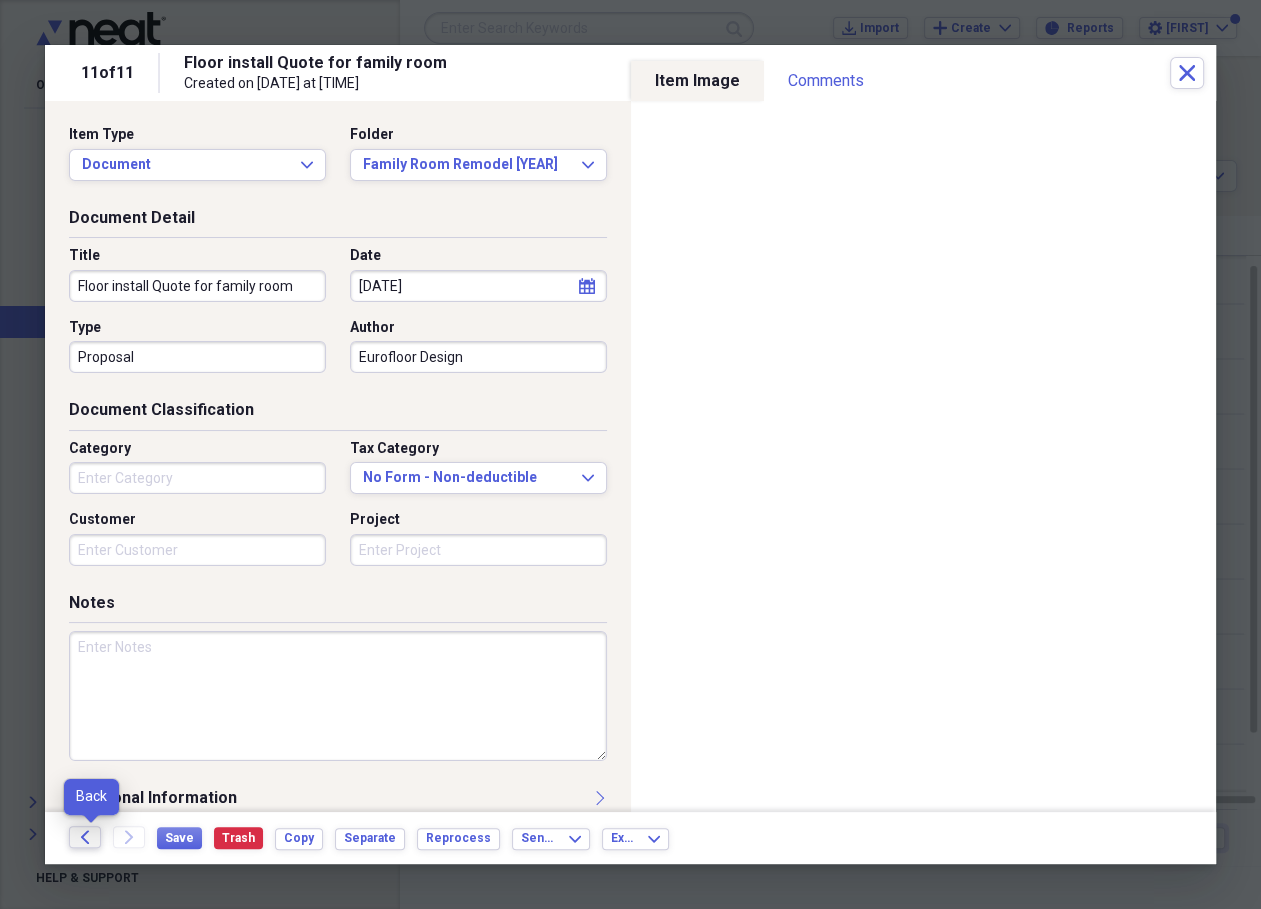 click on "Back" 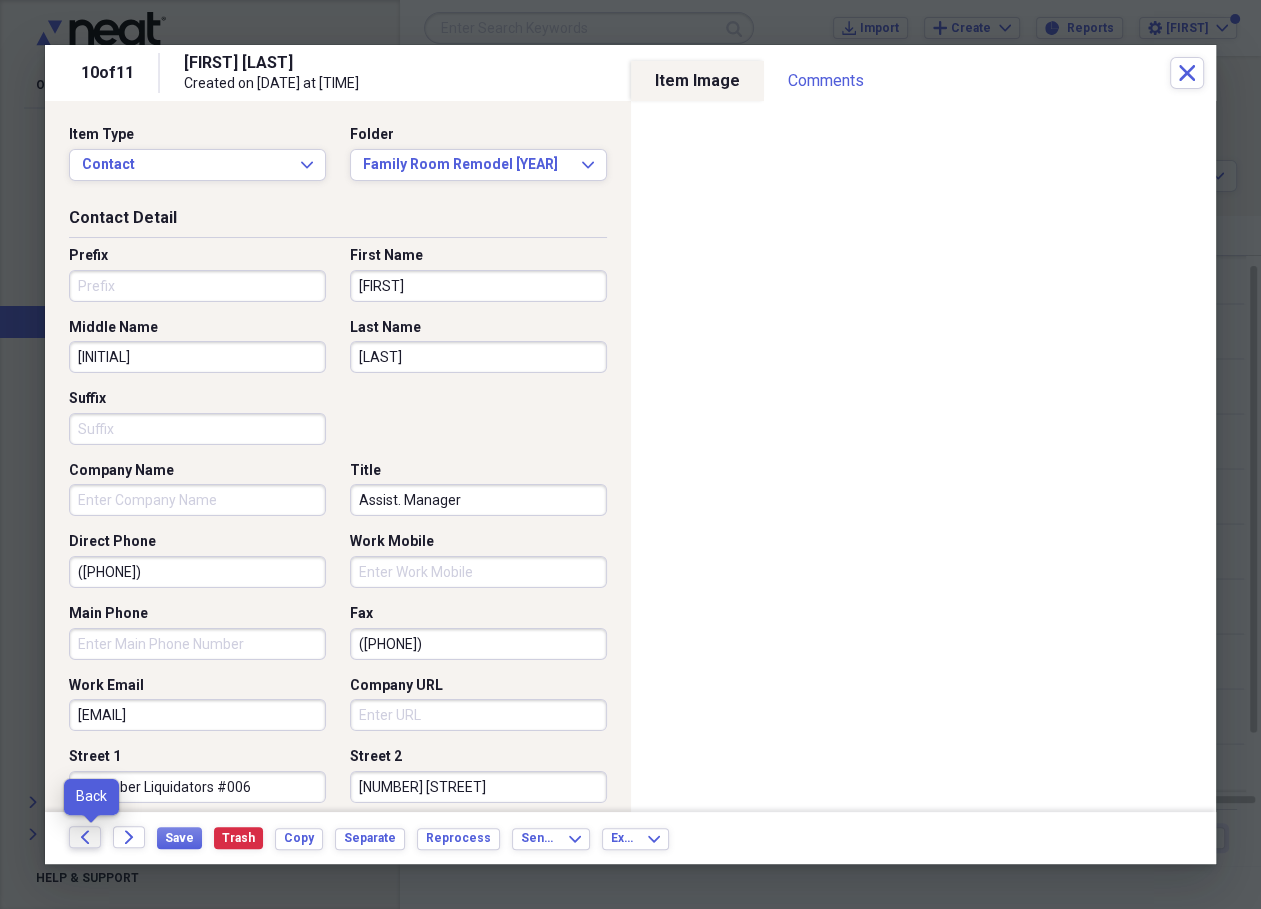 click on "Back" 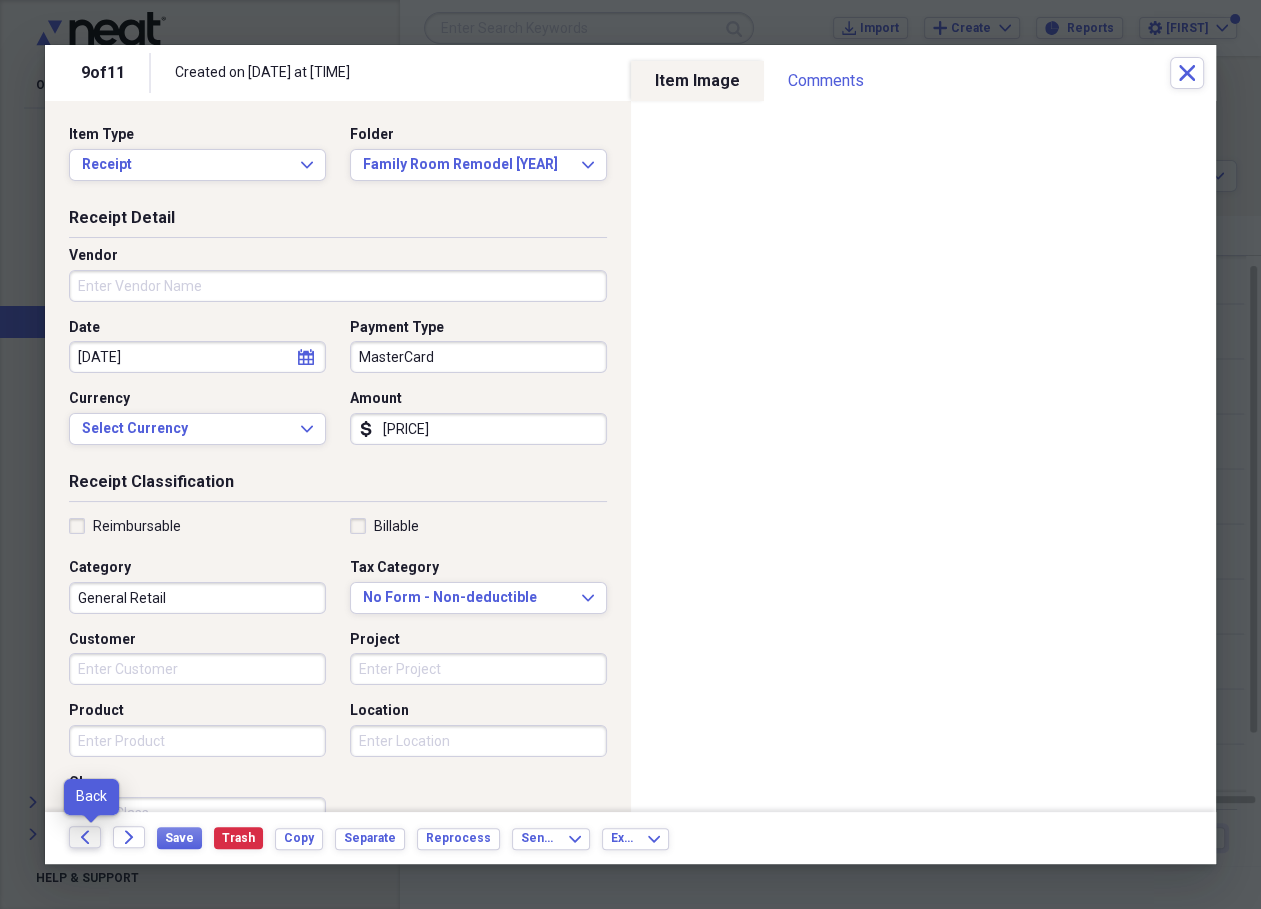 click on "Back" 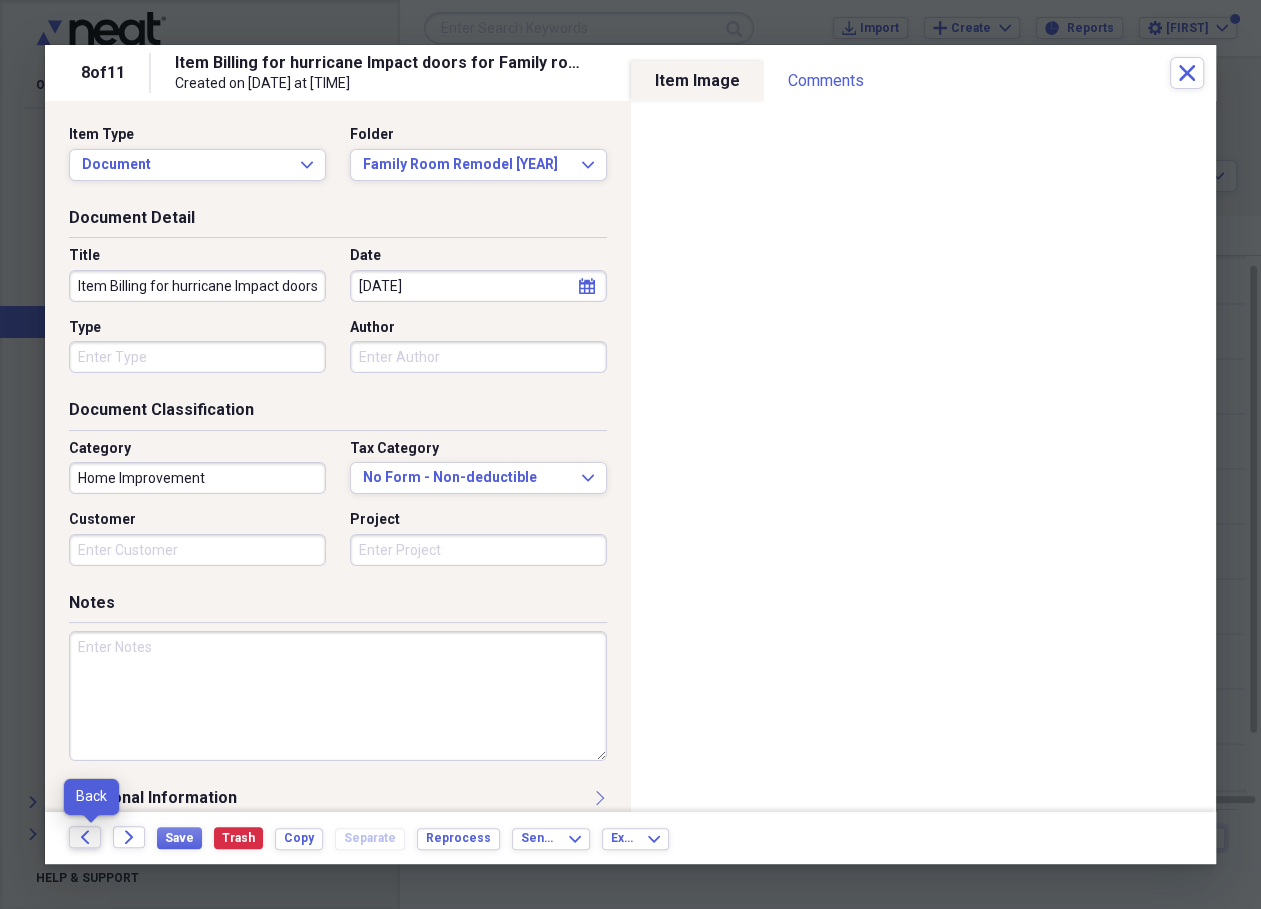 click on "Back" 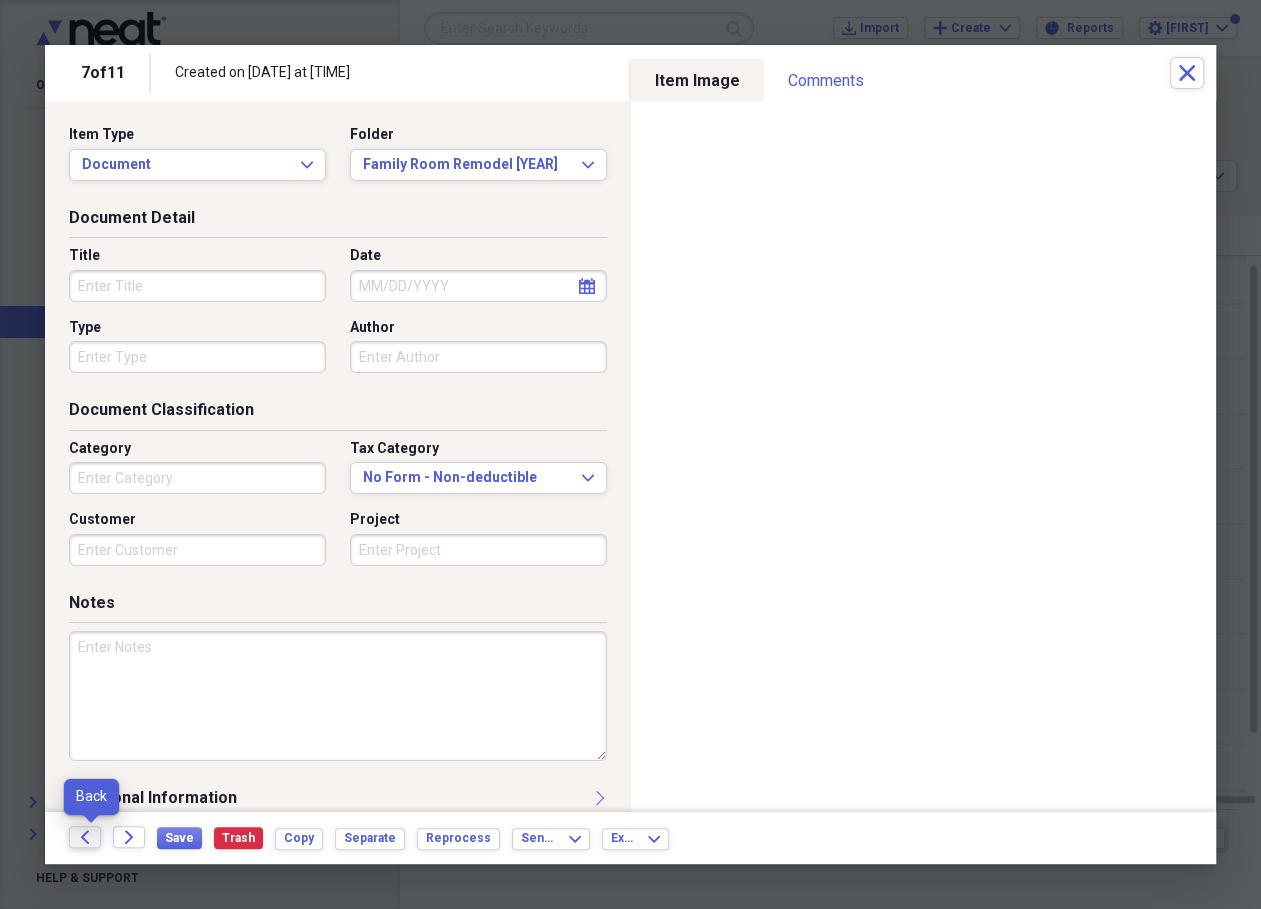 click on "Back" 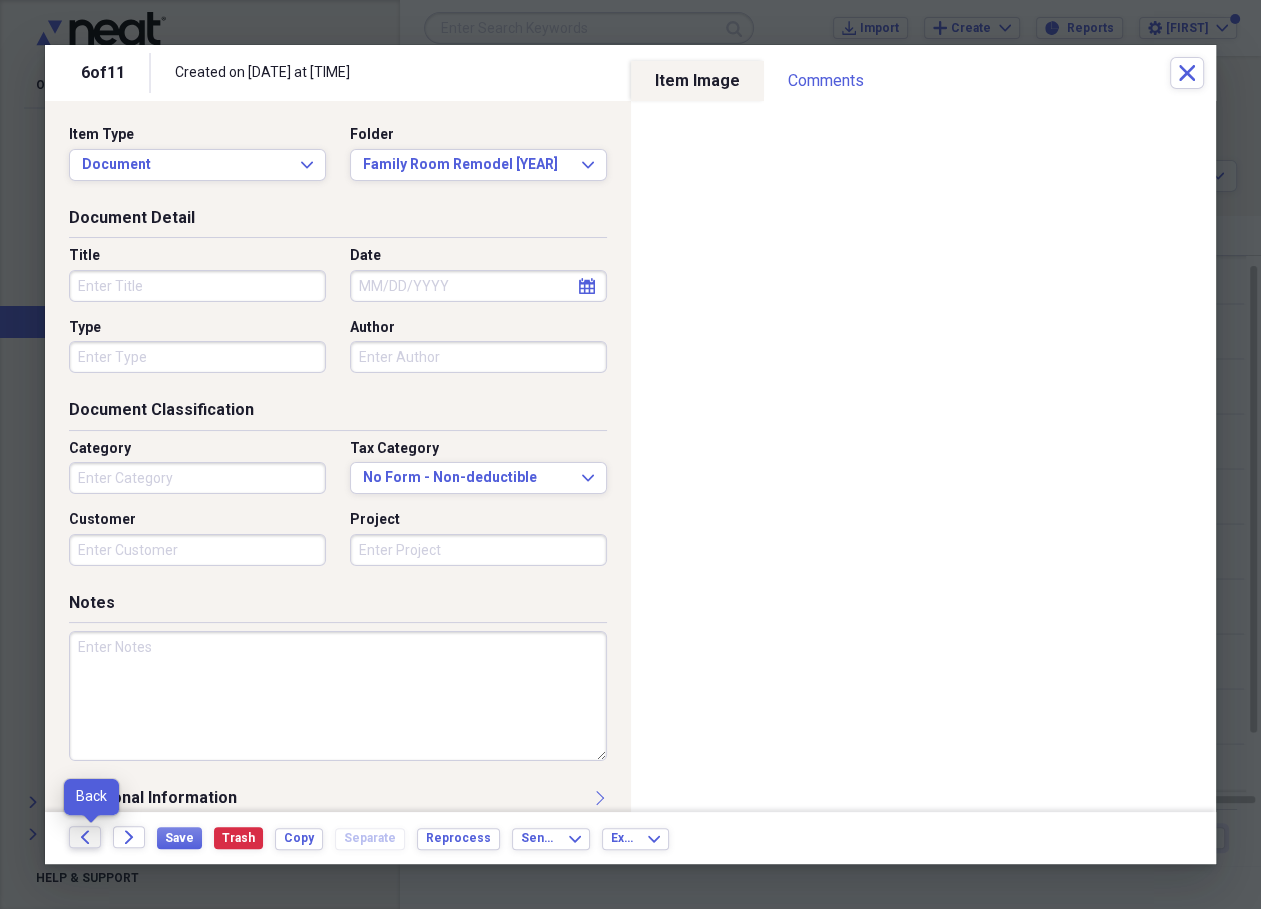 click on "Back" 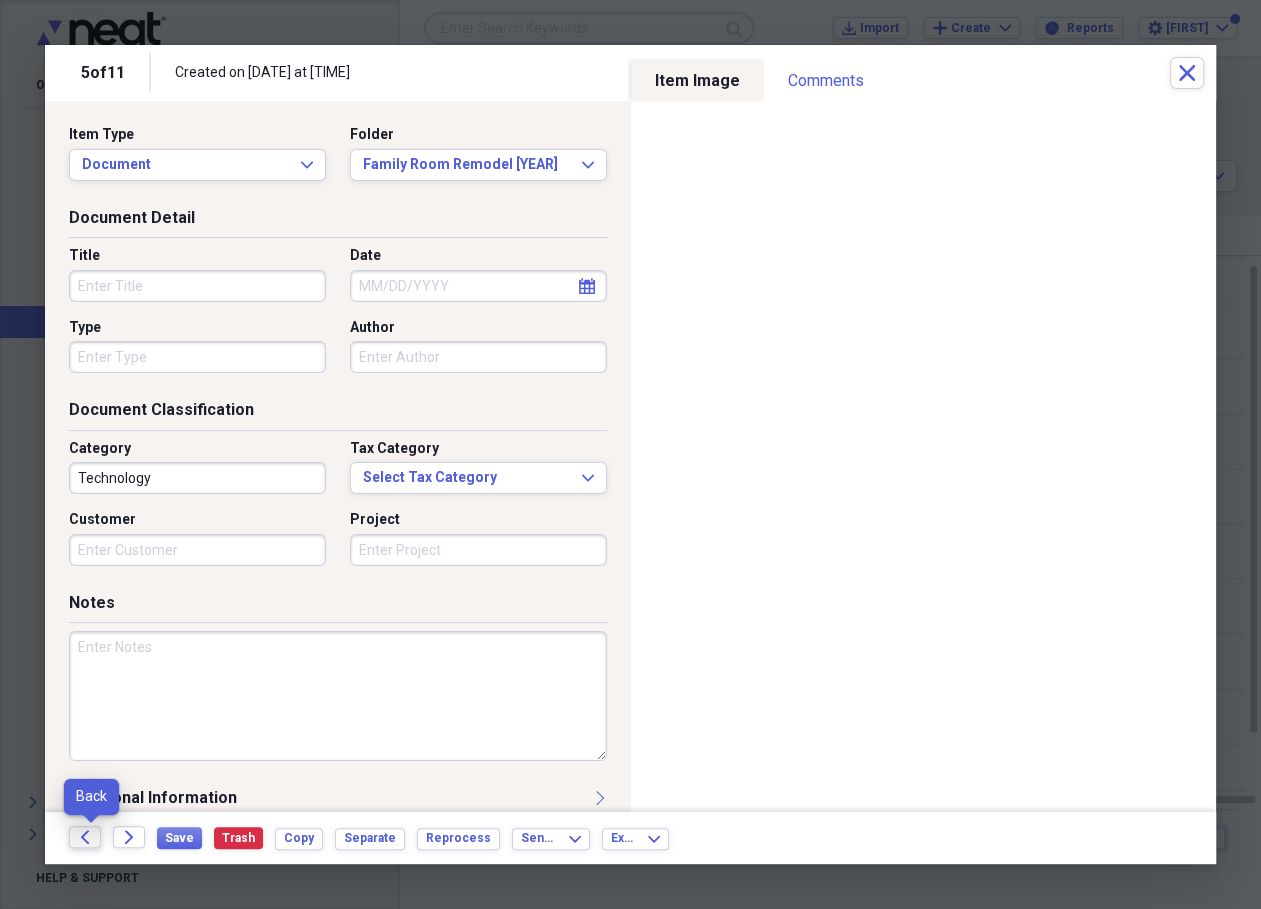 click on "Back" 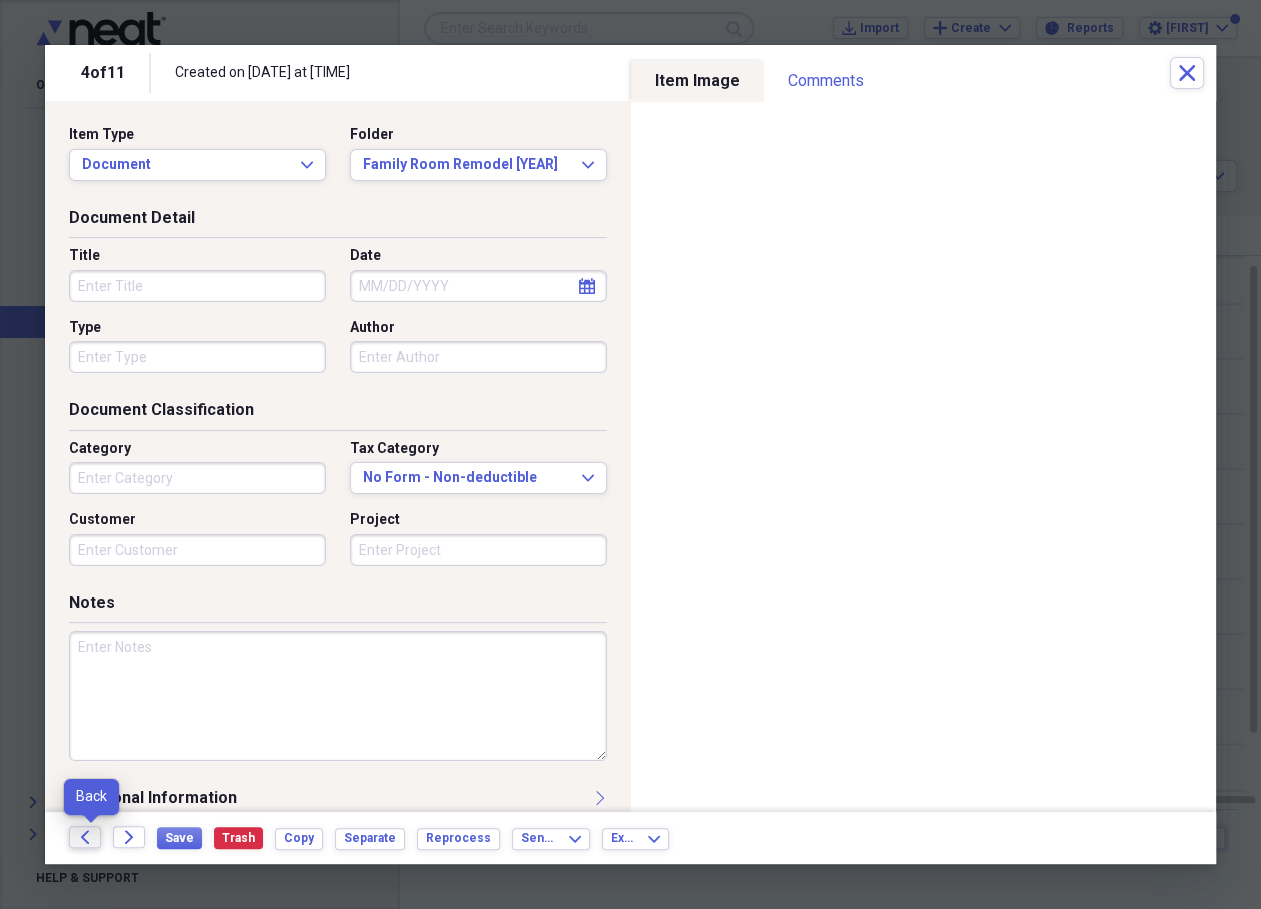 click on "Back" 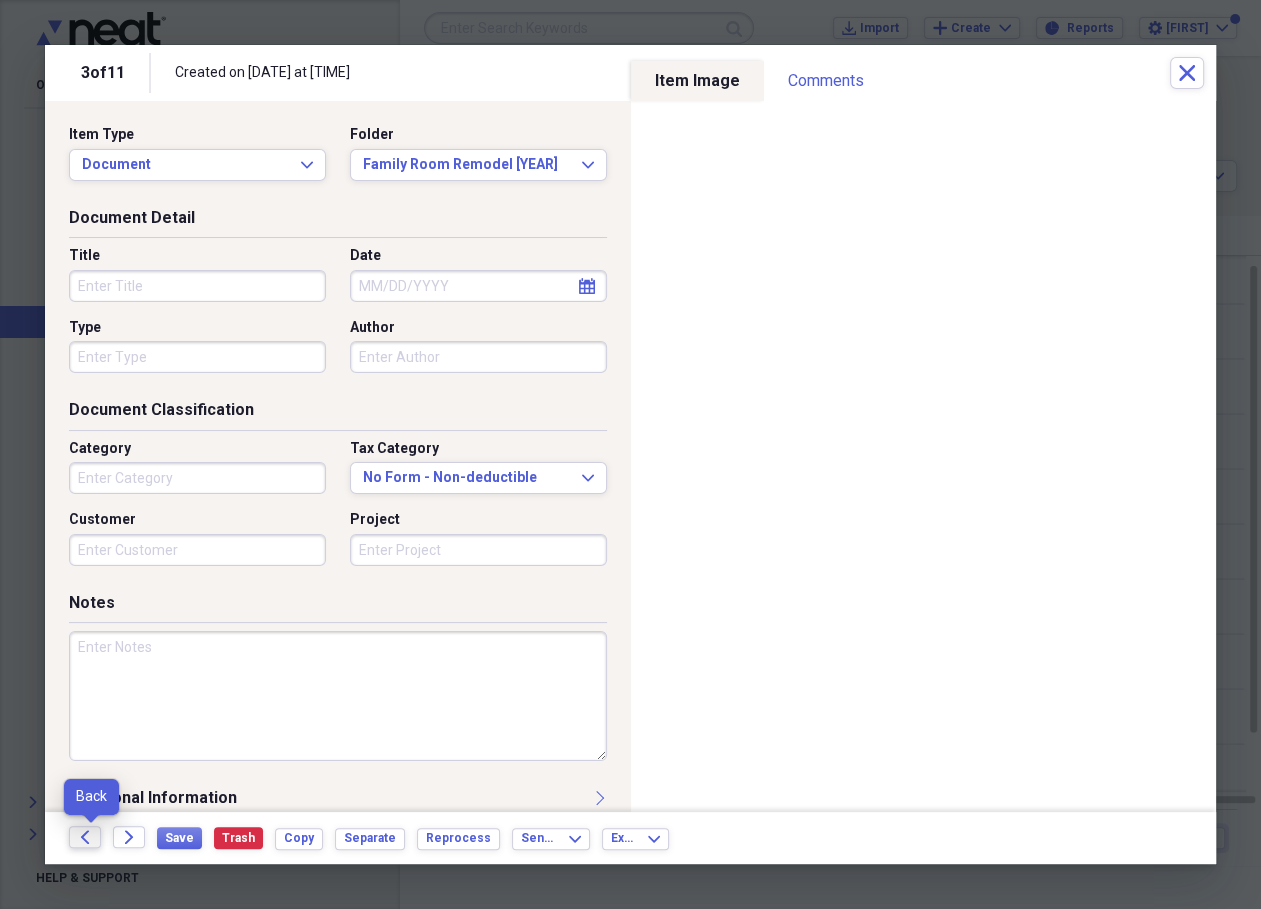 click on "Back" 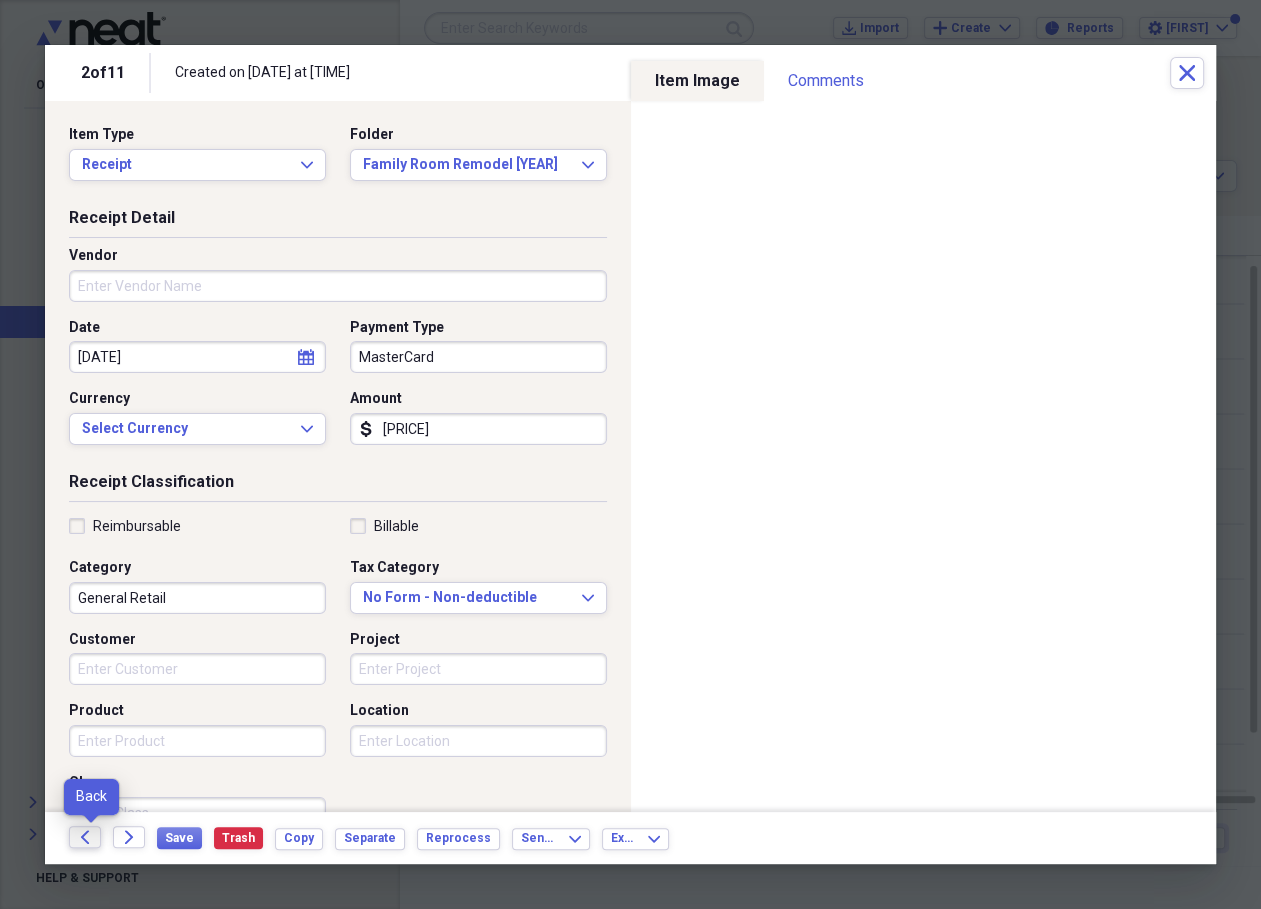 click on "Back" 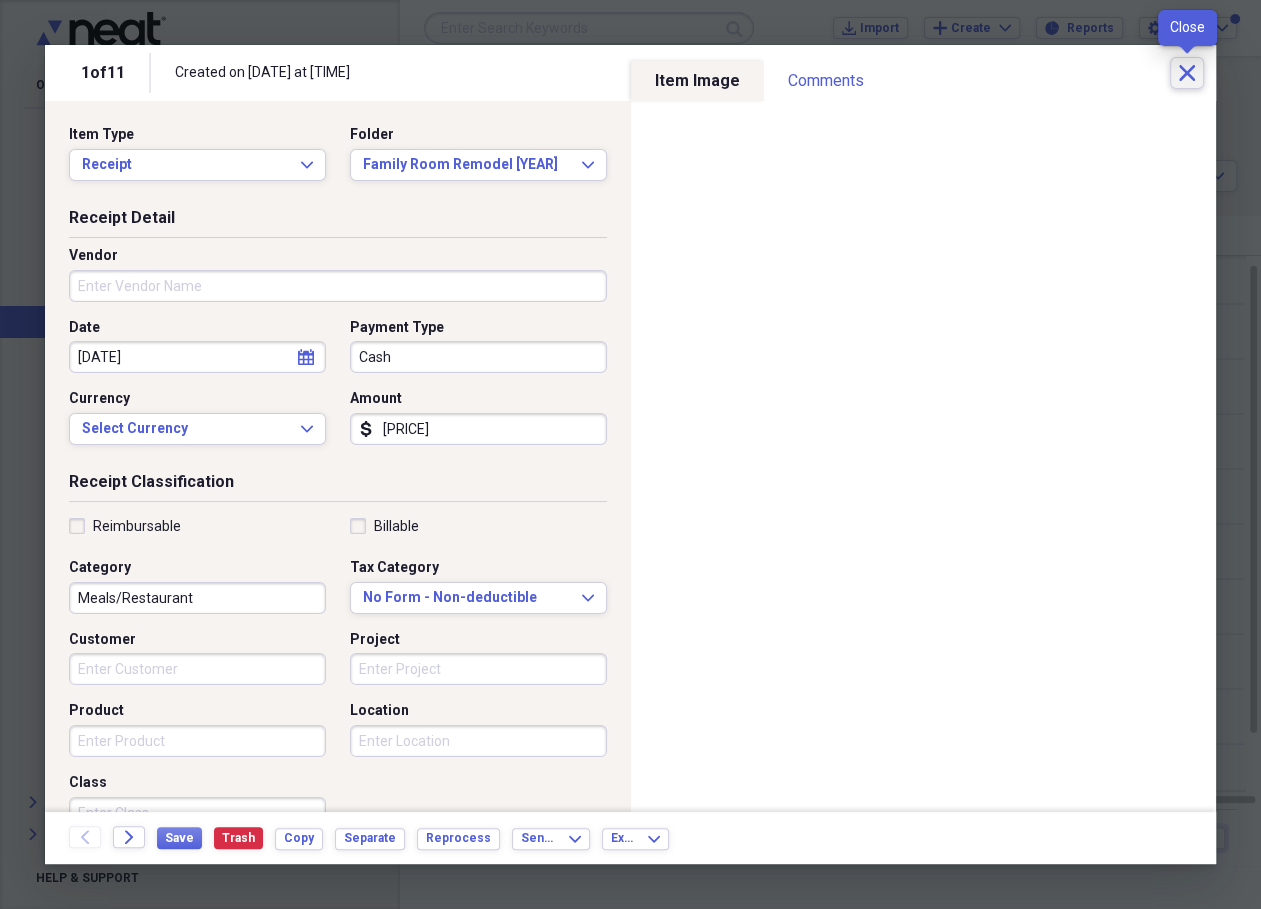 click on "Close" 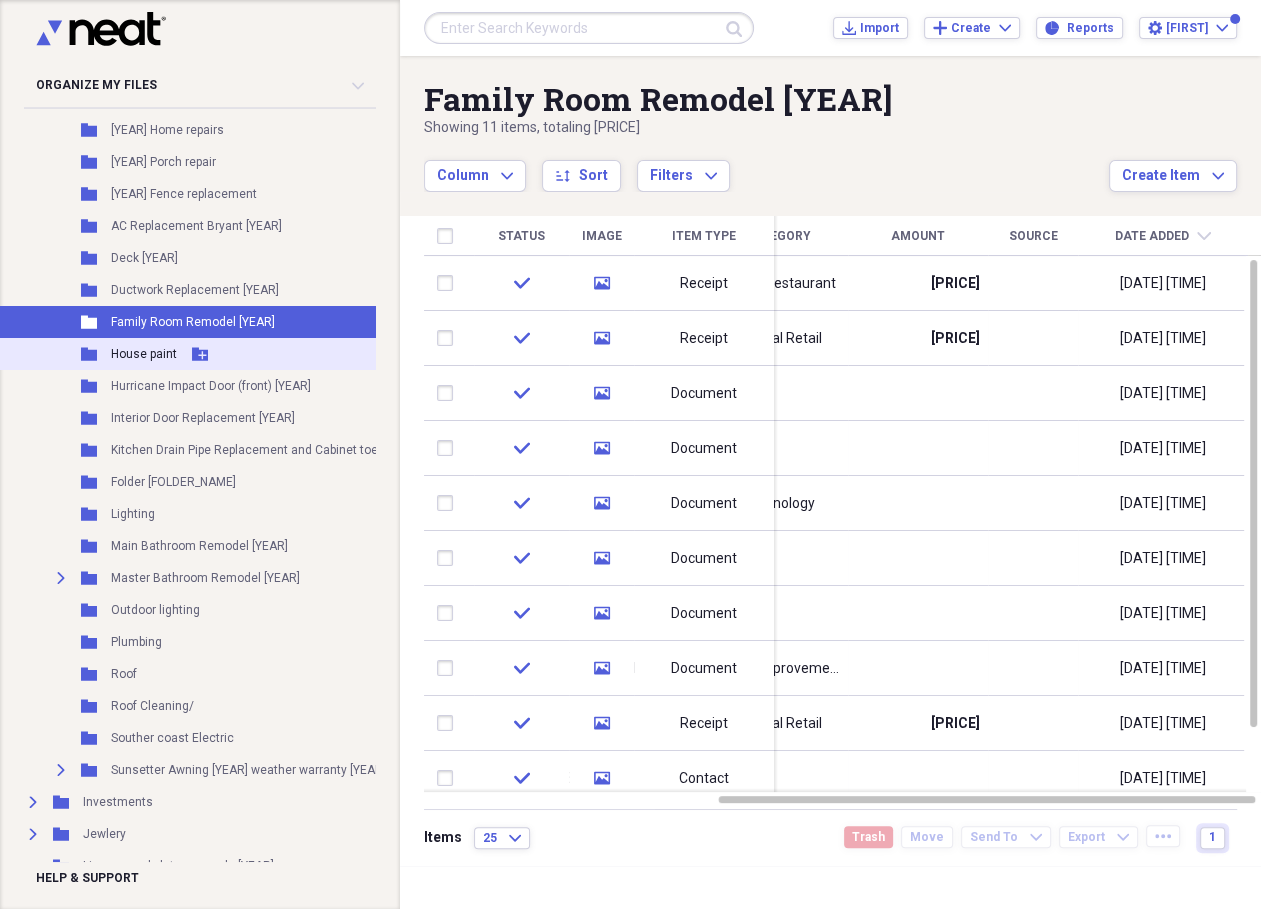 click on "House paint" at bounding box center (144, 354) 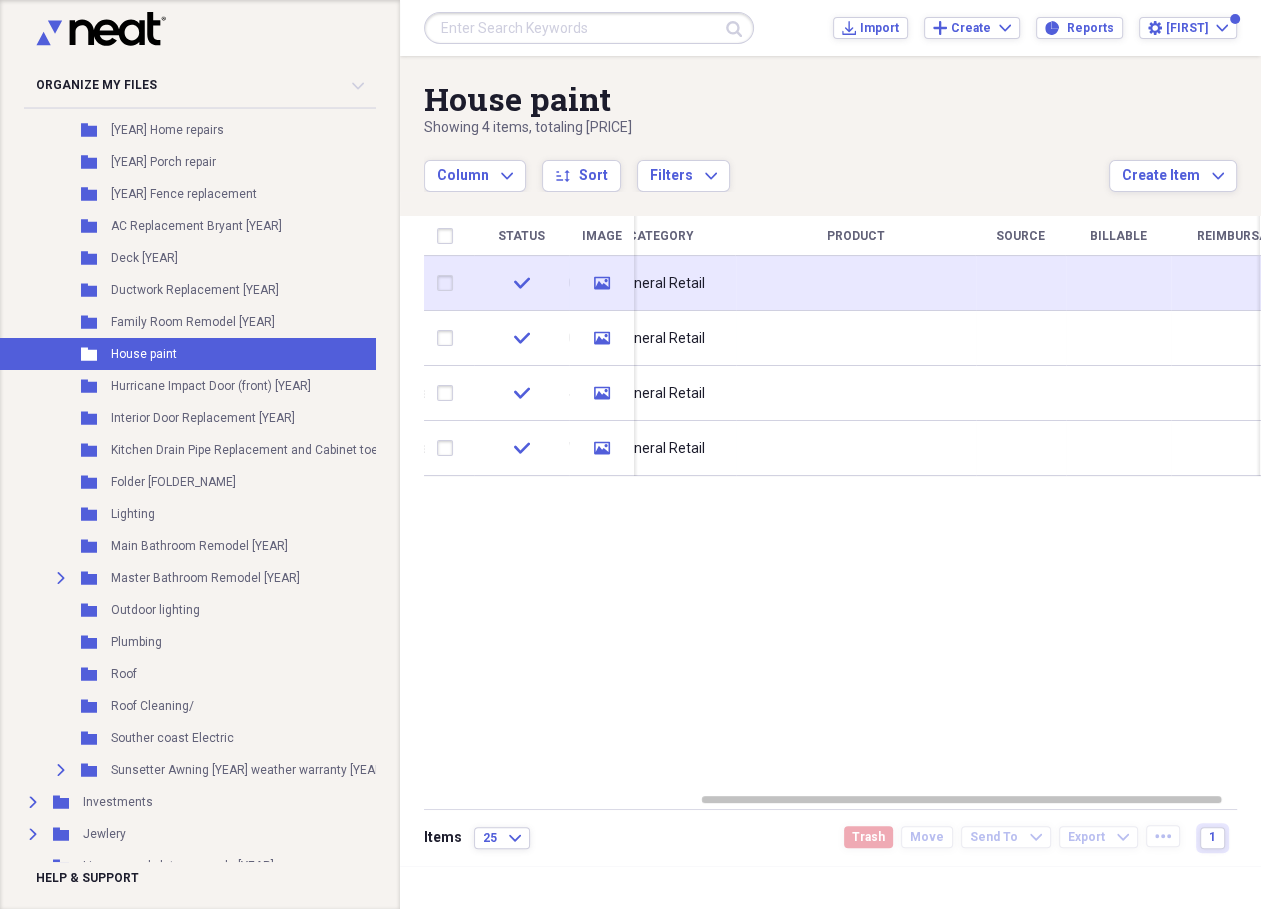 click on "General Retail" at bounding box center (661, 284) 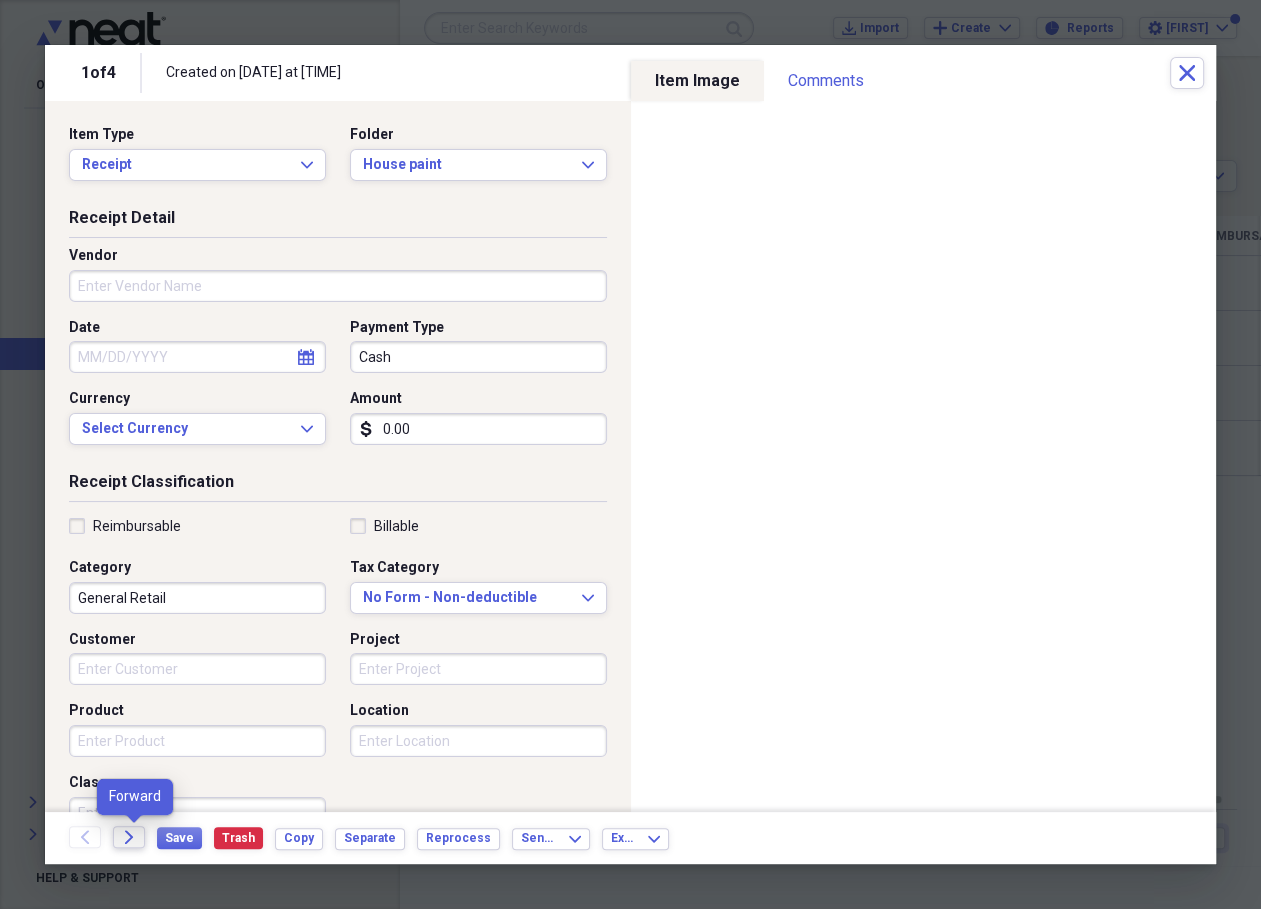 click on "Forward" 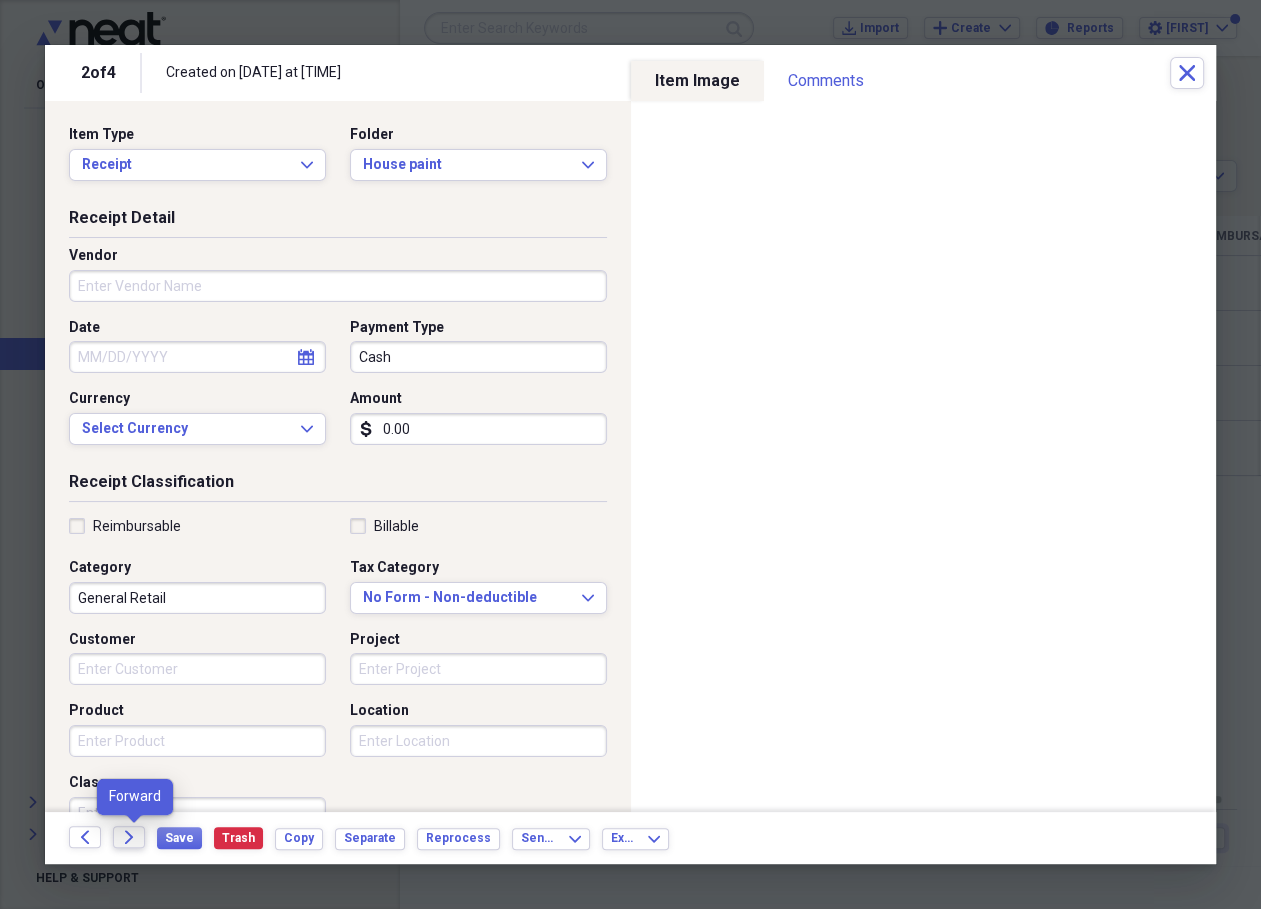 click on "Forward" 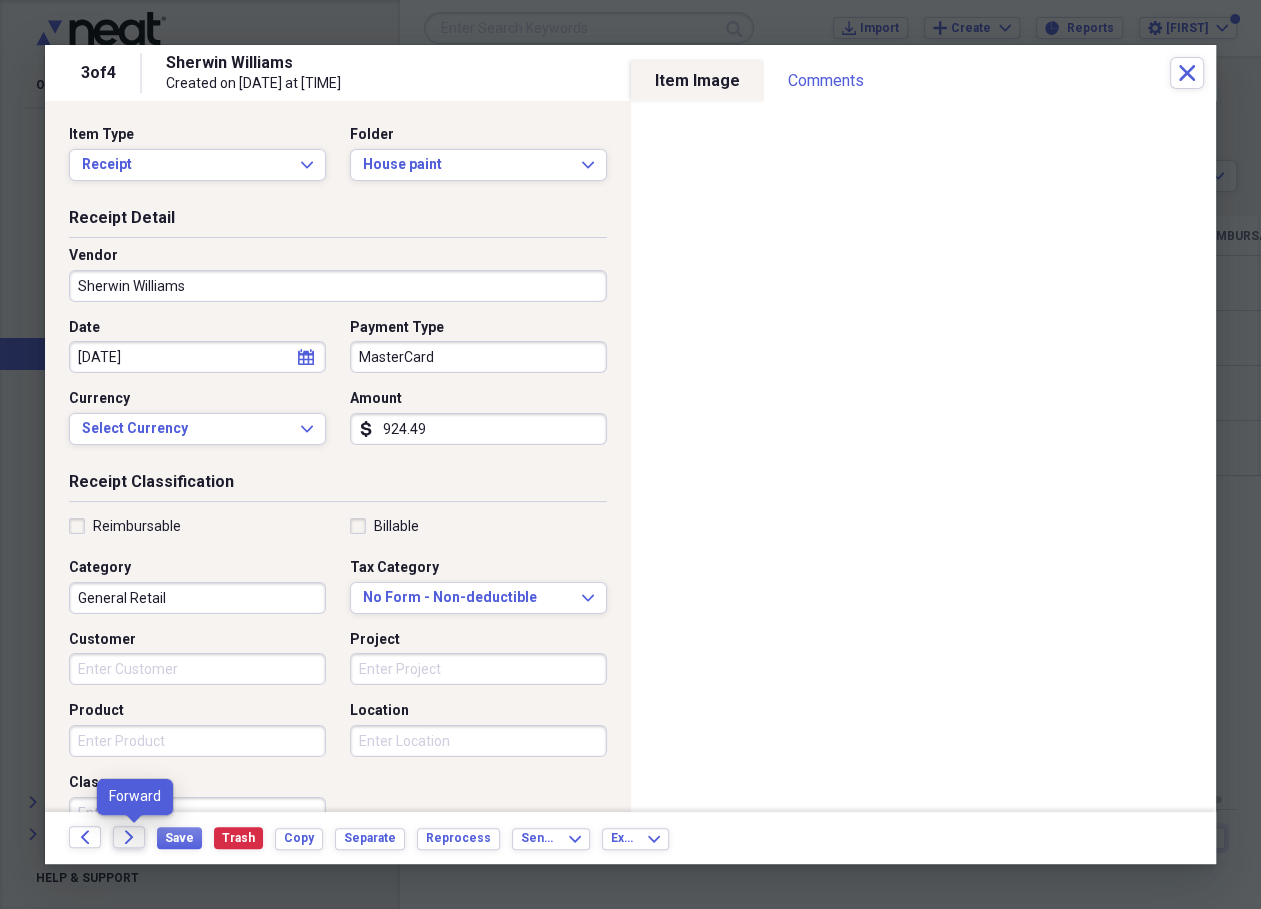click on "Forward" 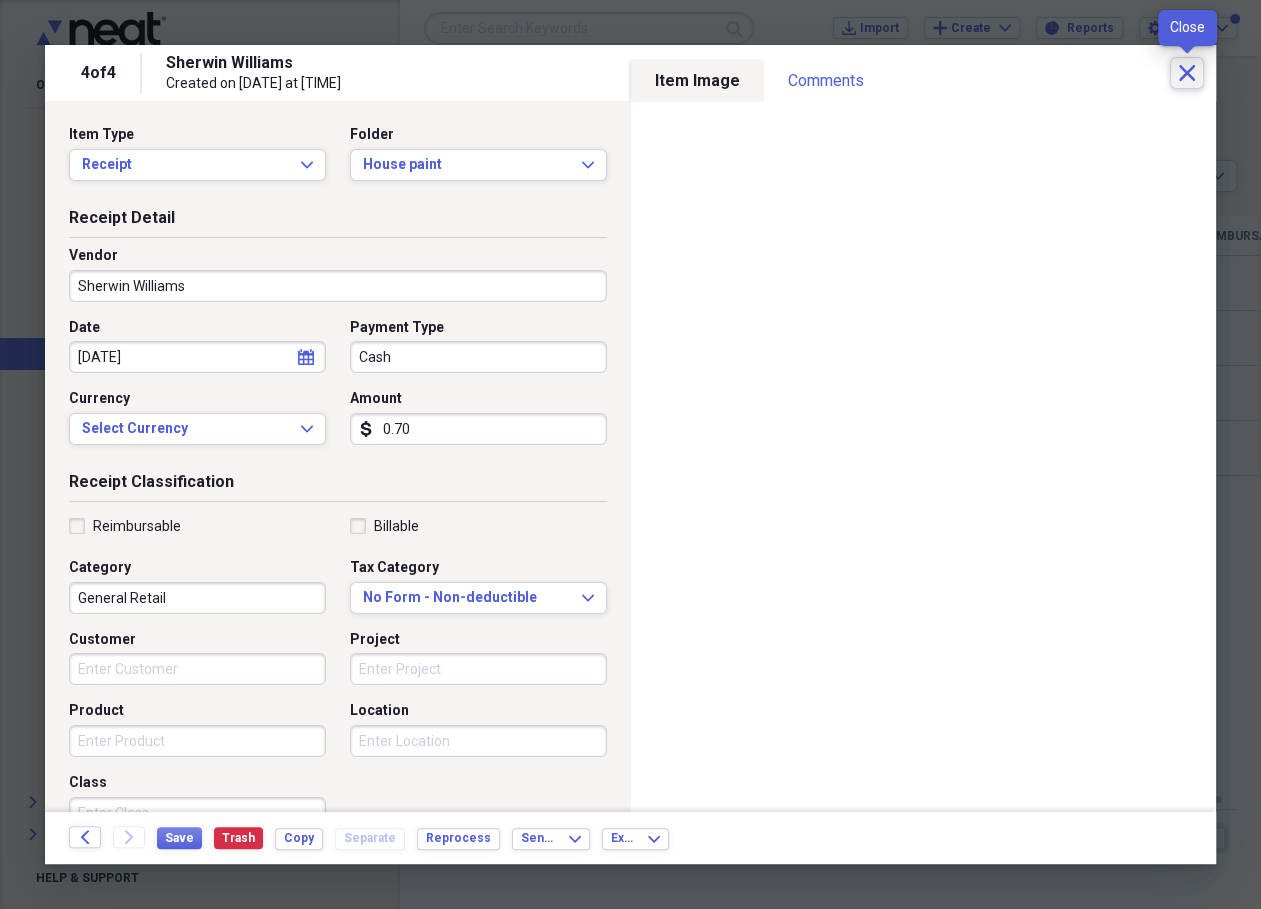 click 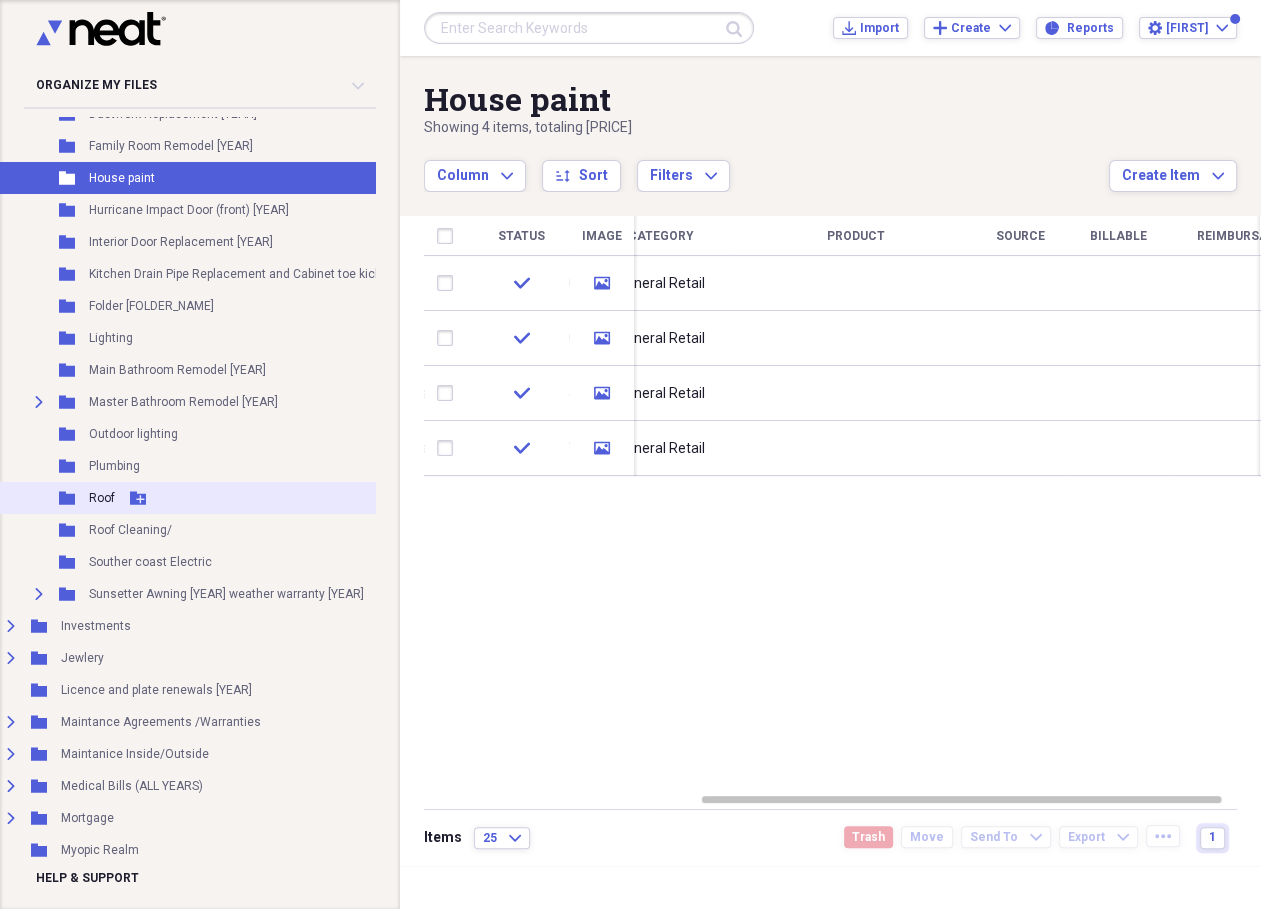scroll, scrollTop: 597, scrollLeft: 33, axis: both 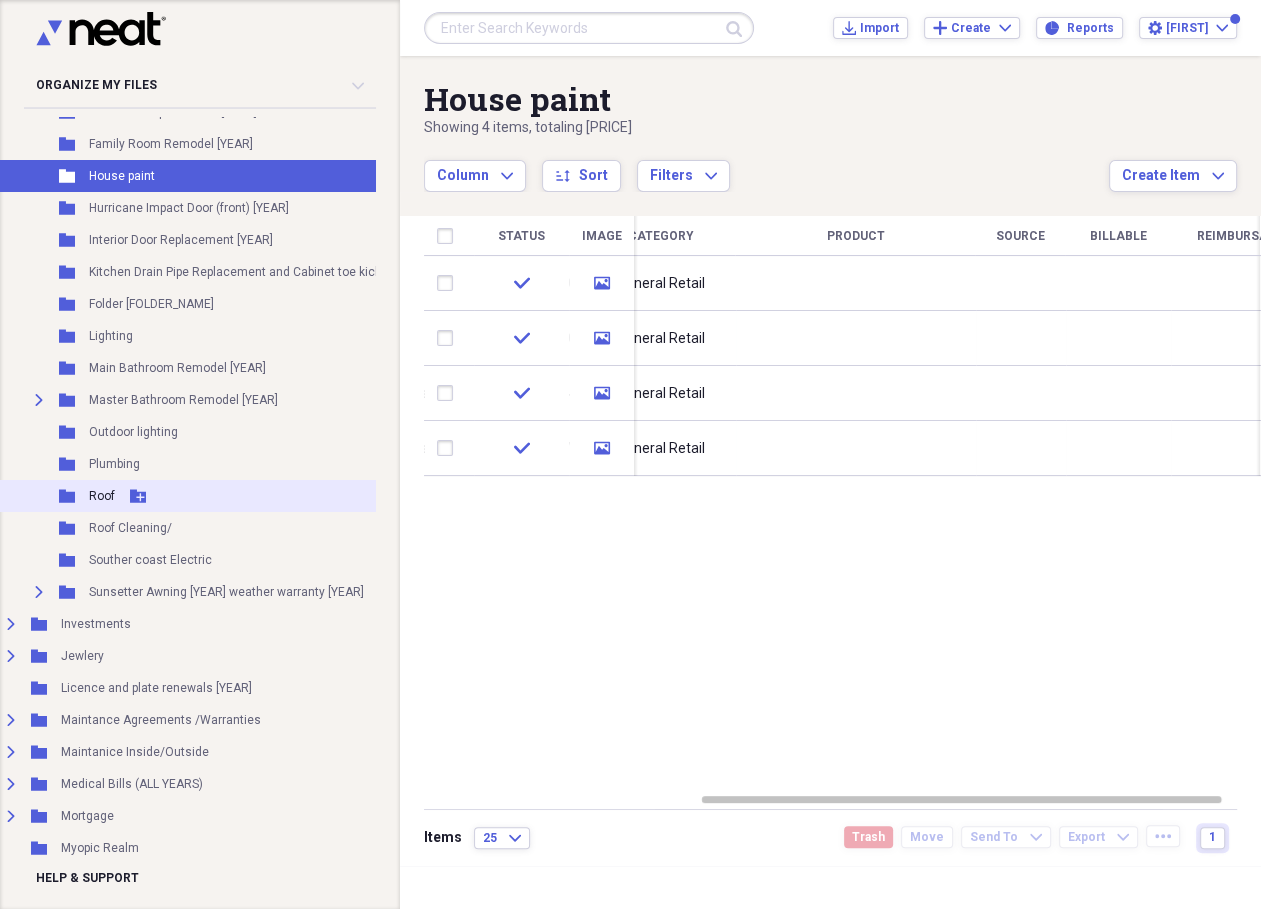 click on "Folder" at bounding box center (68, 496) 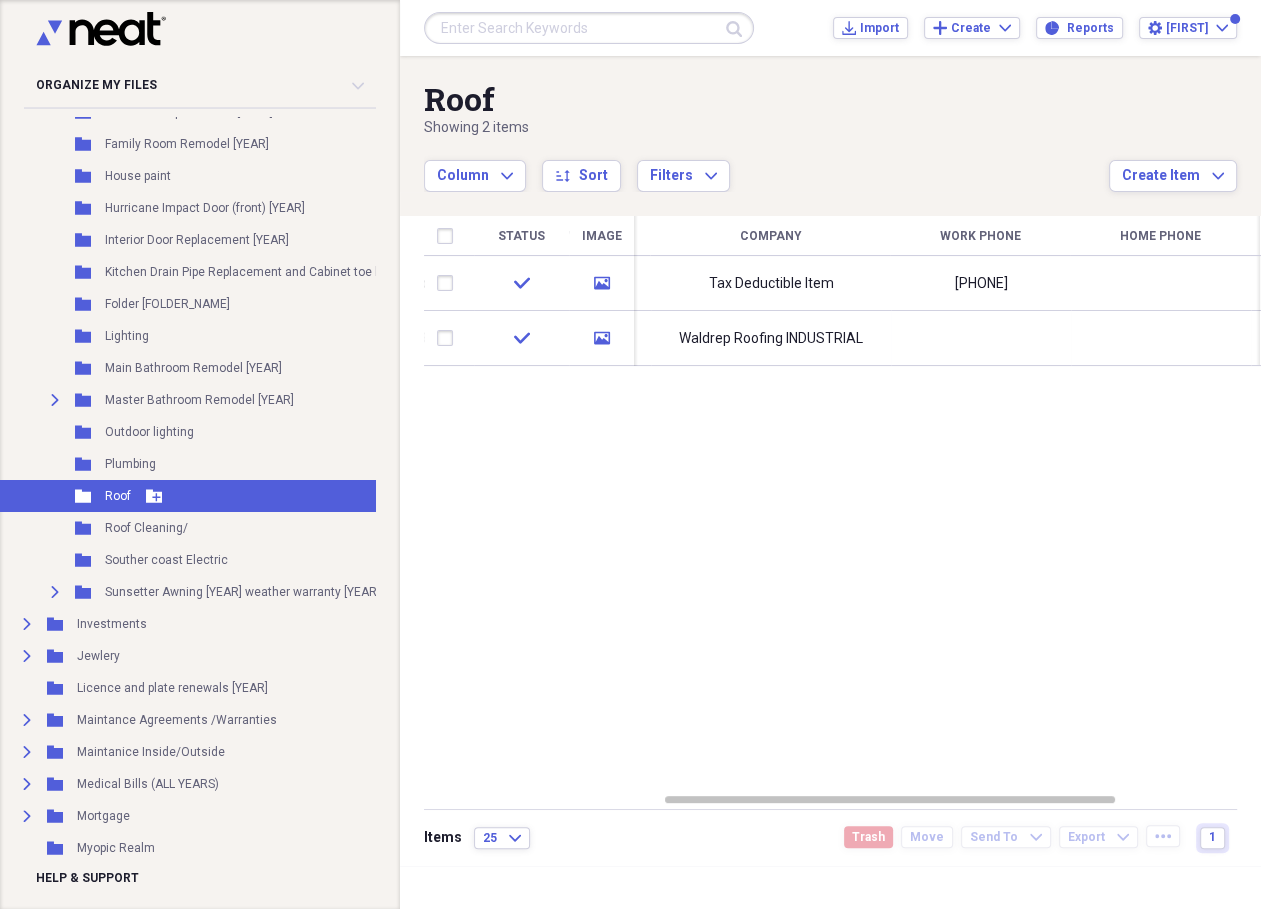 scroll, scrollTop: 597, scrollLeft: 23, axis: both 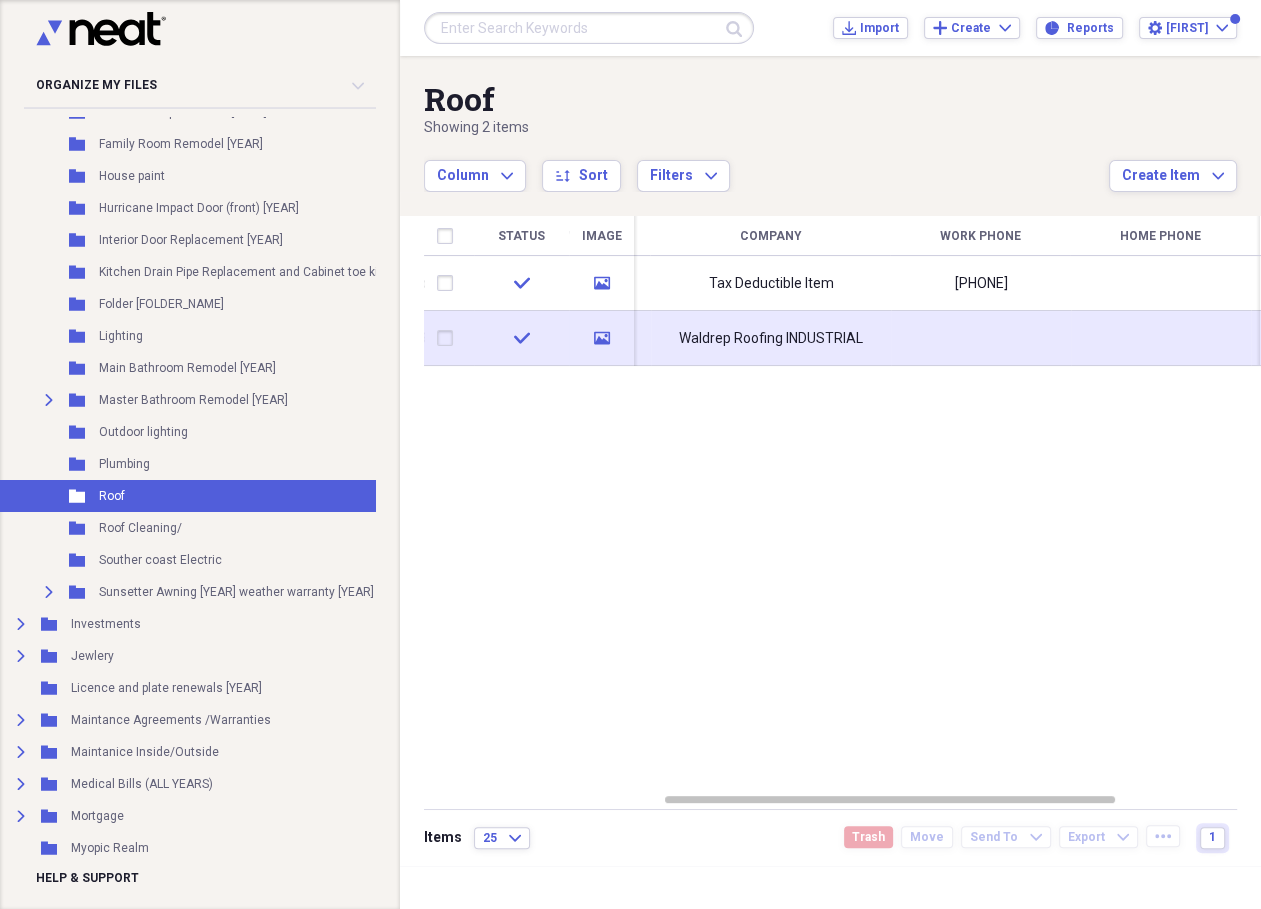 click on "Waldrep Roofing INDUSTRIAL" at bounding box center (771, 339) 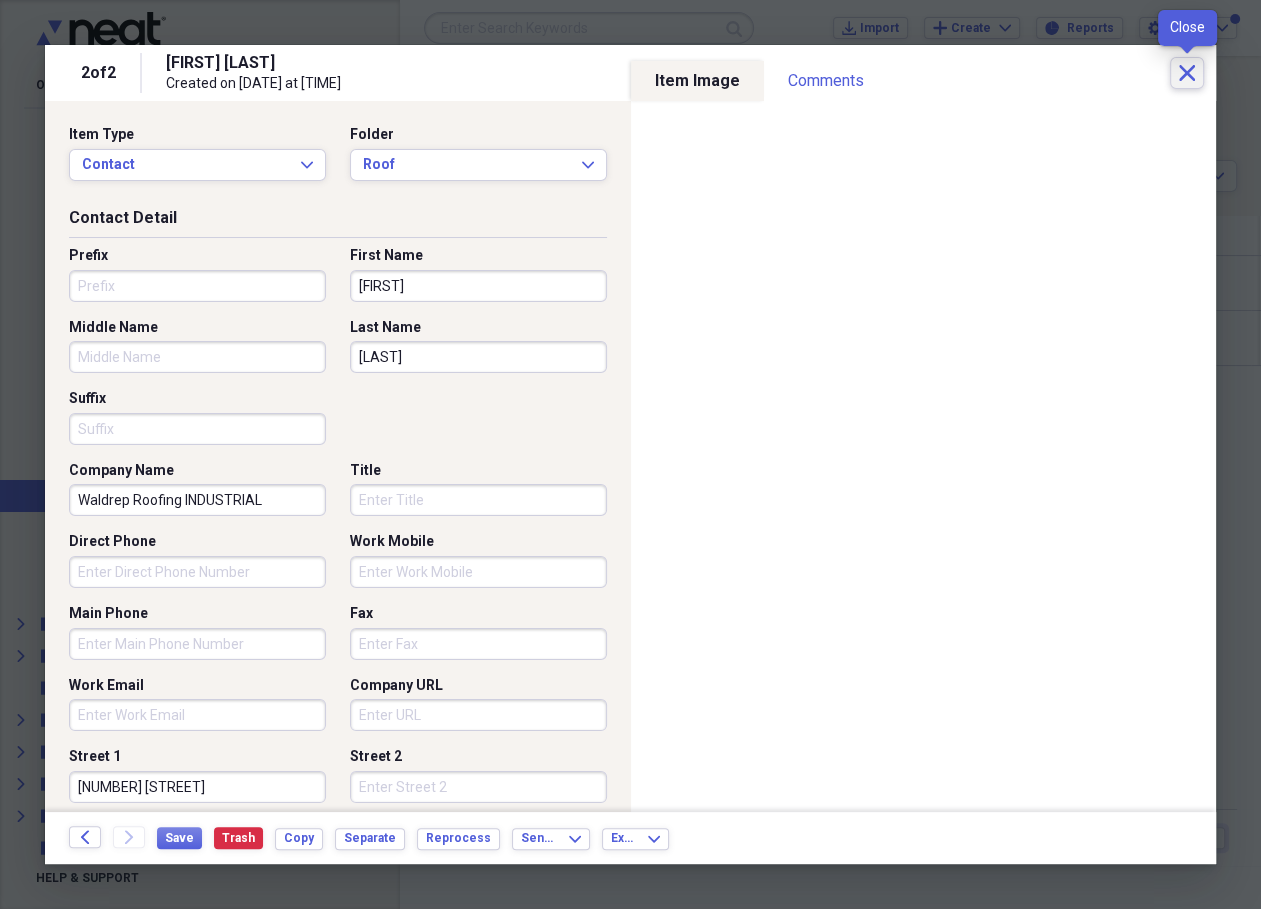 click 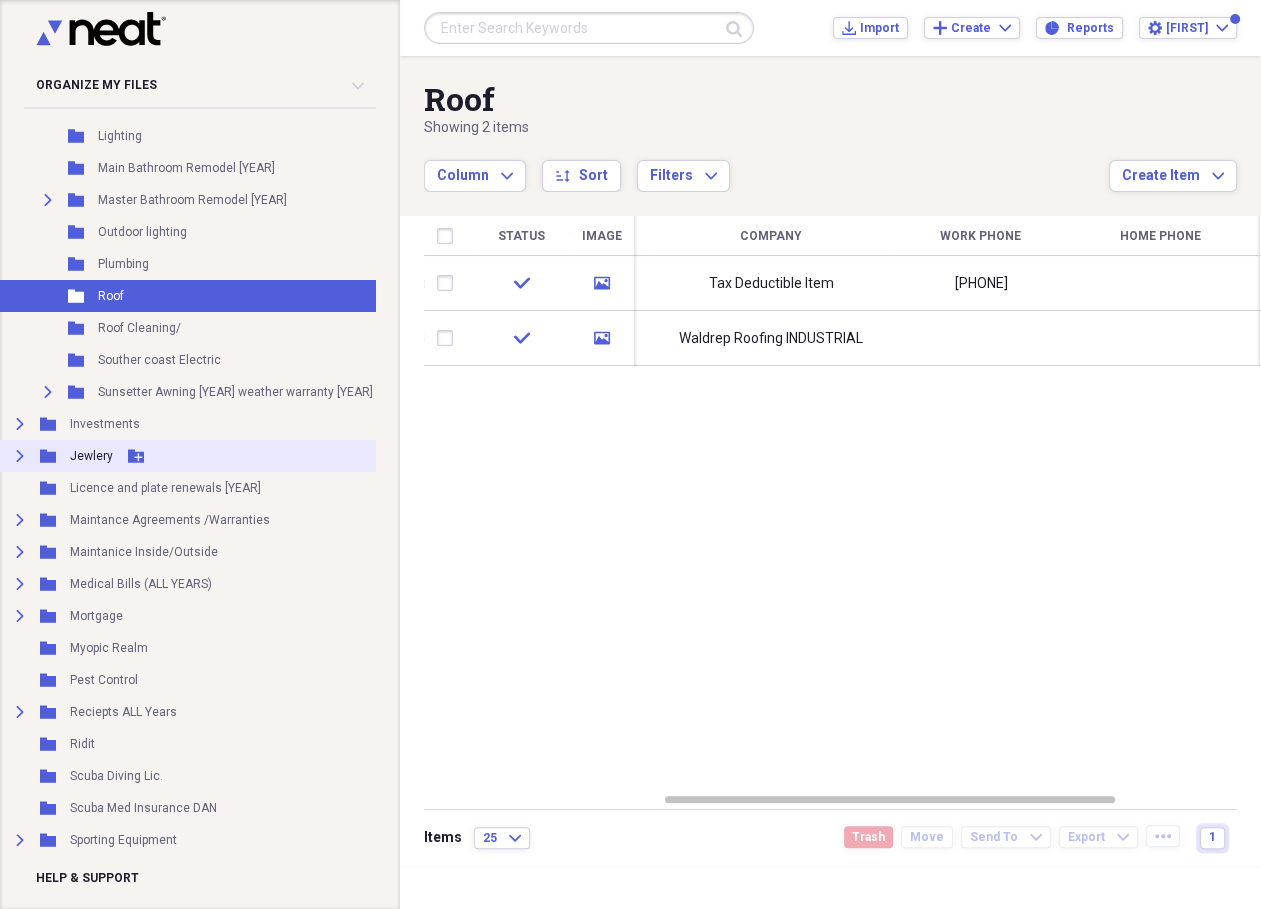scroll, scrollTop: 794, scrollLeft: 24, axis: both 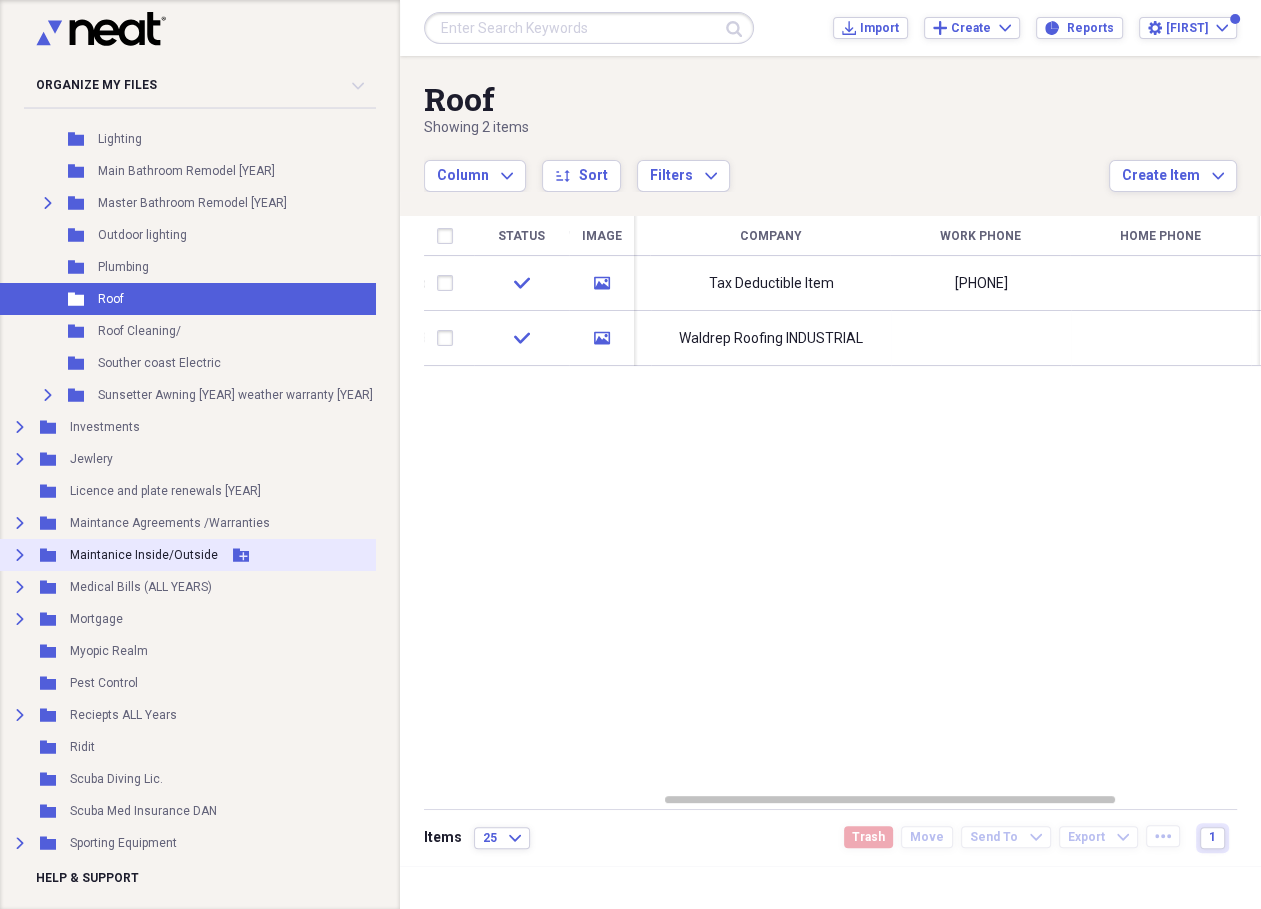 click on "Expand" 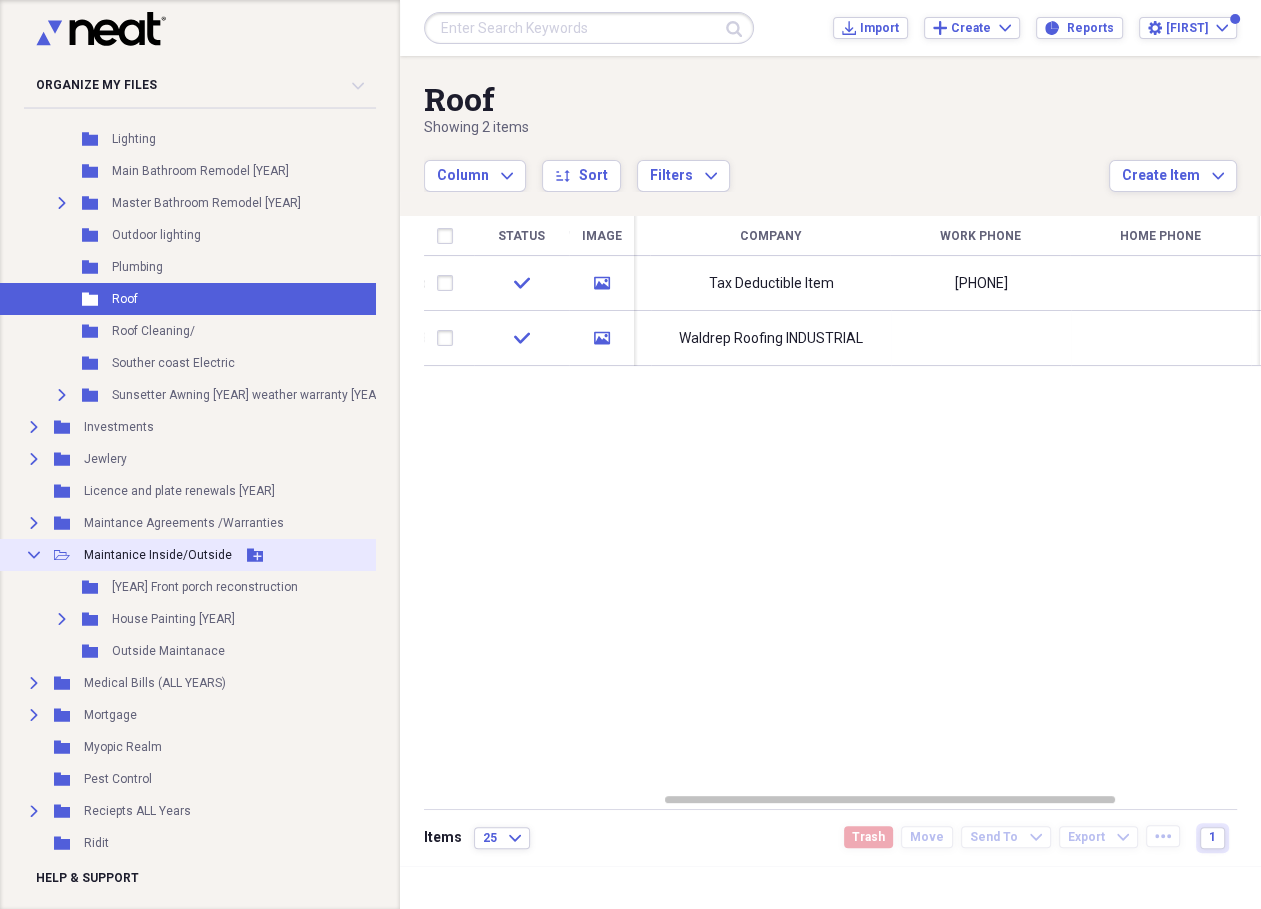 scroll, scrollTop: 794, scrollLeft: 0, axis: vertical 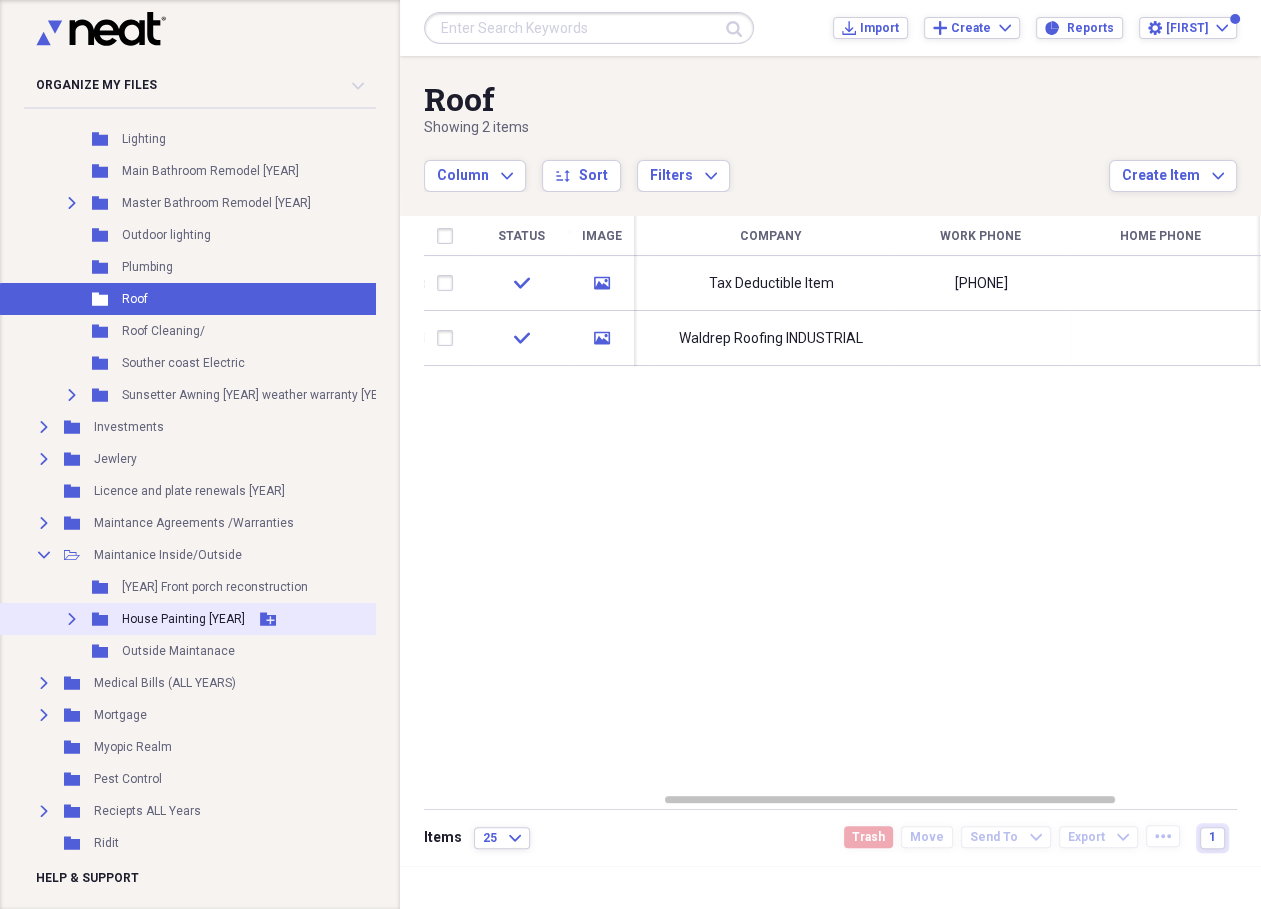 click on "Expand" 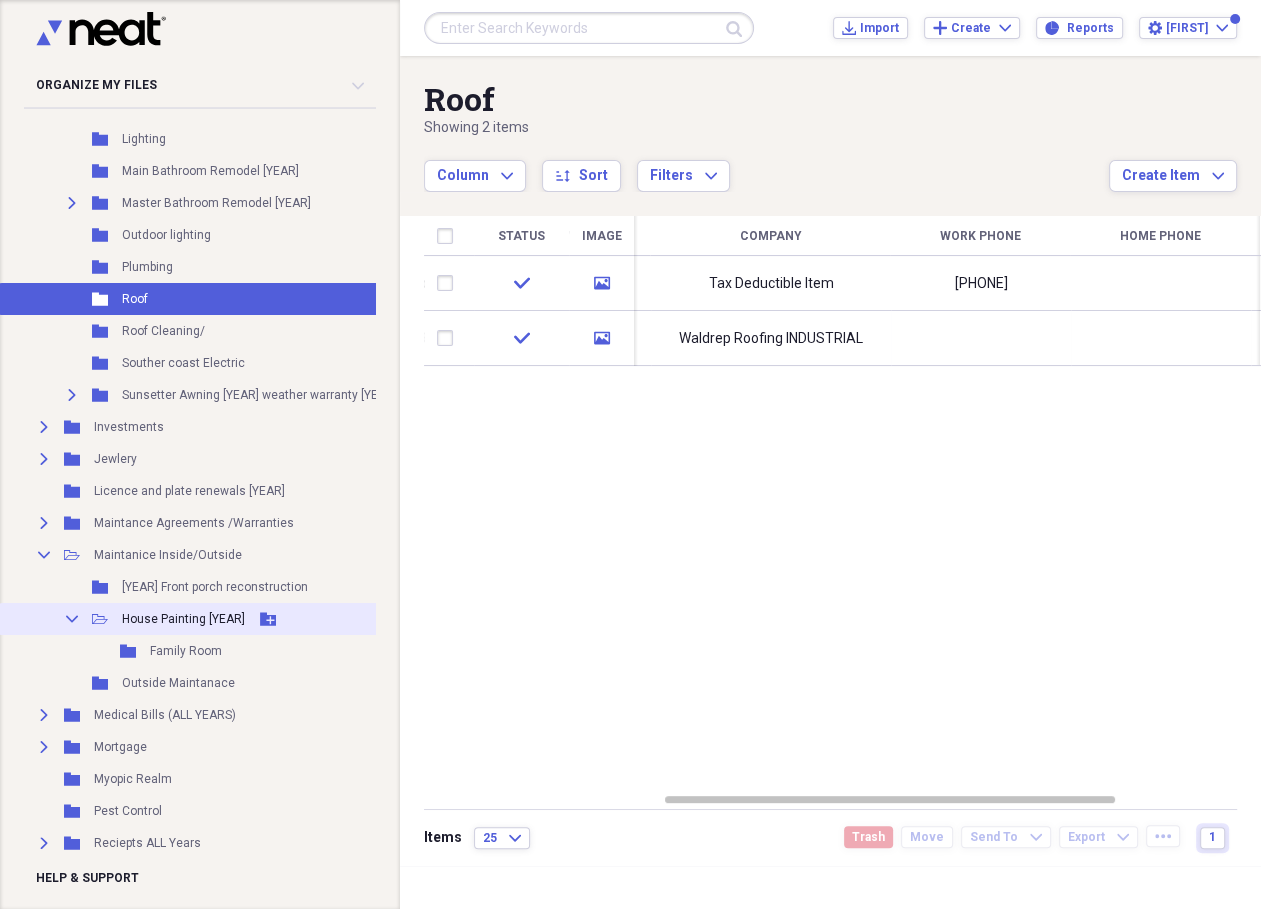 click on "House Painting  [YEAR]" at bounding box center (183, 619) 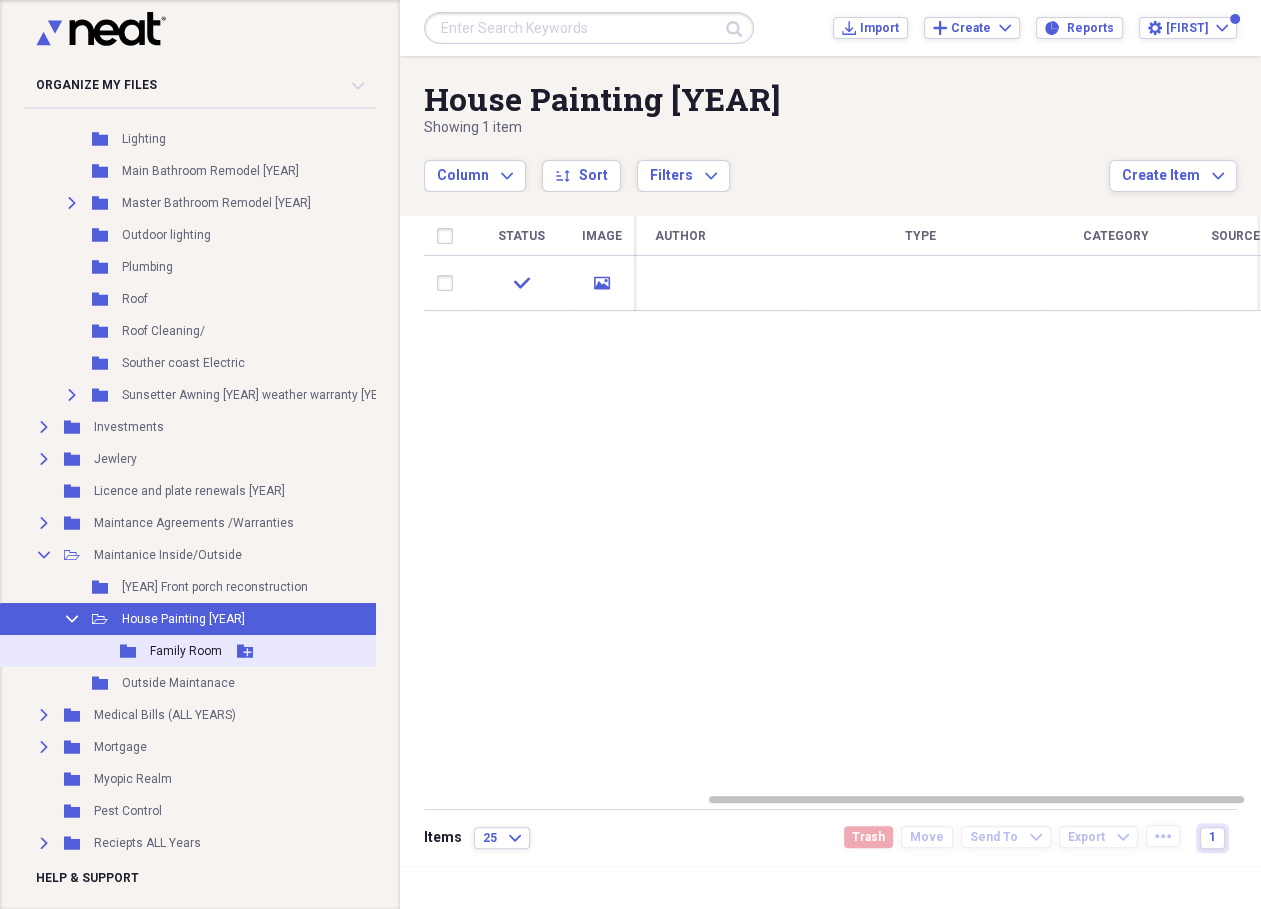 scroll, scrollTop: 796, scrollLeft: 0, axis: vertical 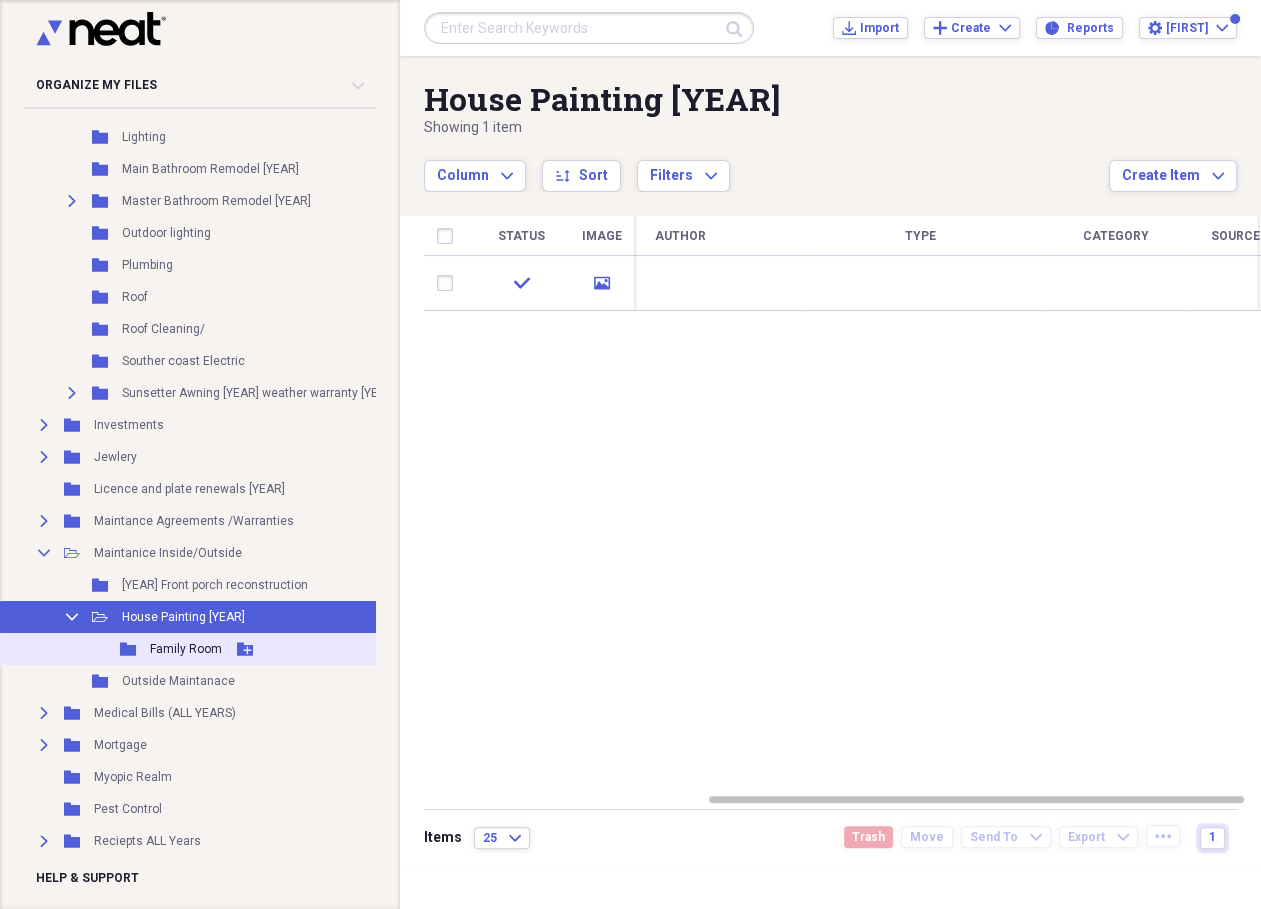 click on "Family Room" at bounding box center [186, 649] 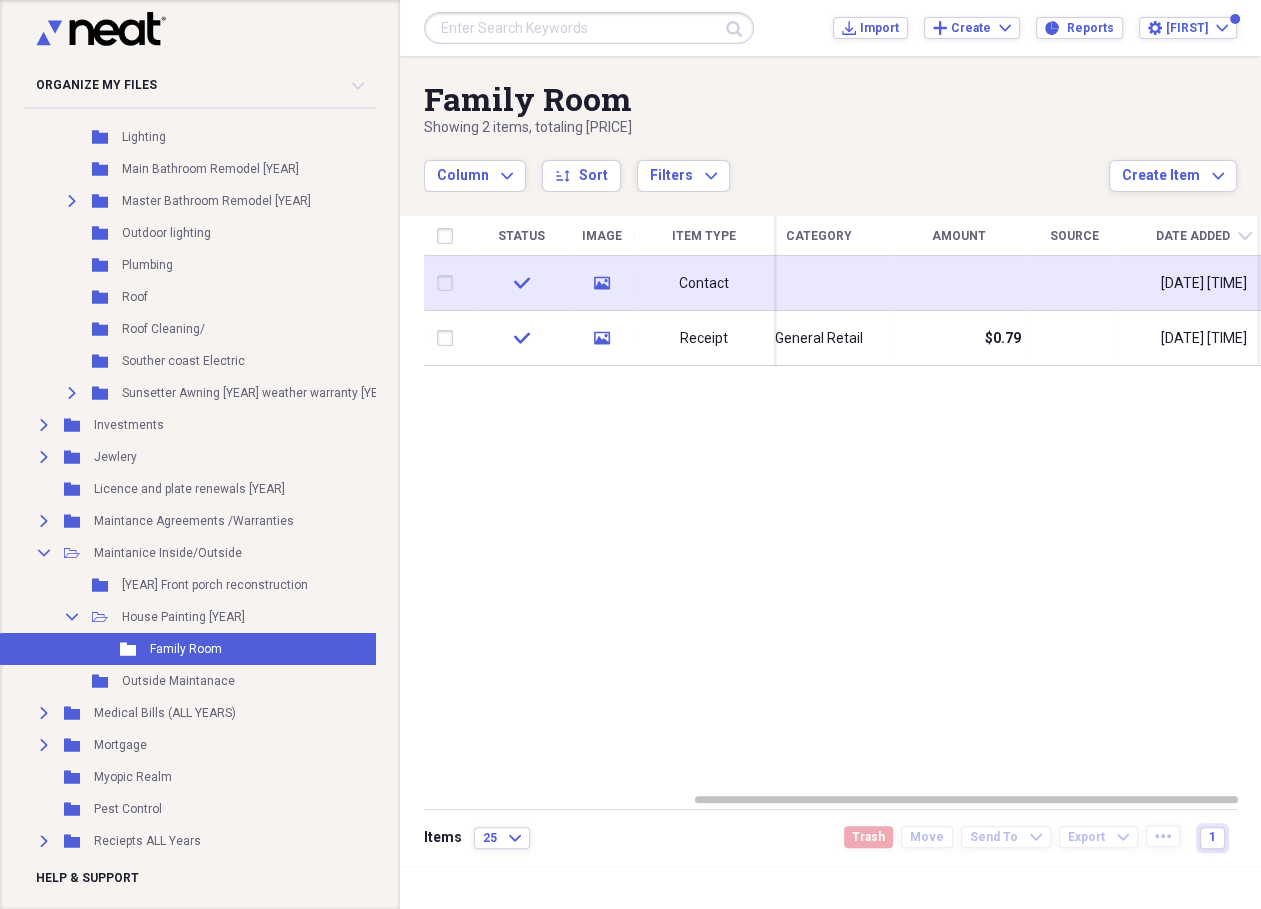 click on "media" 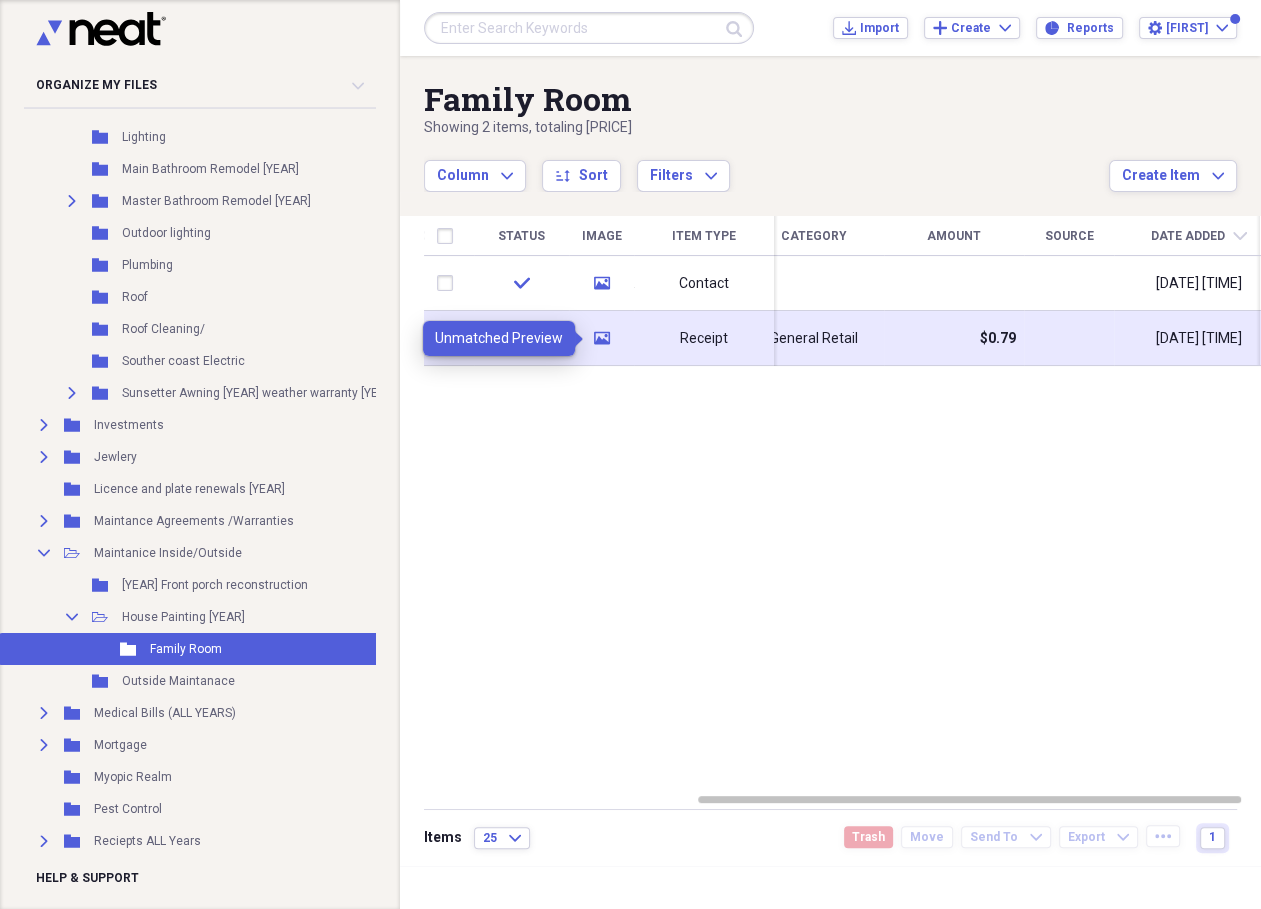 click on "media" 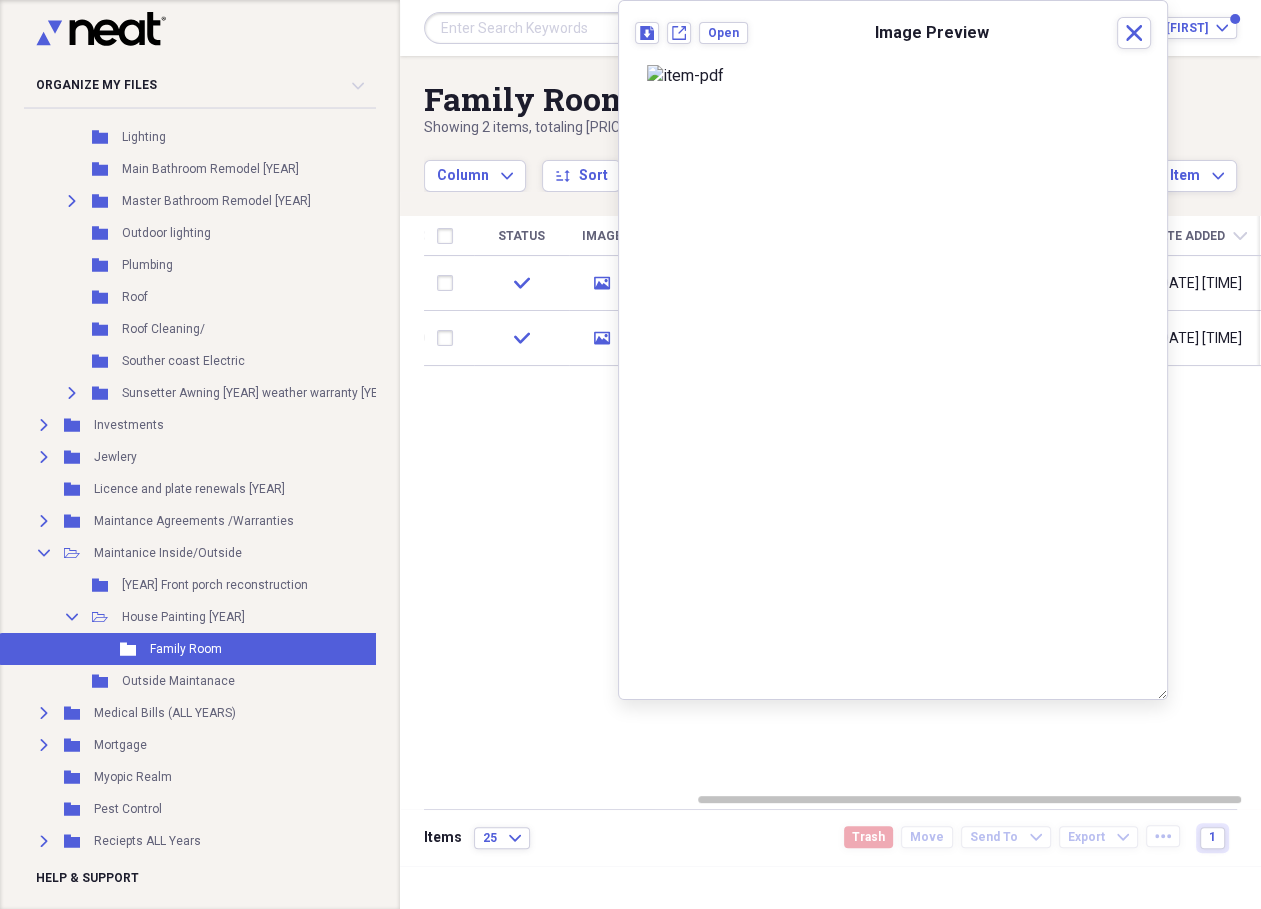 scroll, scrollTop: 113, scrollLeft: 0, axis: vertical 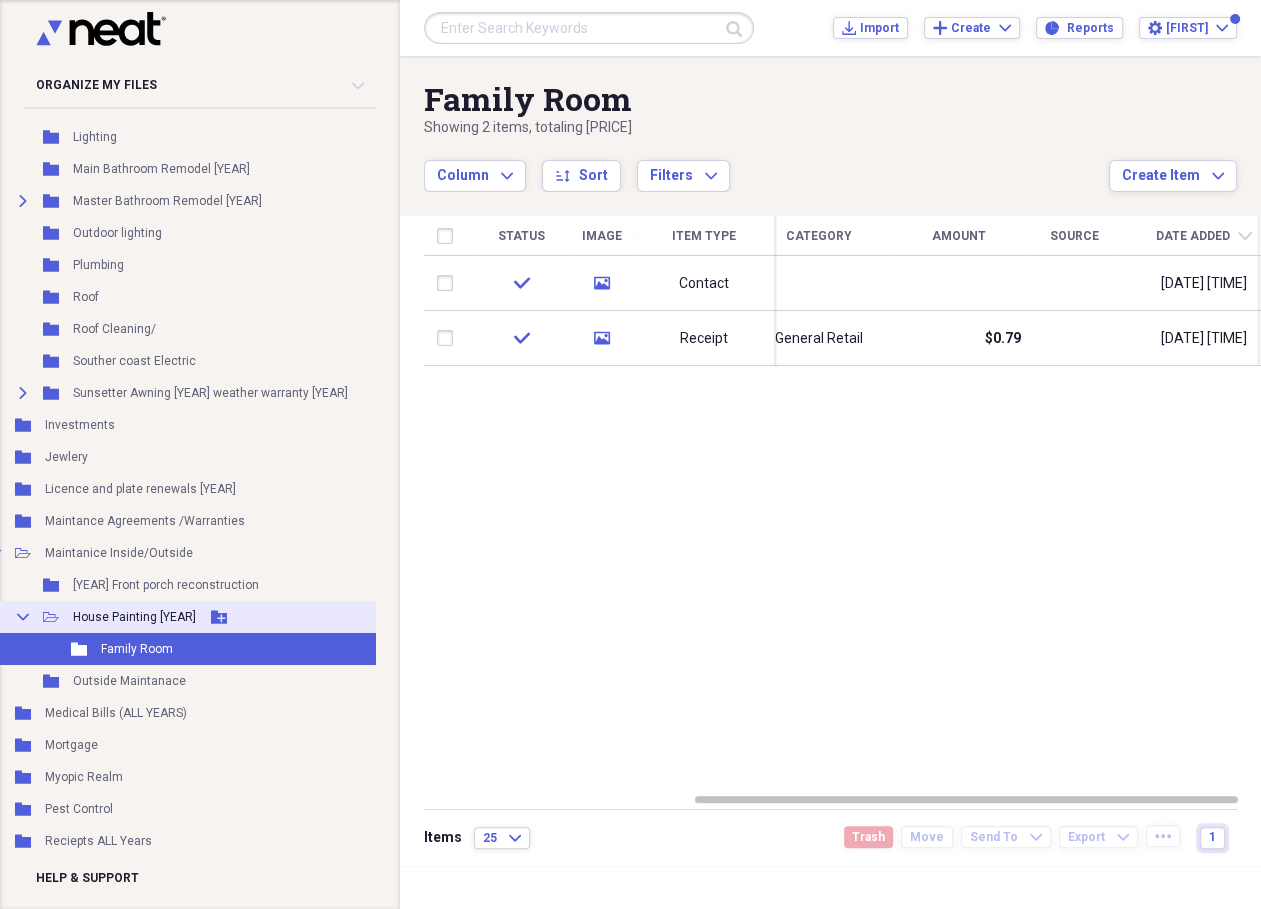 click on "House Painting  [YEAR]" at bounding box center [134, 617] 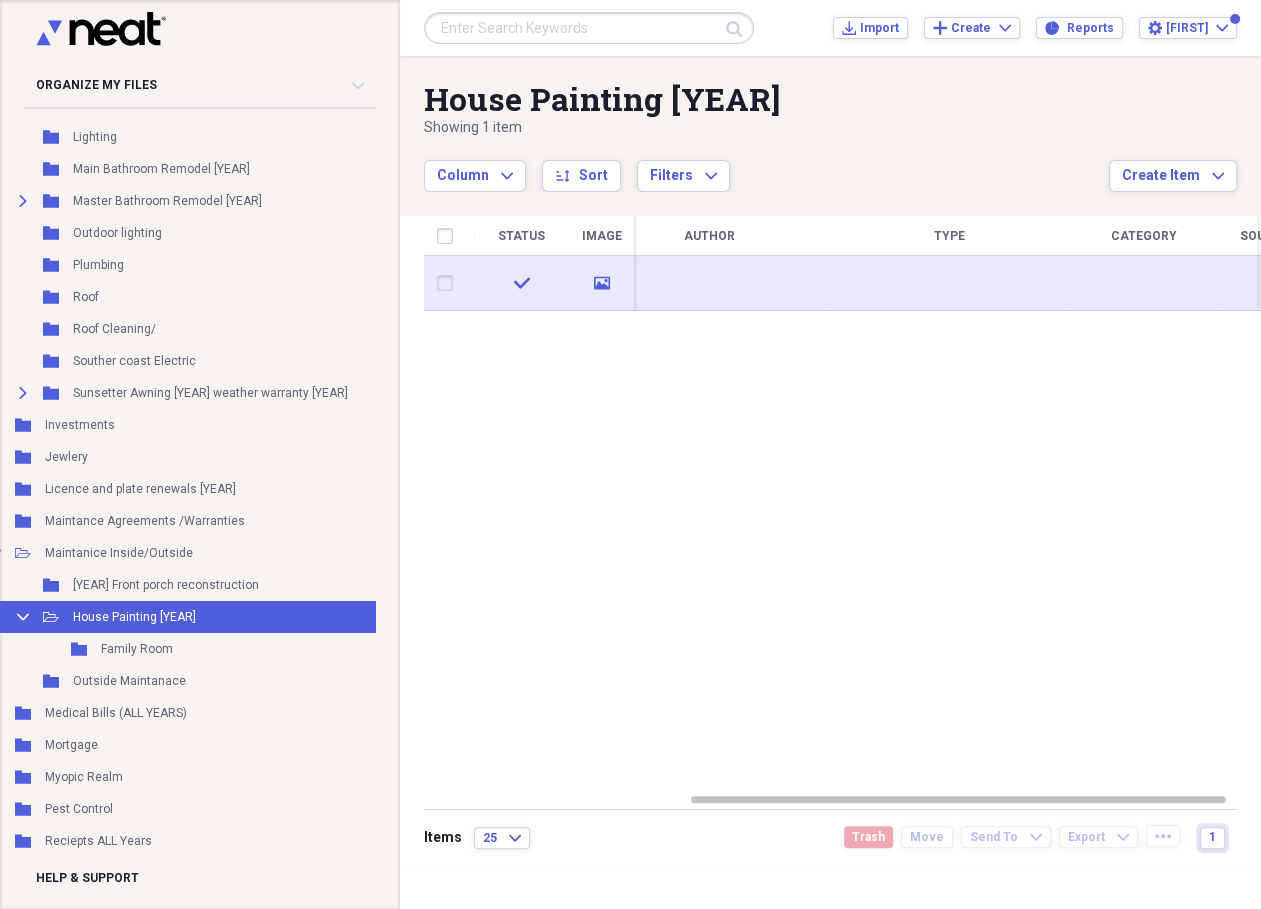 click on "media" 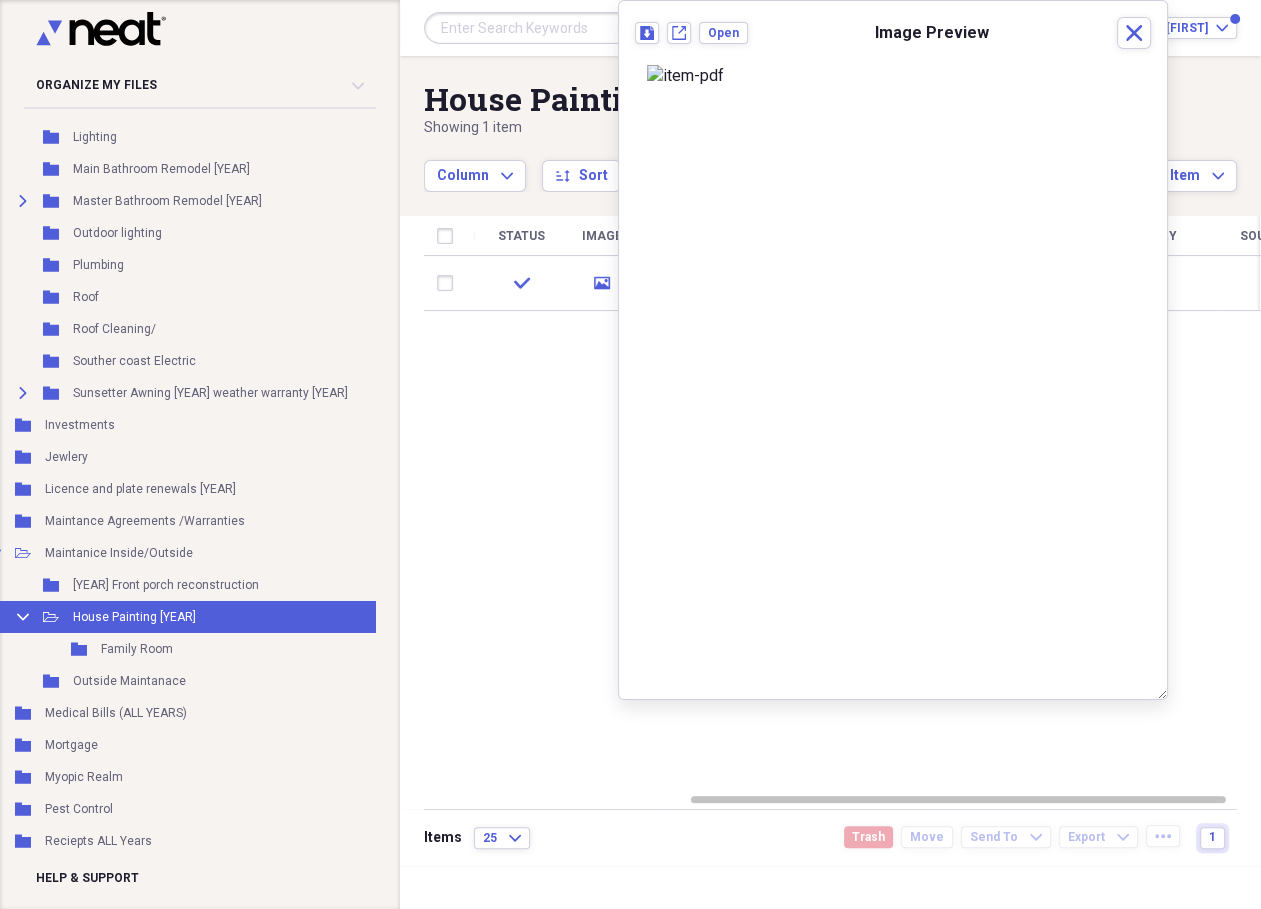 click at bounding box center [893, 76] 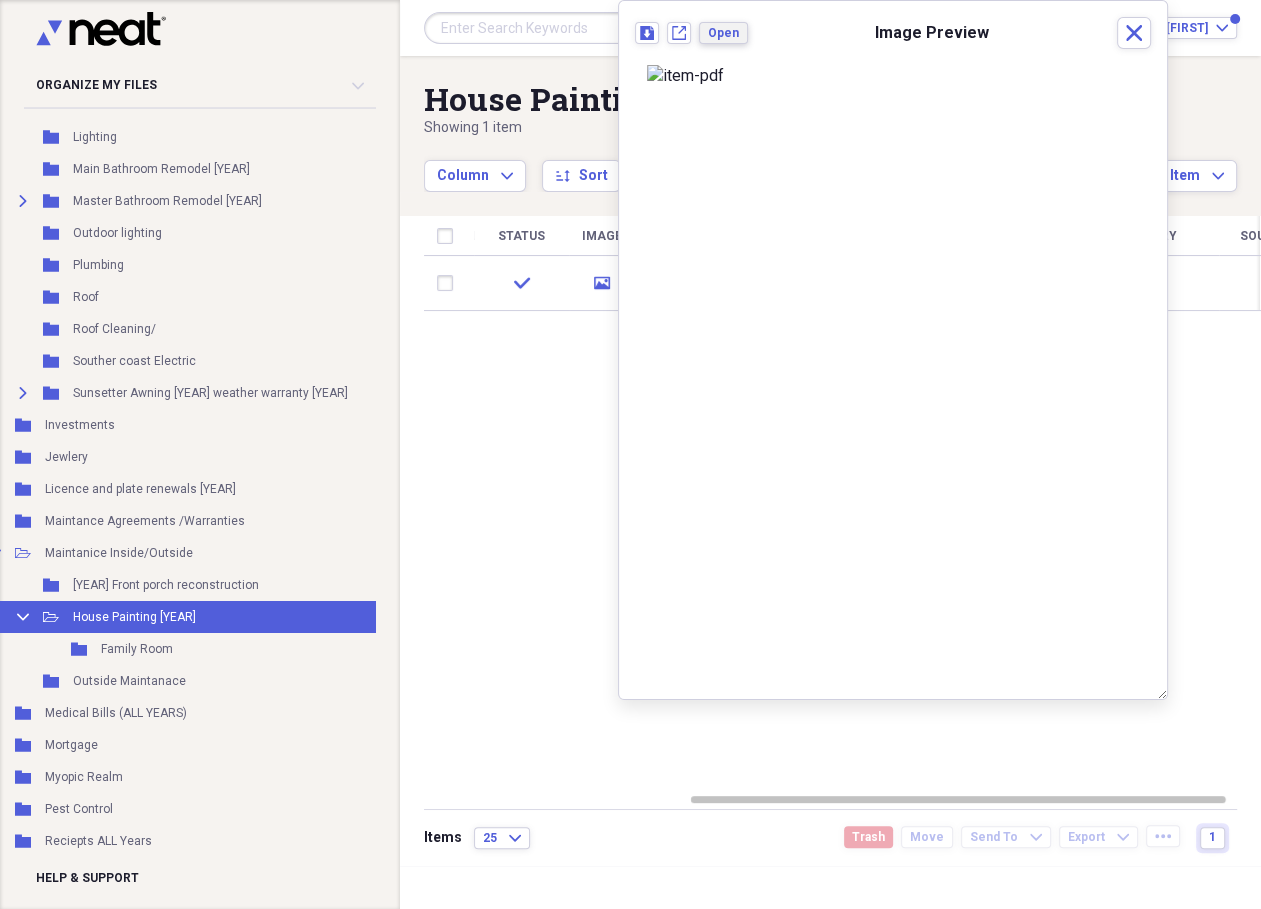 click on "Open" at bounding box center (723, 33) 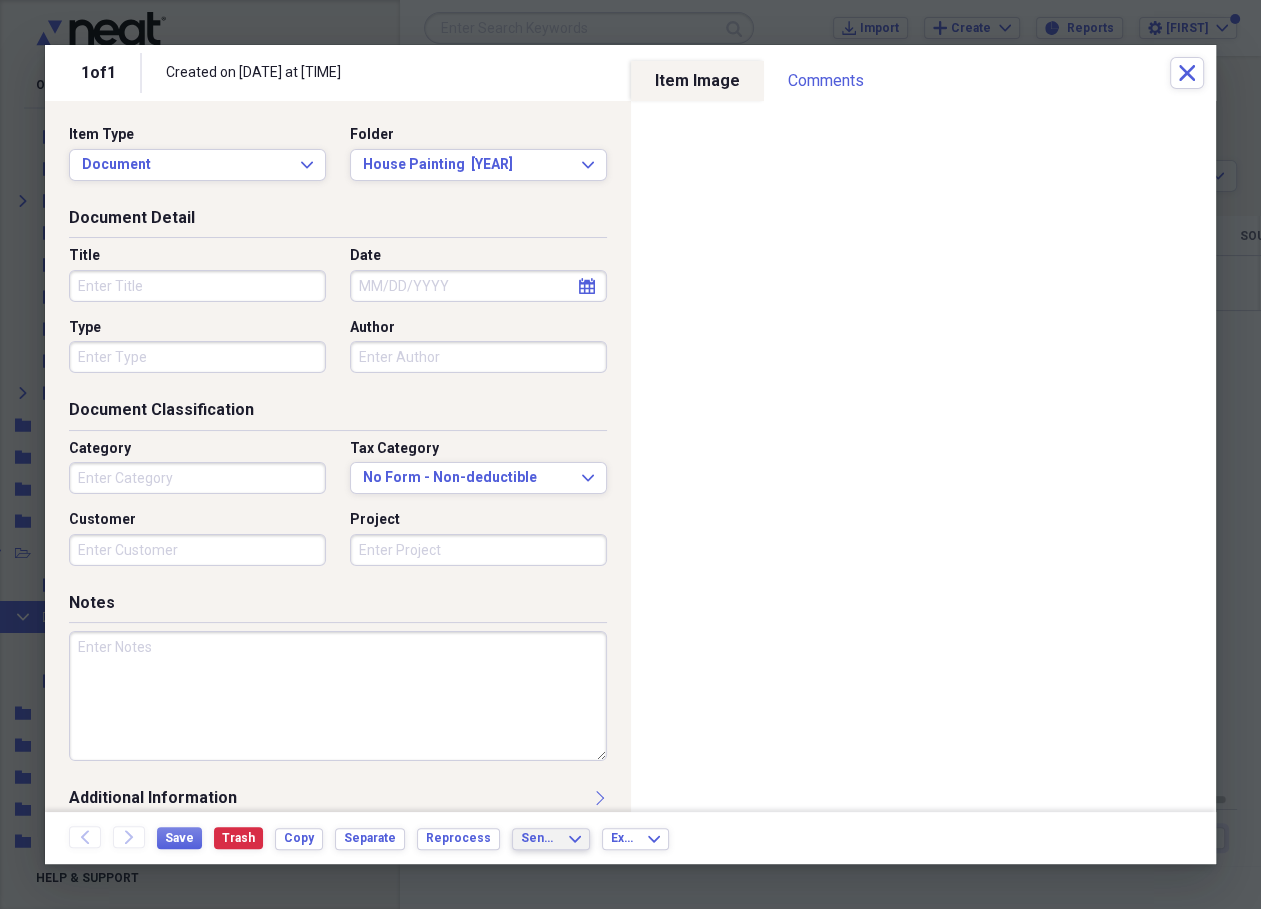 click on "Expand" 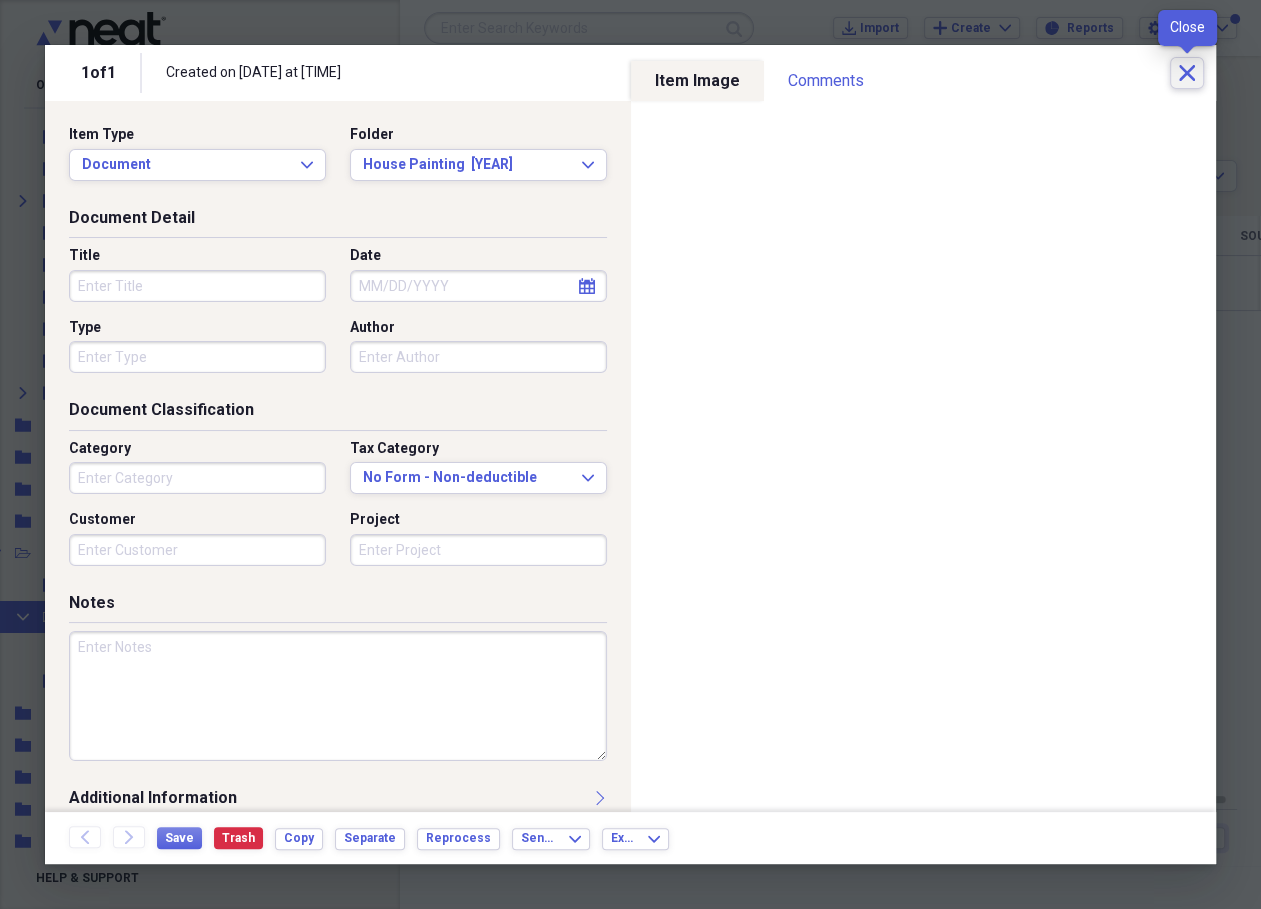 click on "Close" 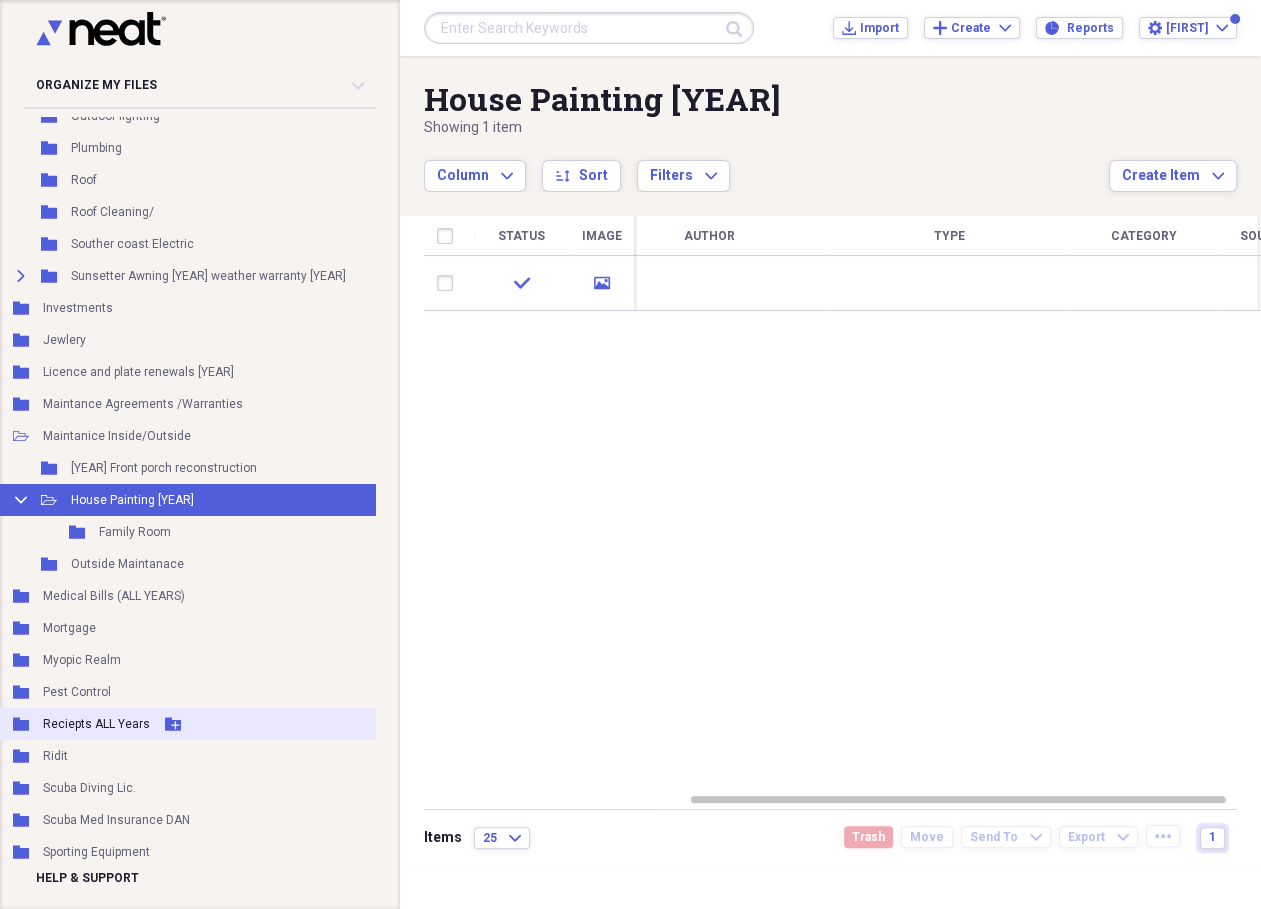 scroll, scrollTop: 913, scrollLeft: 60, axis: both 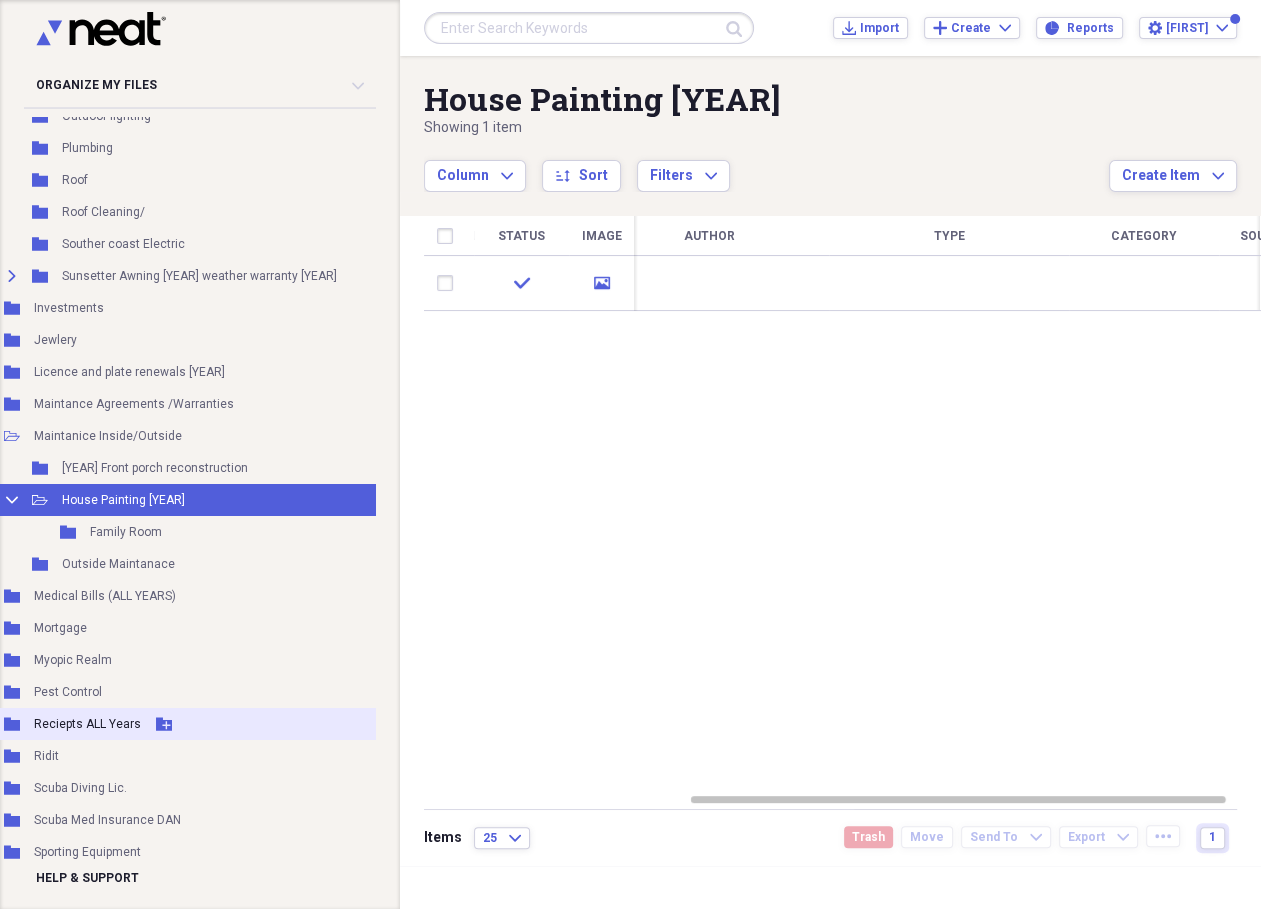 click on "Reciepts ALL Years" at bounding box center [87, 724] 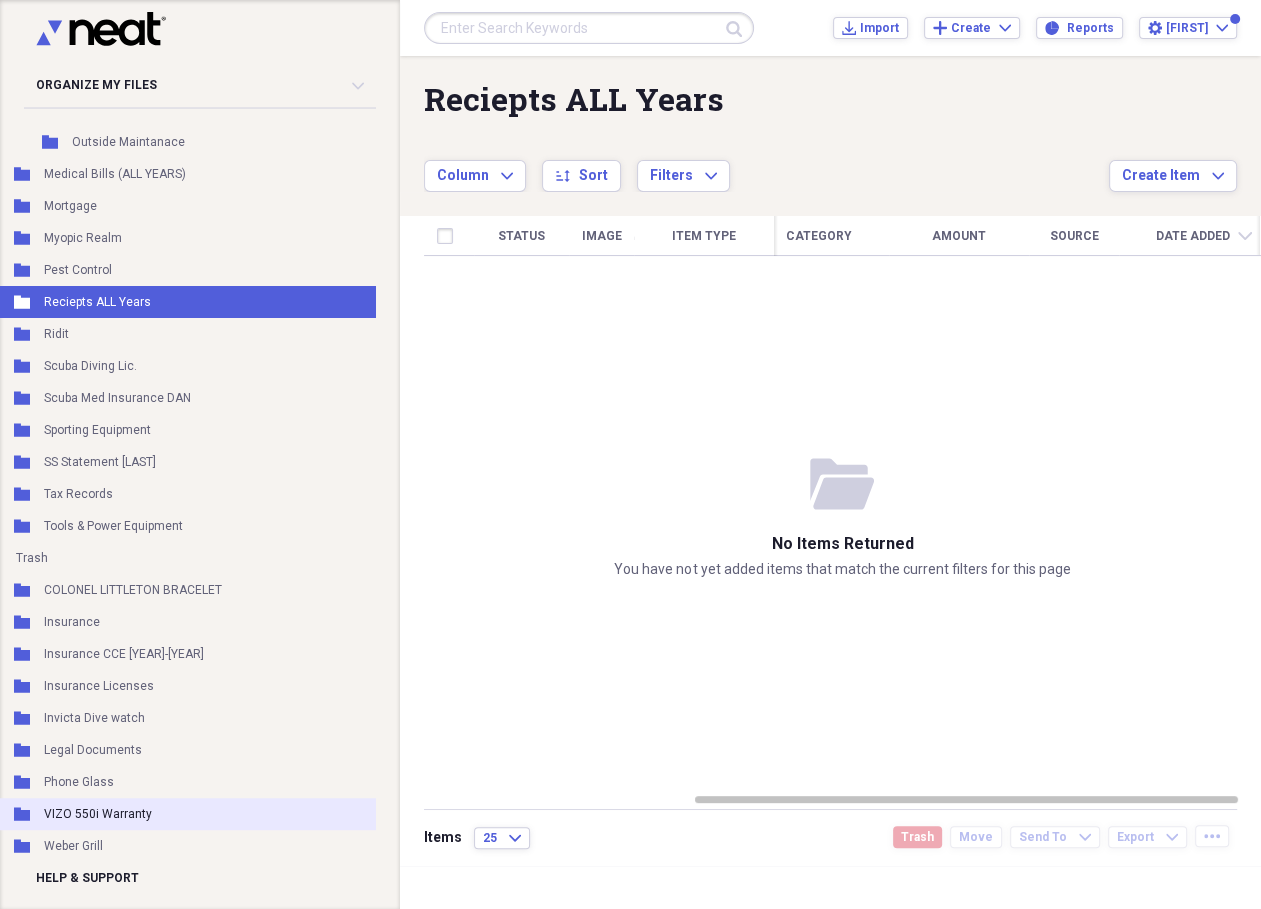 scroll, scrollTop: 1345, scrollLeft: 56, axis: both 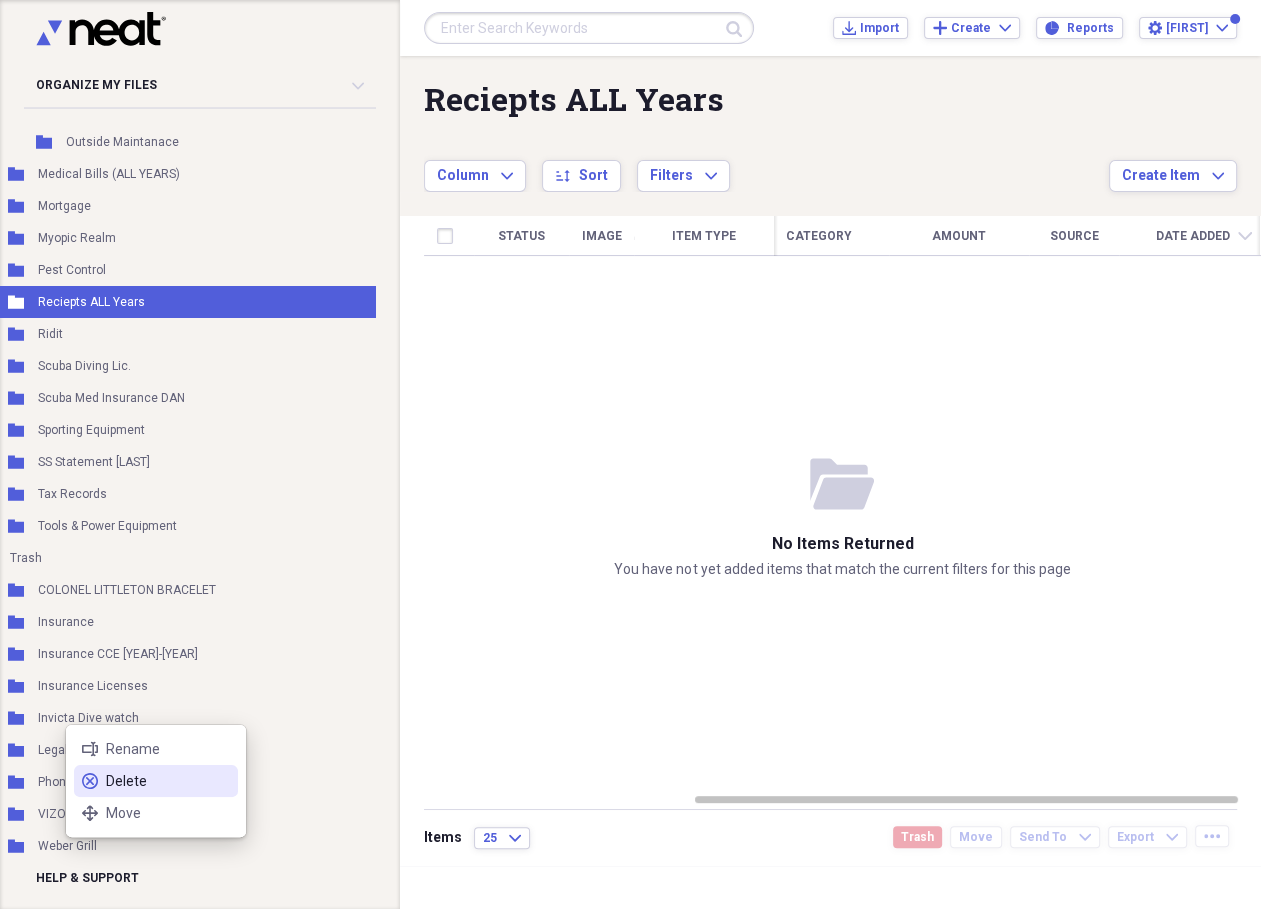 click on "Delete" at bounding box center [168, 781] 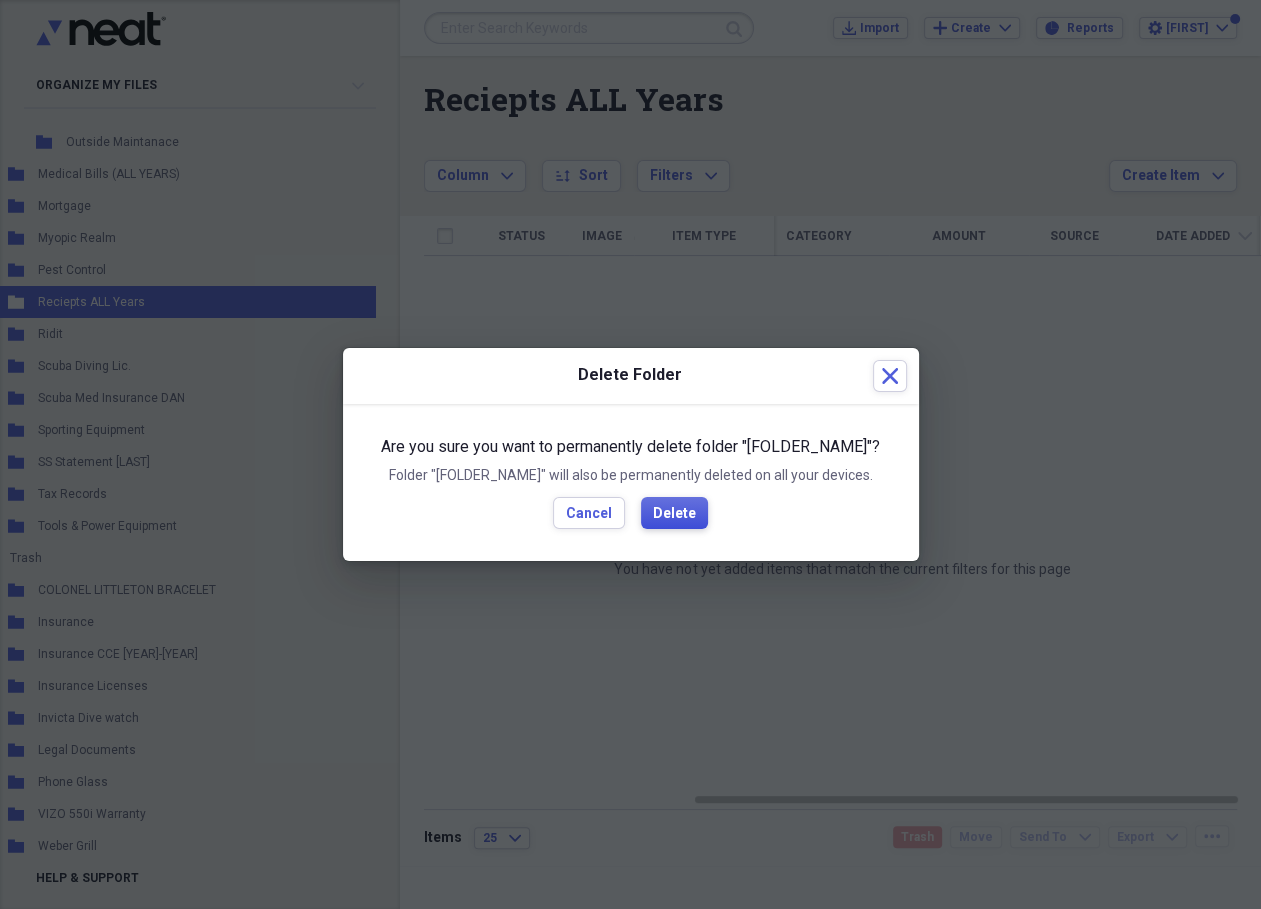 click on "Delete" at bounding box center [674, 513] 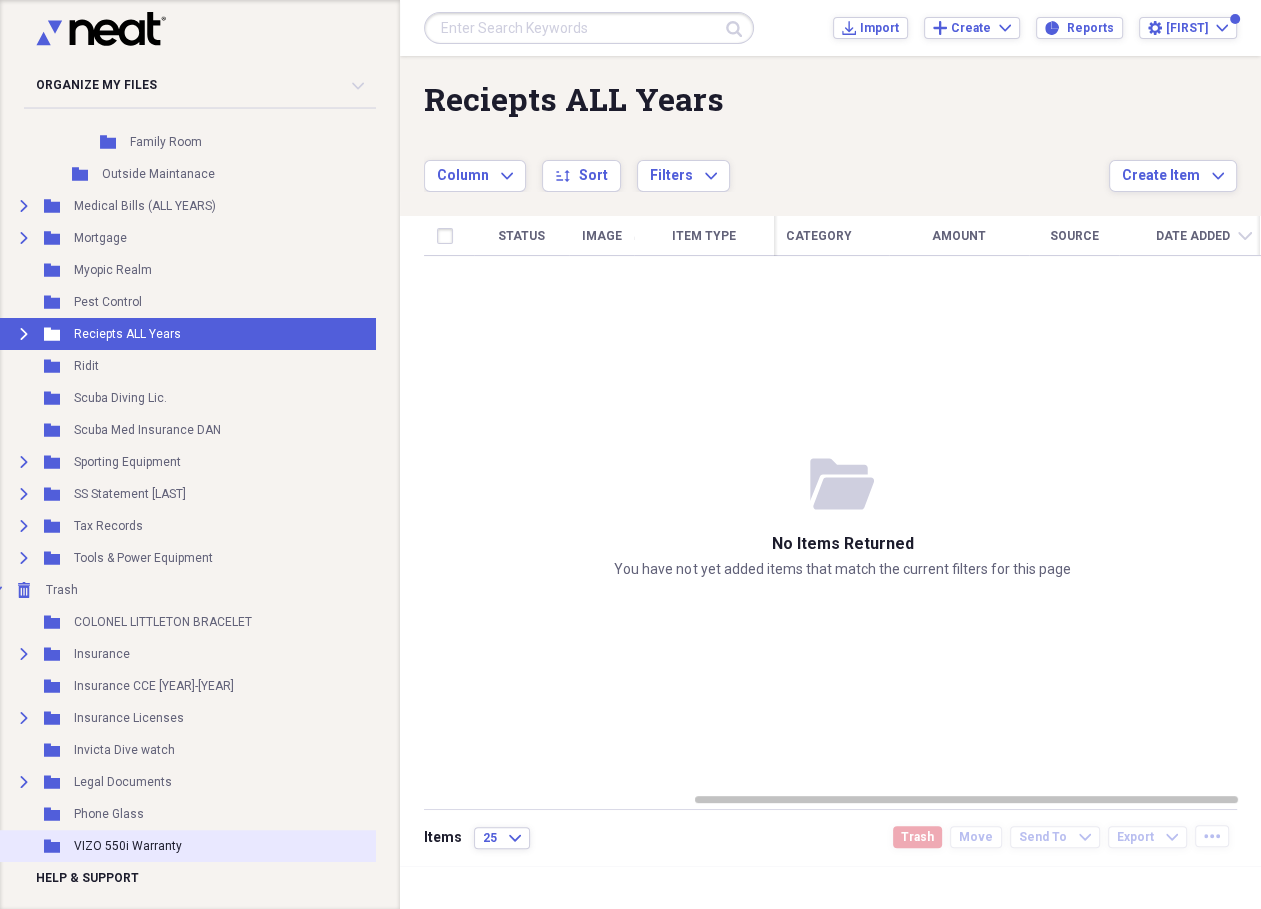 scroll, scrollTop: 1320, scrollLeft: 0, axis: vertical 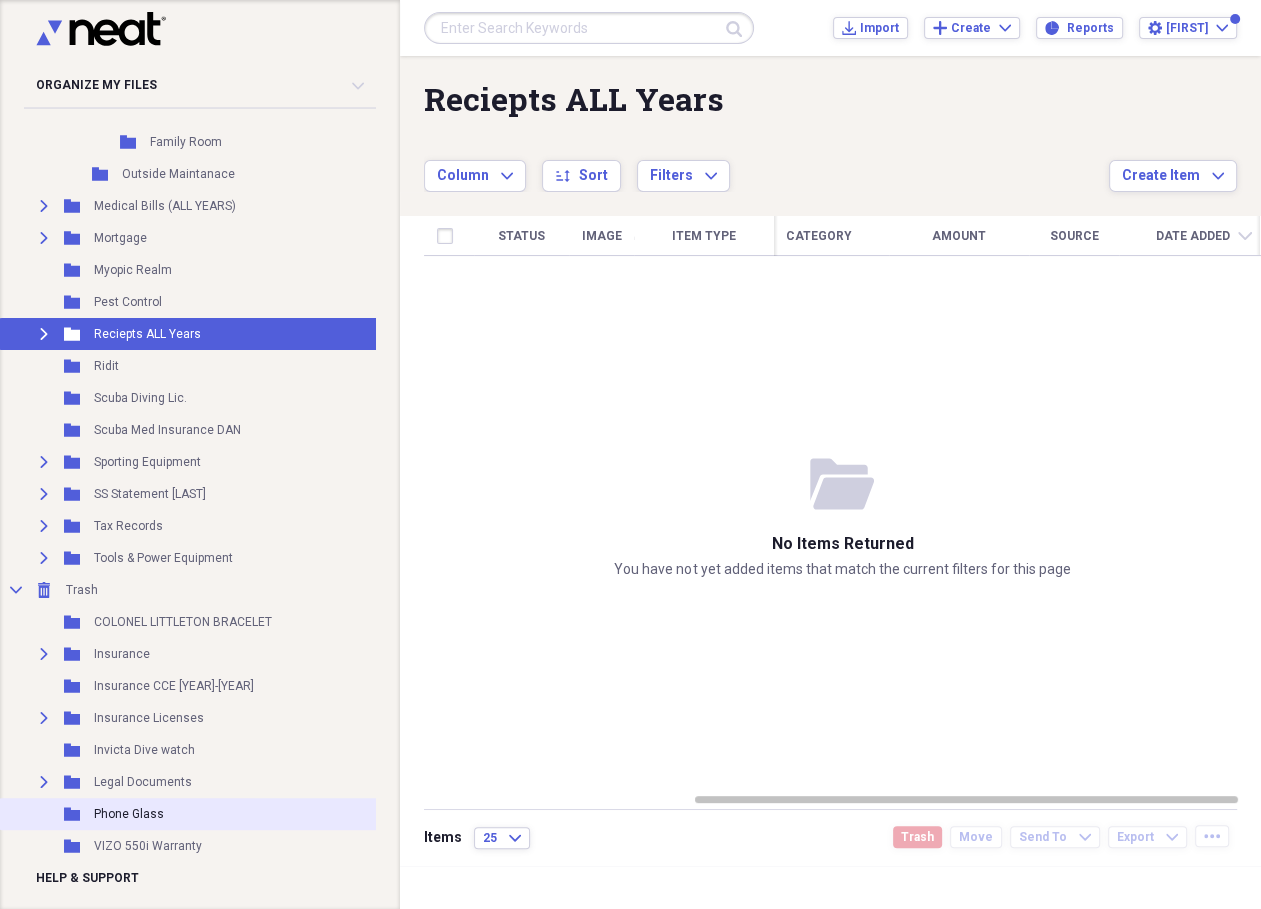 click on "Phone Glass" at bounding box center [129, 814] 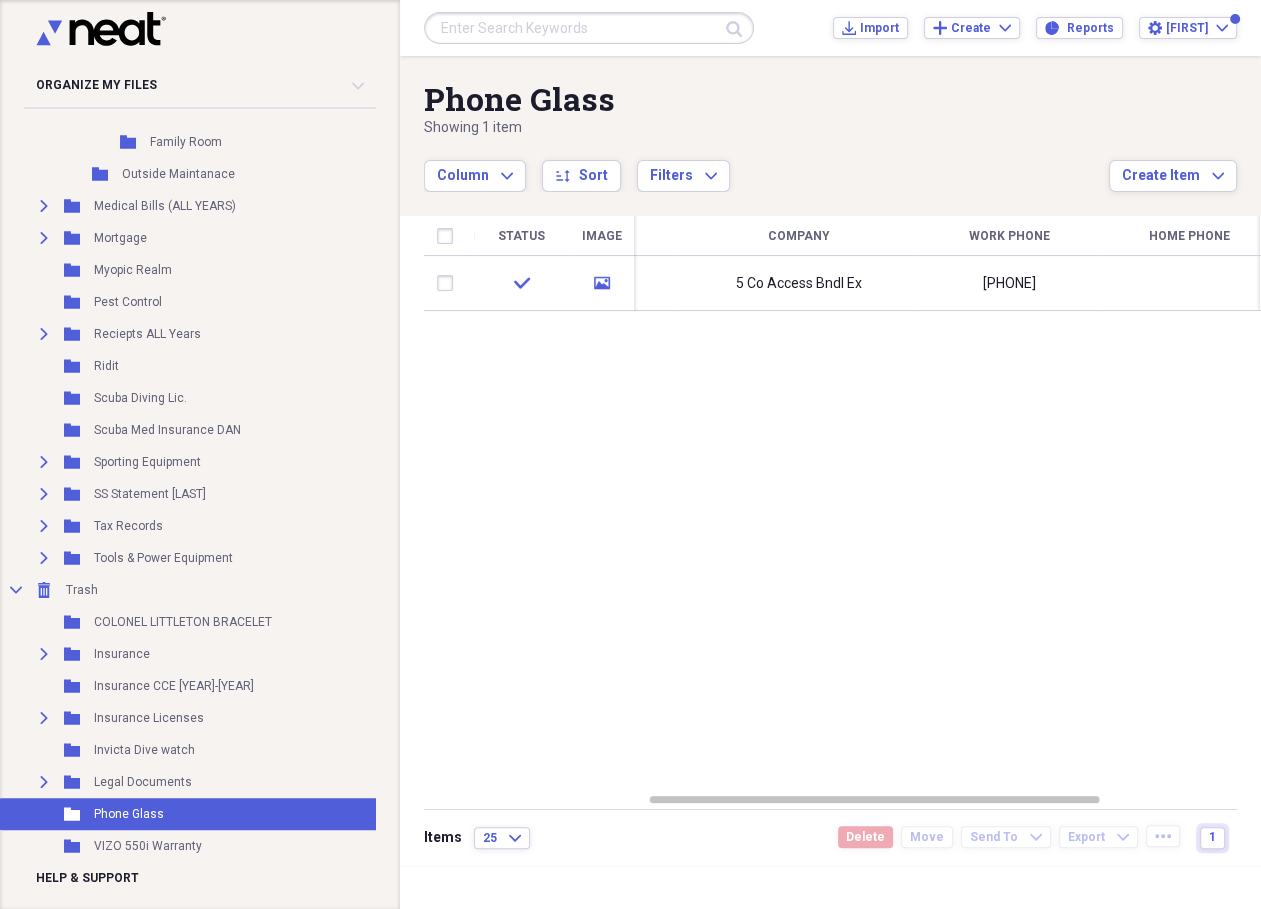 scroll, scrollTop: 1320, scrollLeft: 4, axis: both 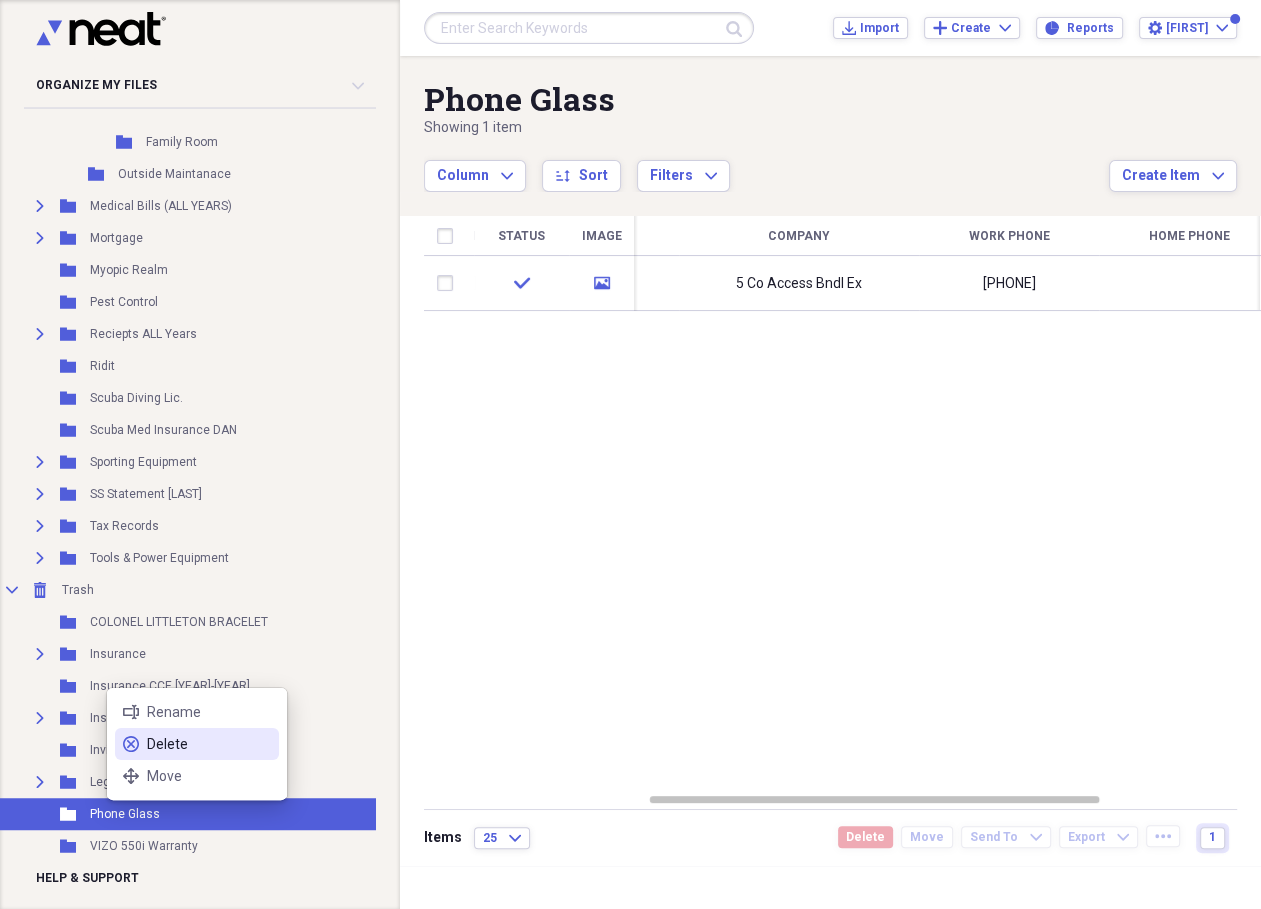 click on "delete Delete" at bounding box center [197, 744] 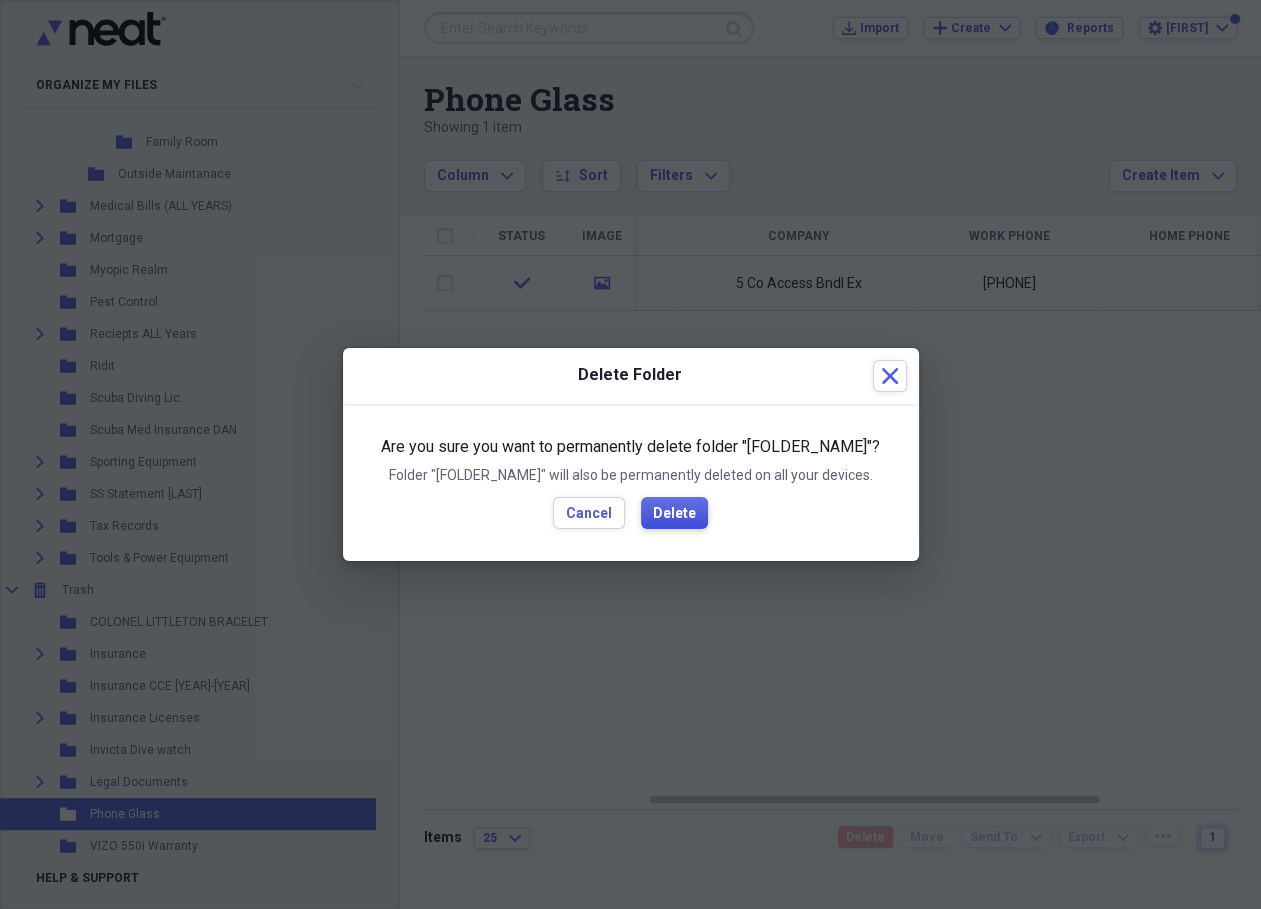 click on "Delete" at bounding box center [674, 514] 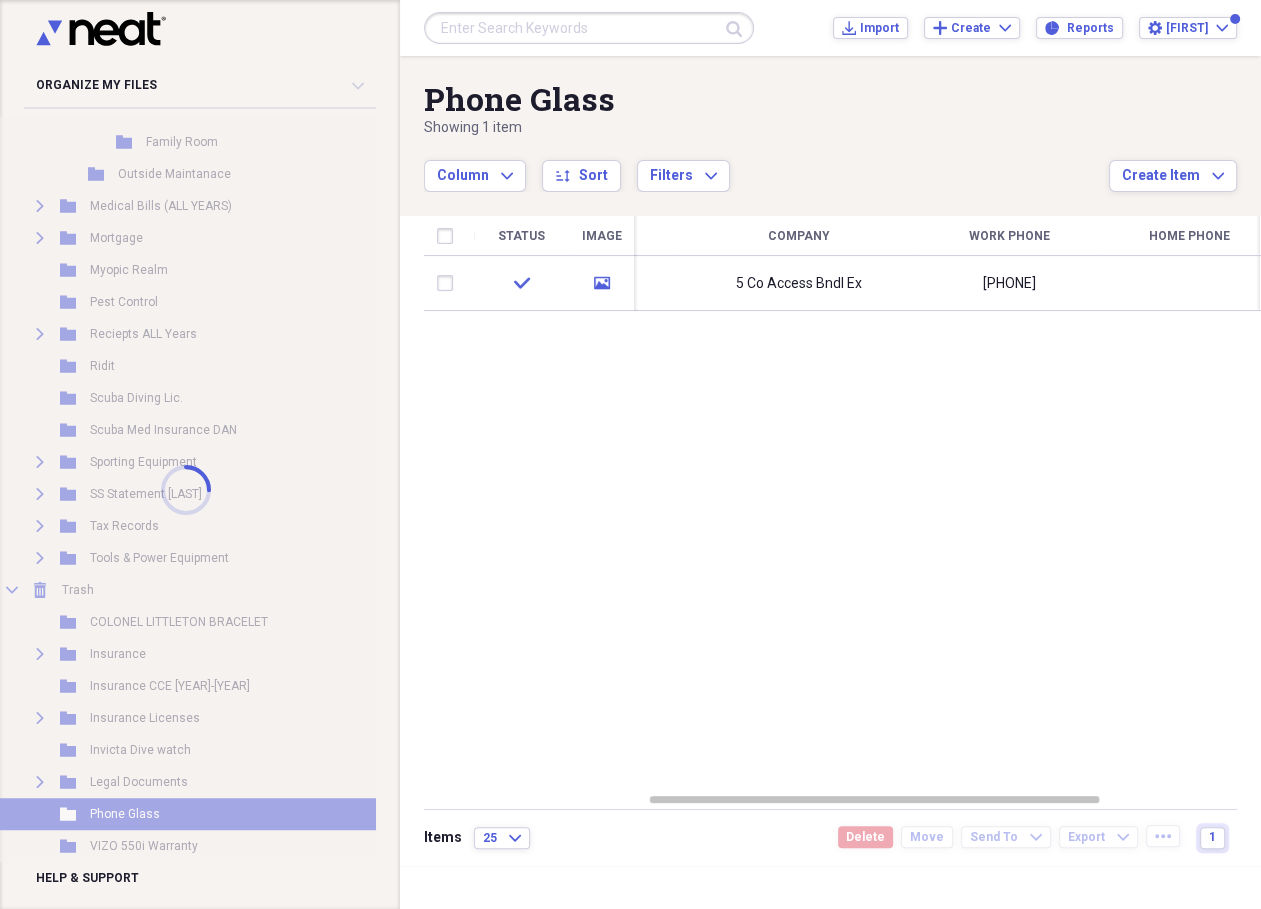 scroll, scrollTop: 1288, scrollLeft: 4, axis: both 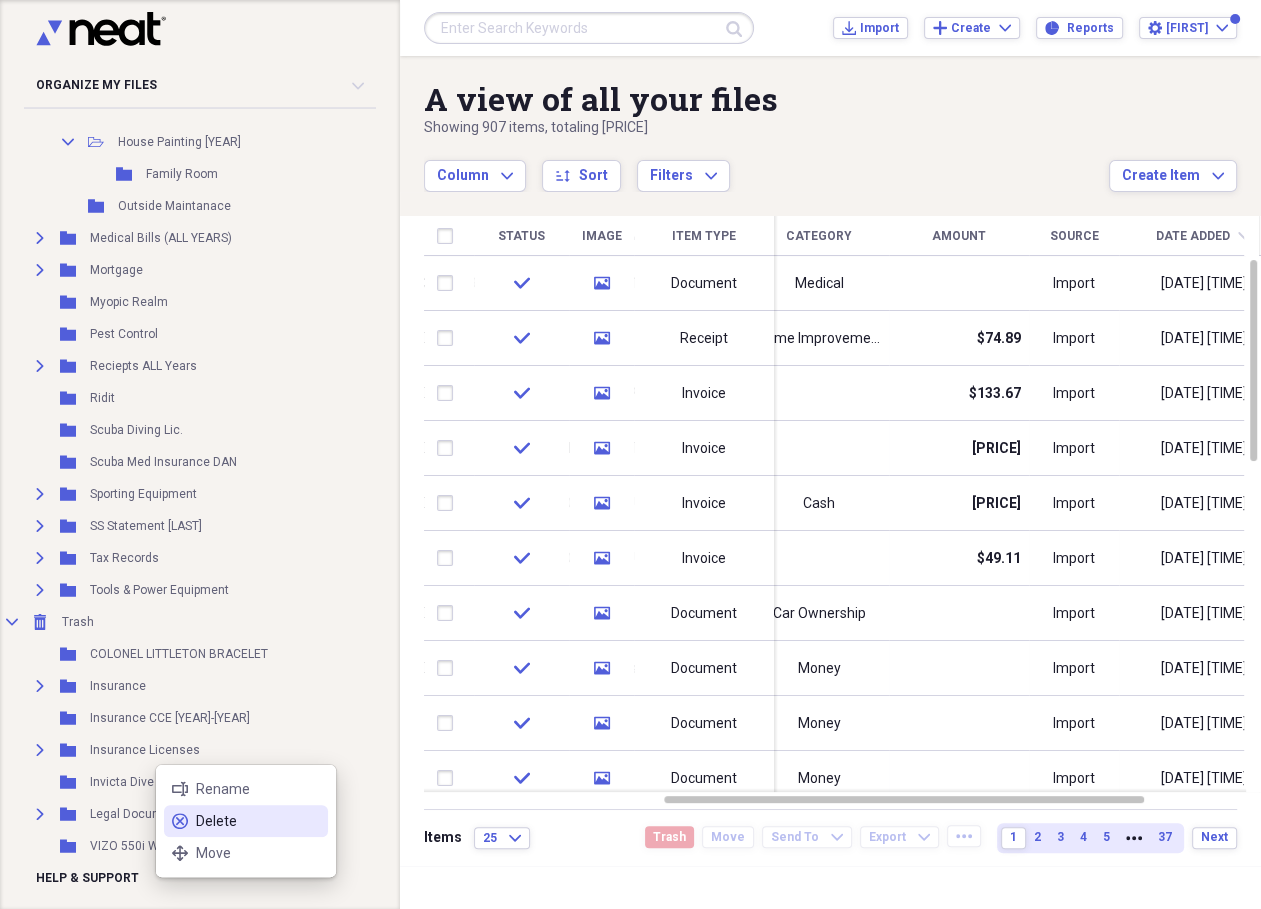 click on "Delete" at bounding box center [258, 821] 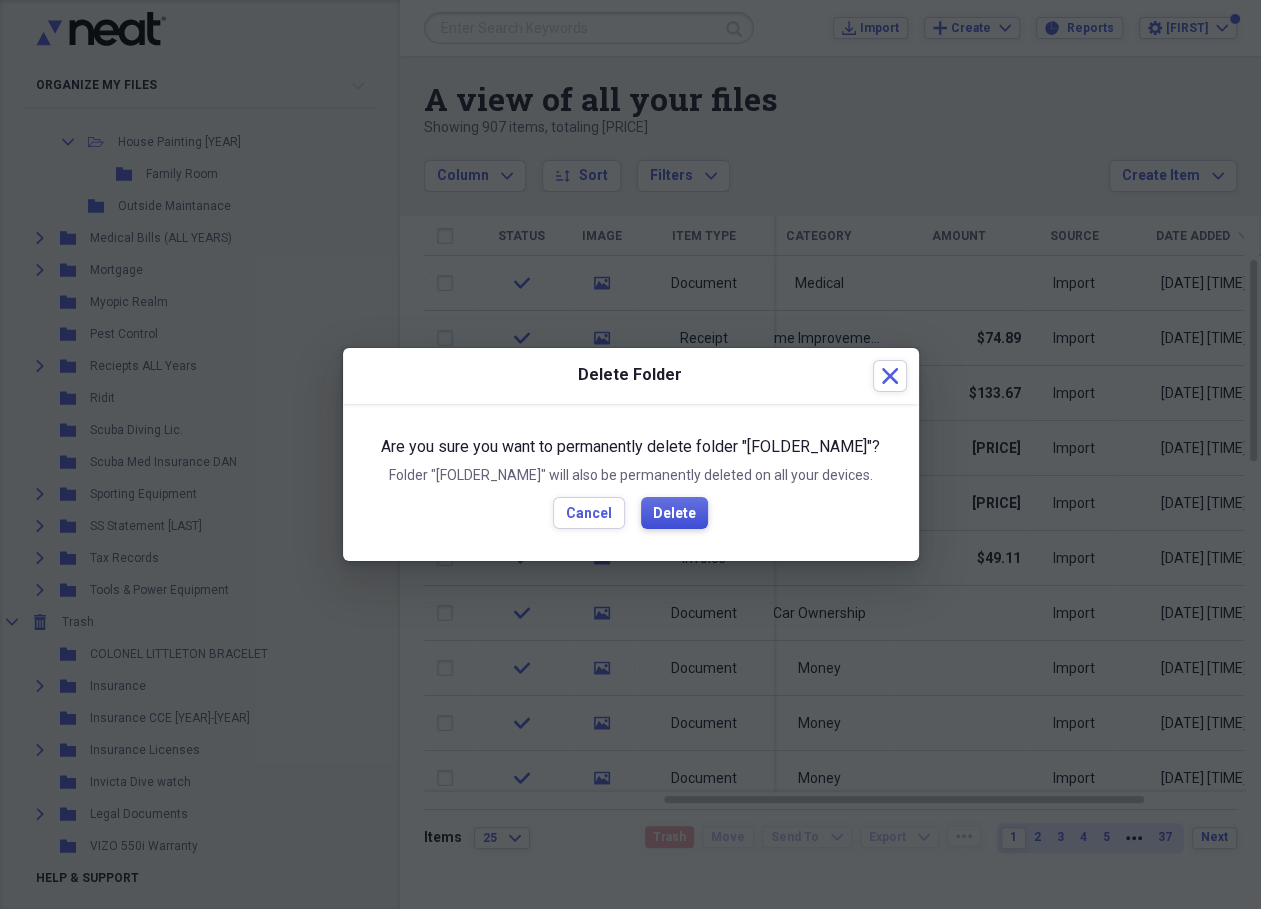 drag, startPoint x: 698, startPoint y: 507, endPoint x: 685, endPoint y: 520, distance: 18.384777 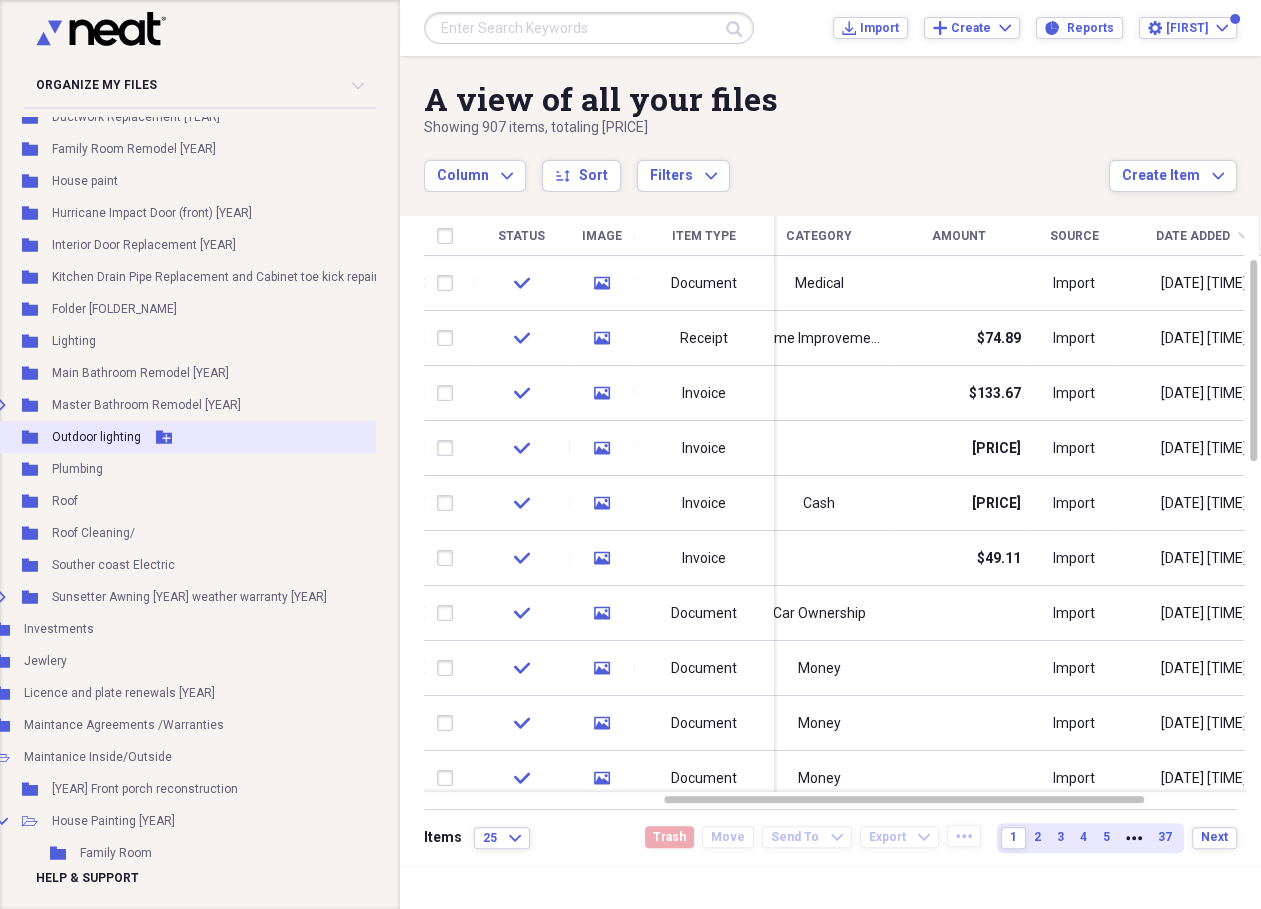 scroll, scrollTop: 592, scrollLeft: 92, axis: both 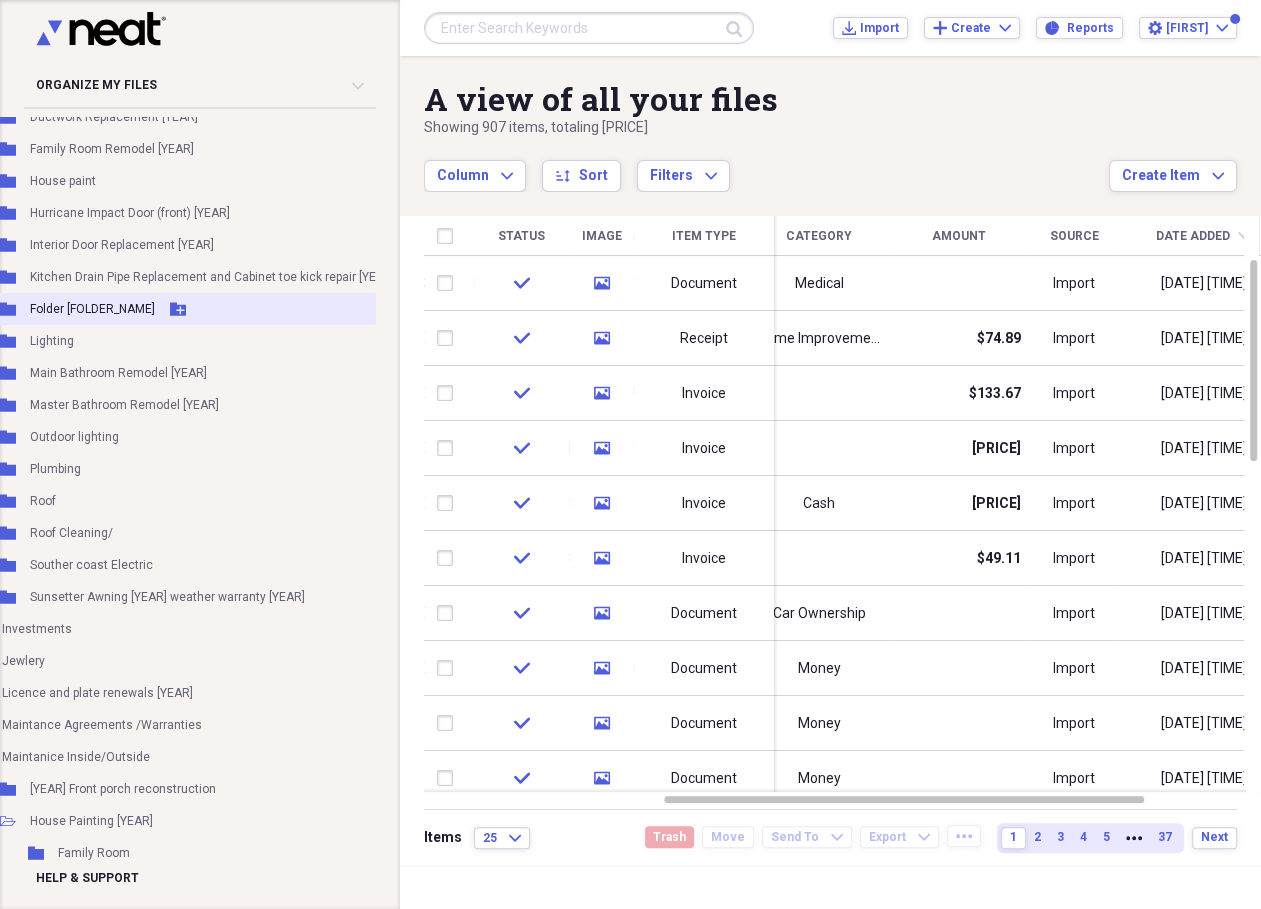click on "Folder [FOLDER_NAME]" at bounding box center (92, 309) 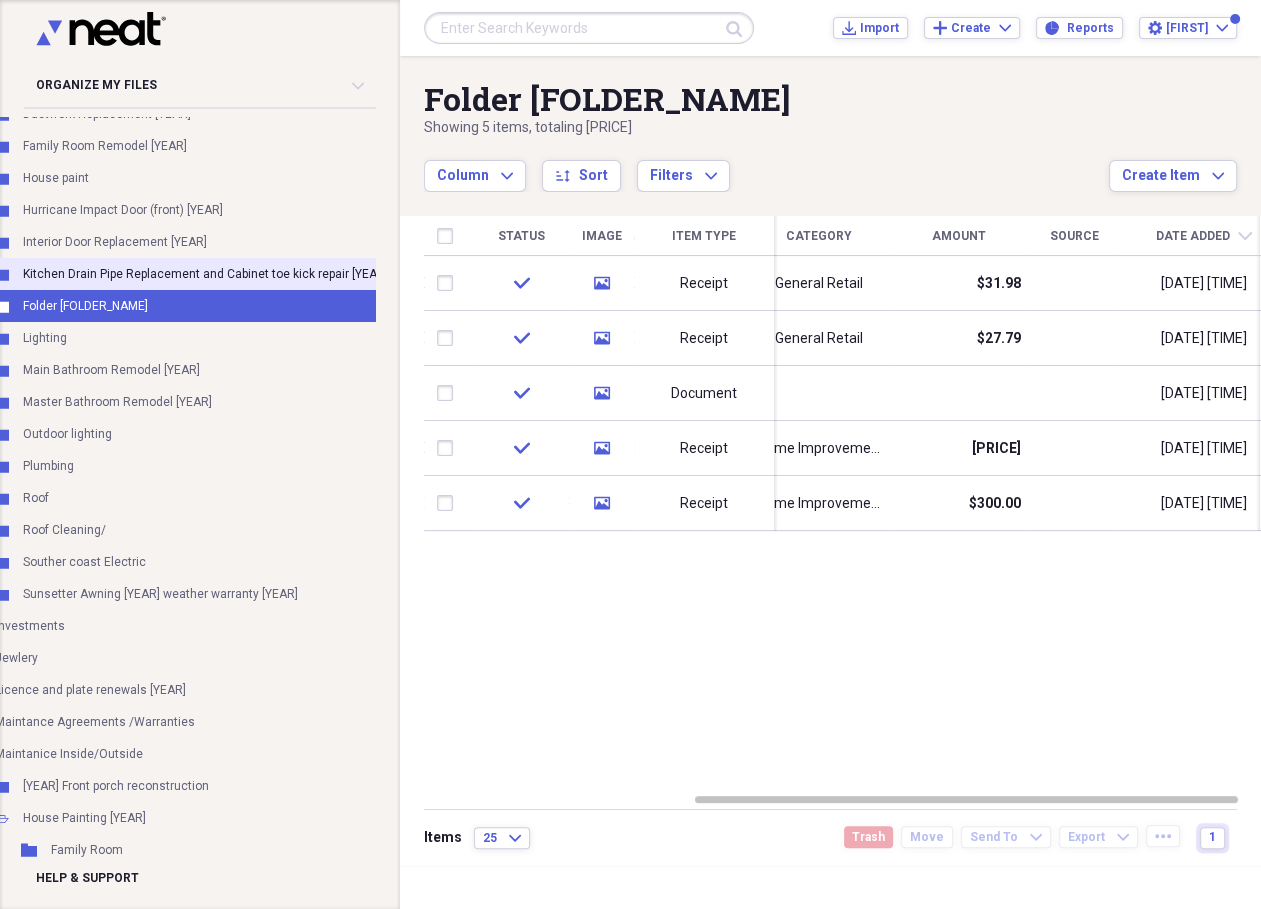 scroll, scrollTop: 595, scrollLeft: 102, axis: both 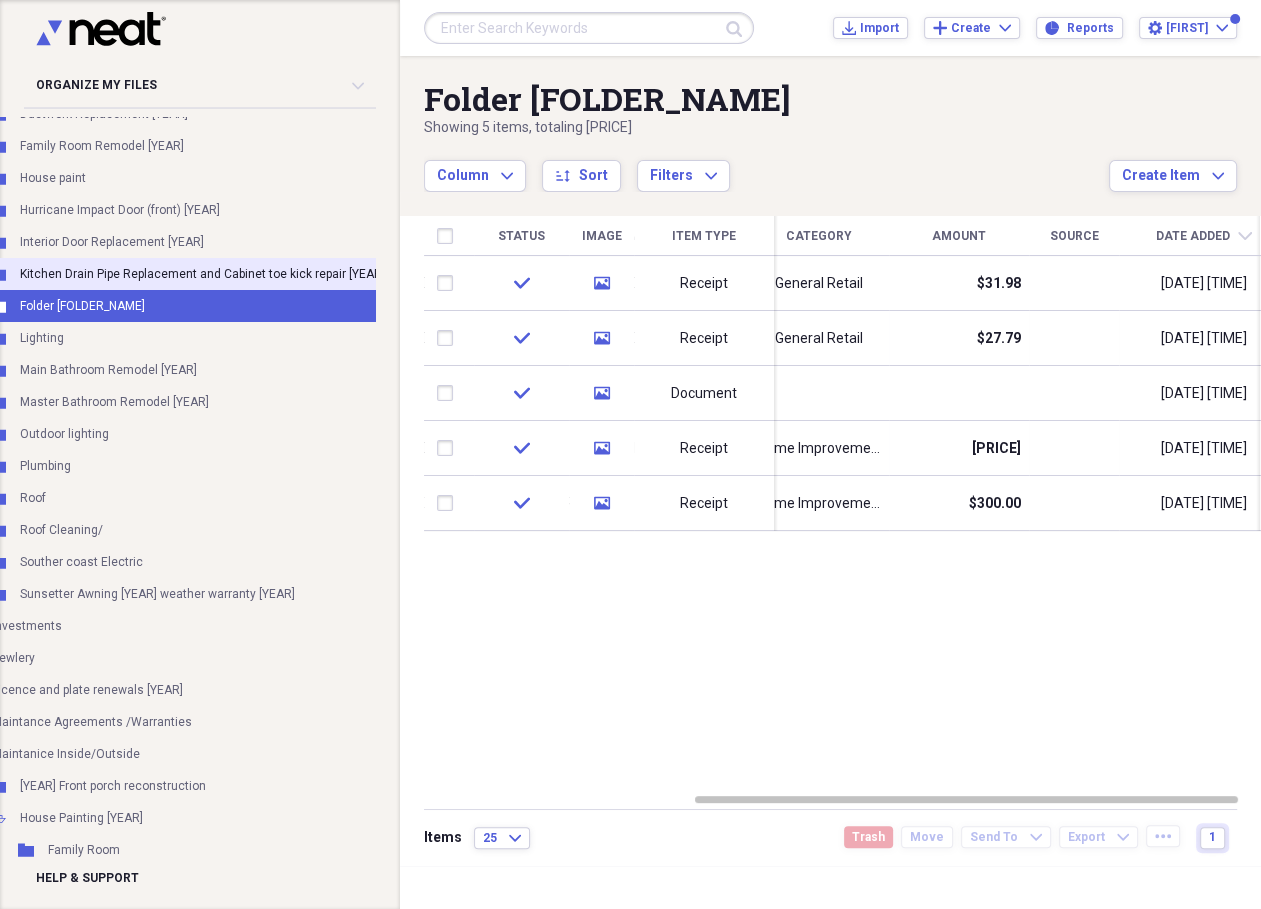click on "Kitchen Drain Pipe Replacement and Cabinet  toe kick repair [YEAR]" at bounding box center (202, 274) 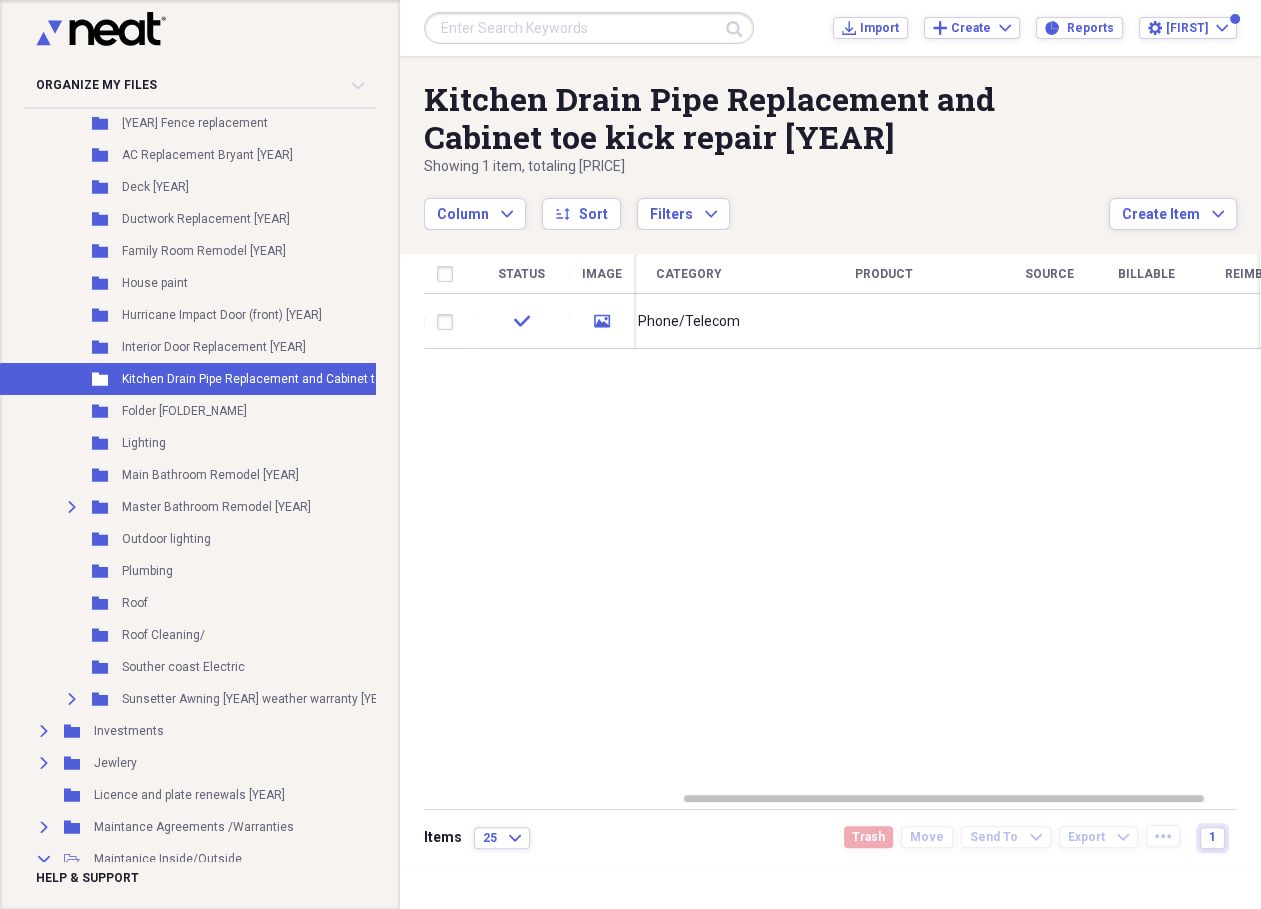 scroll, scrollTop: 489, scrollLeft: 0, axis: vertical 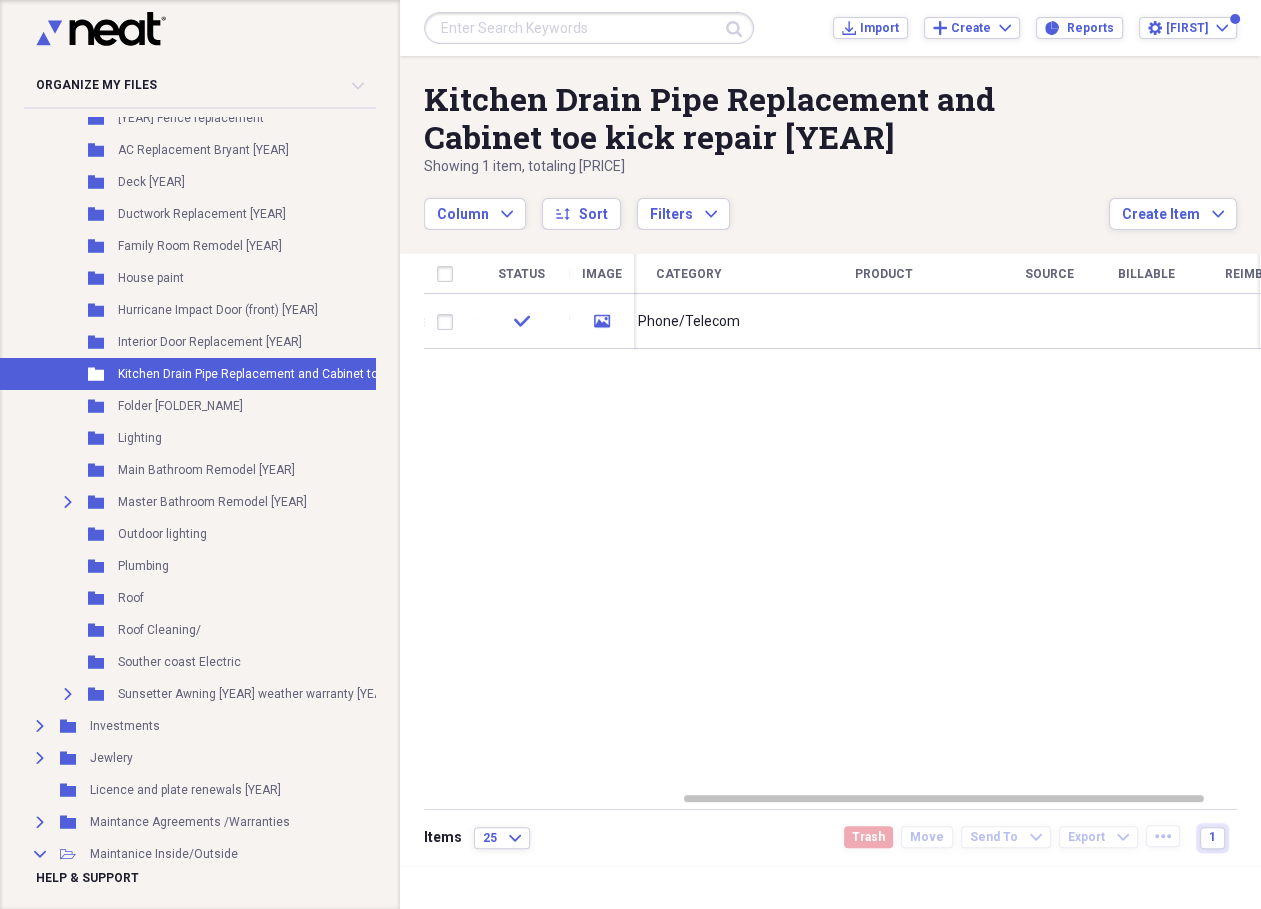 click on "House paint" at bounding box center [151, 278] 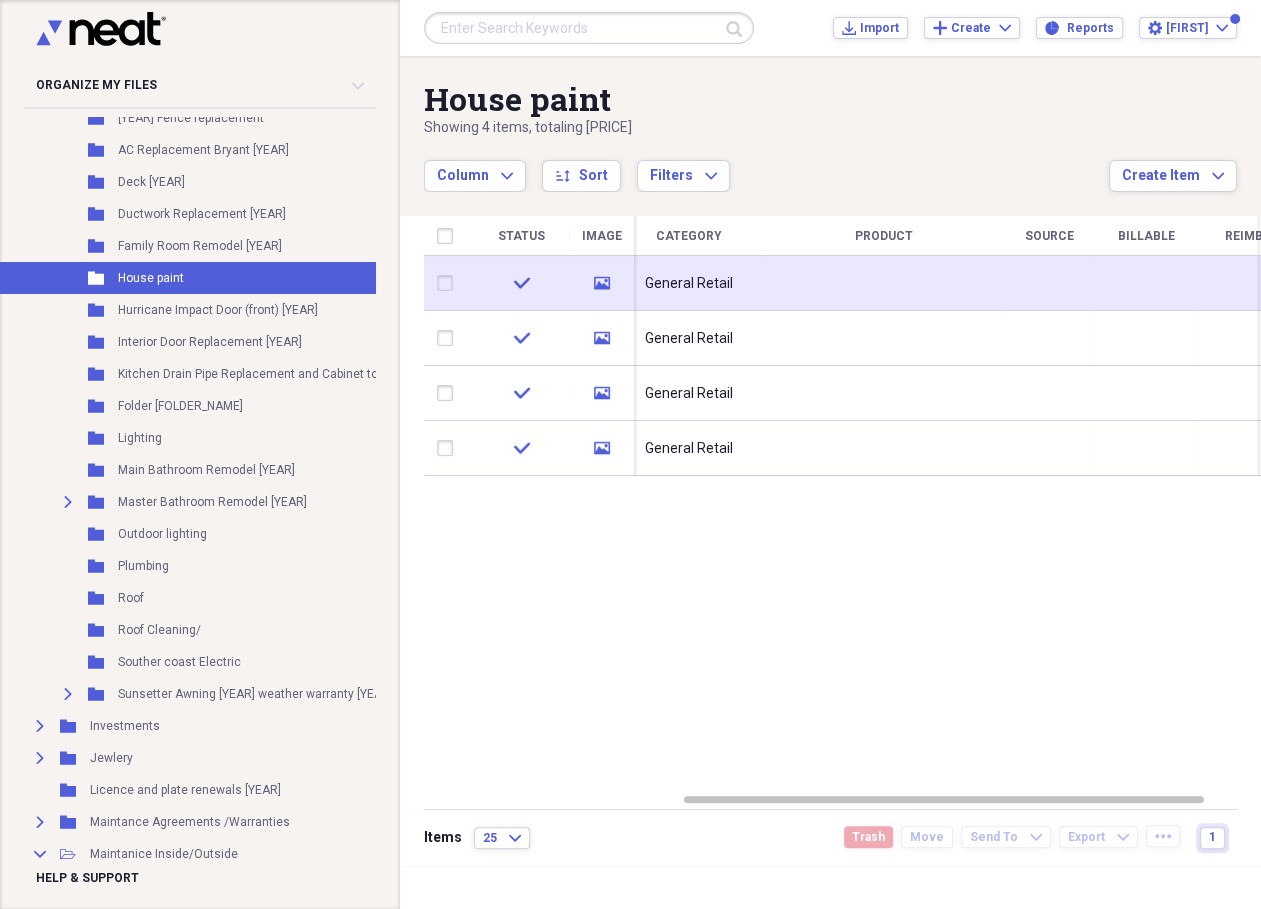 click on "General Retail" at bounding box center [689, 284] 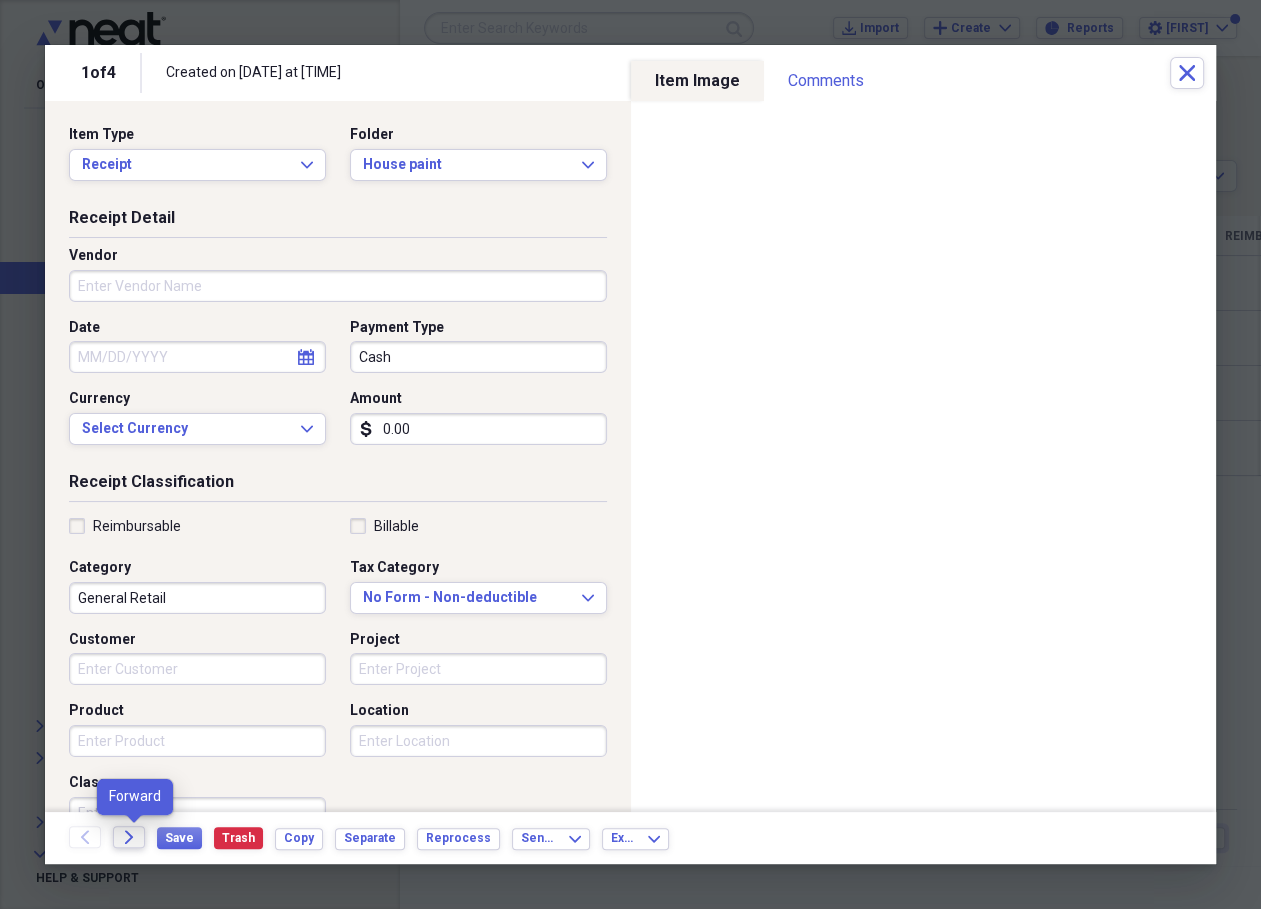 click on "Forward" 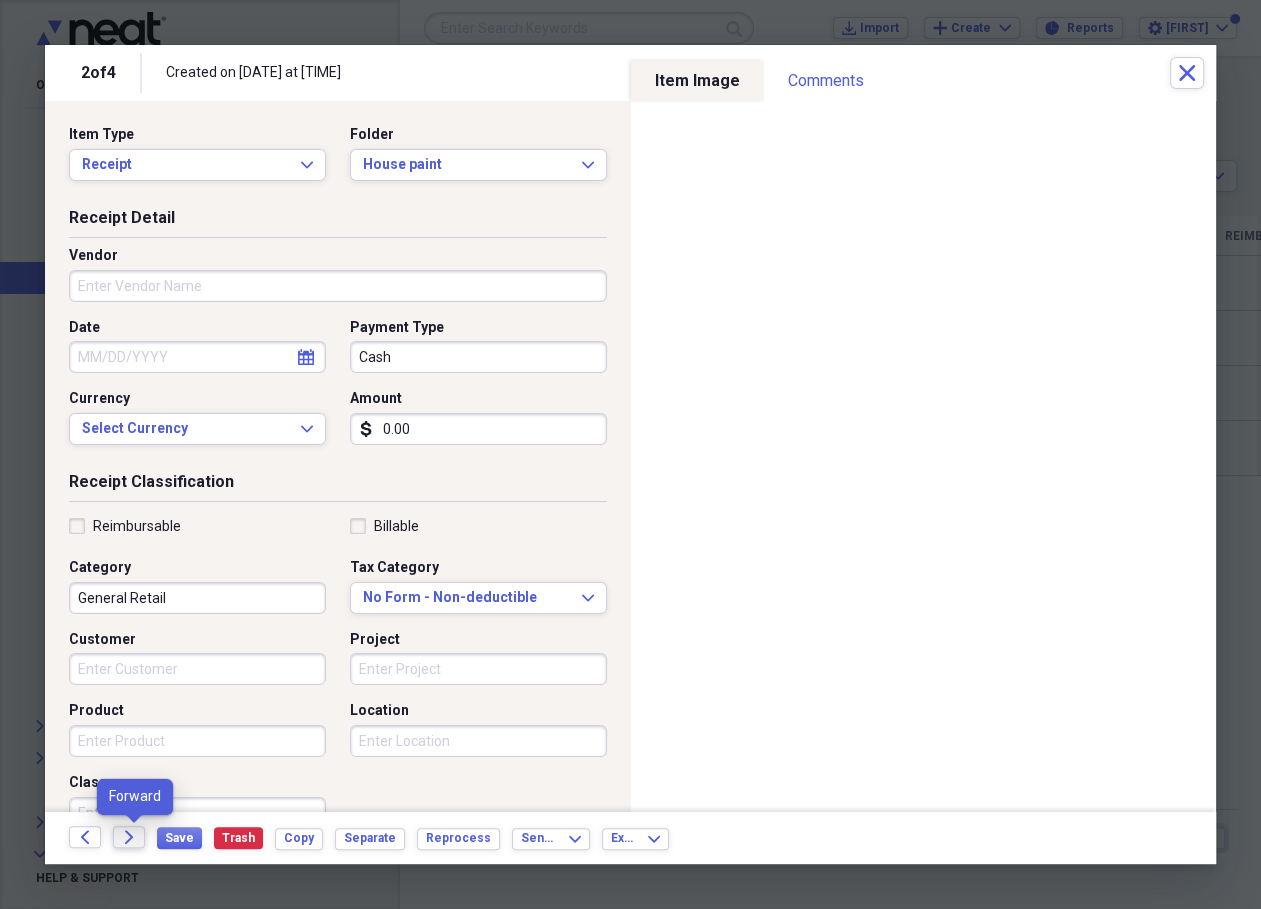 click on "Forward" 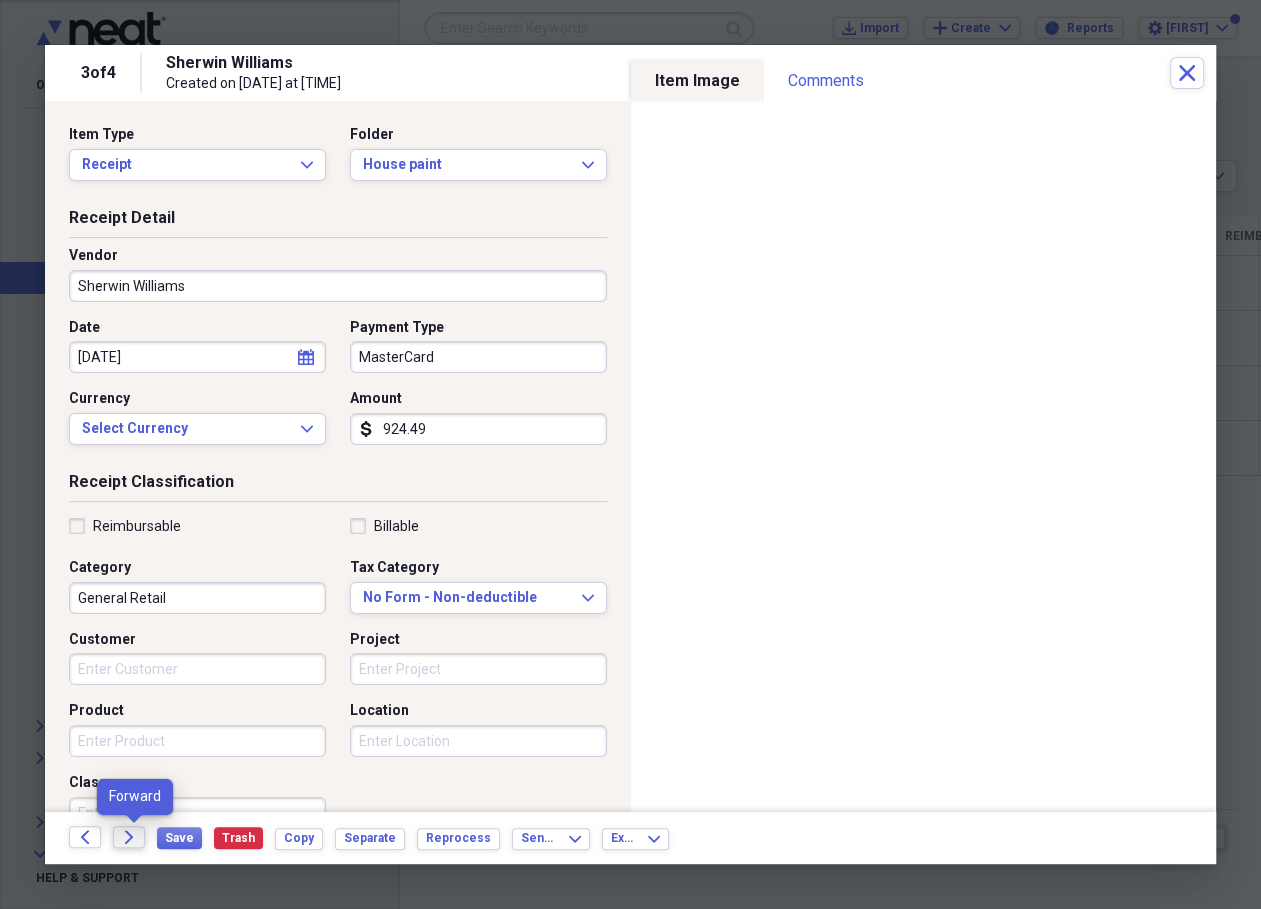 click on "Forward" 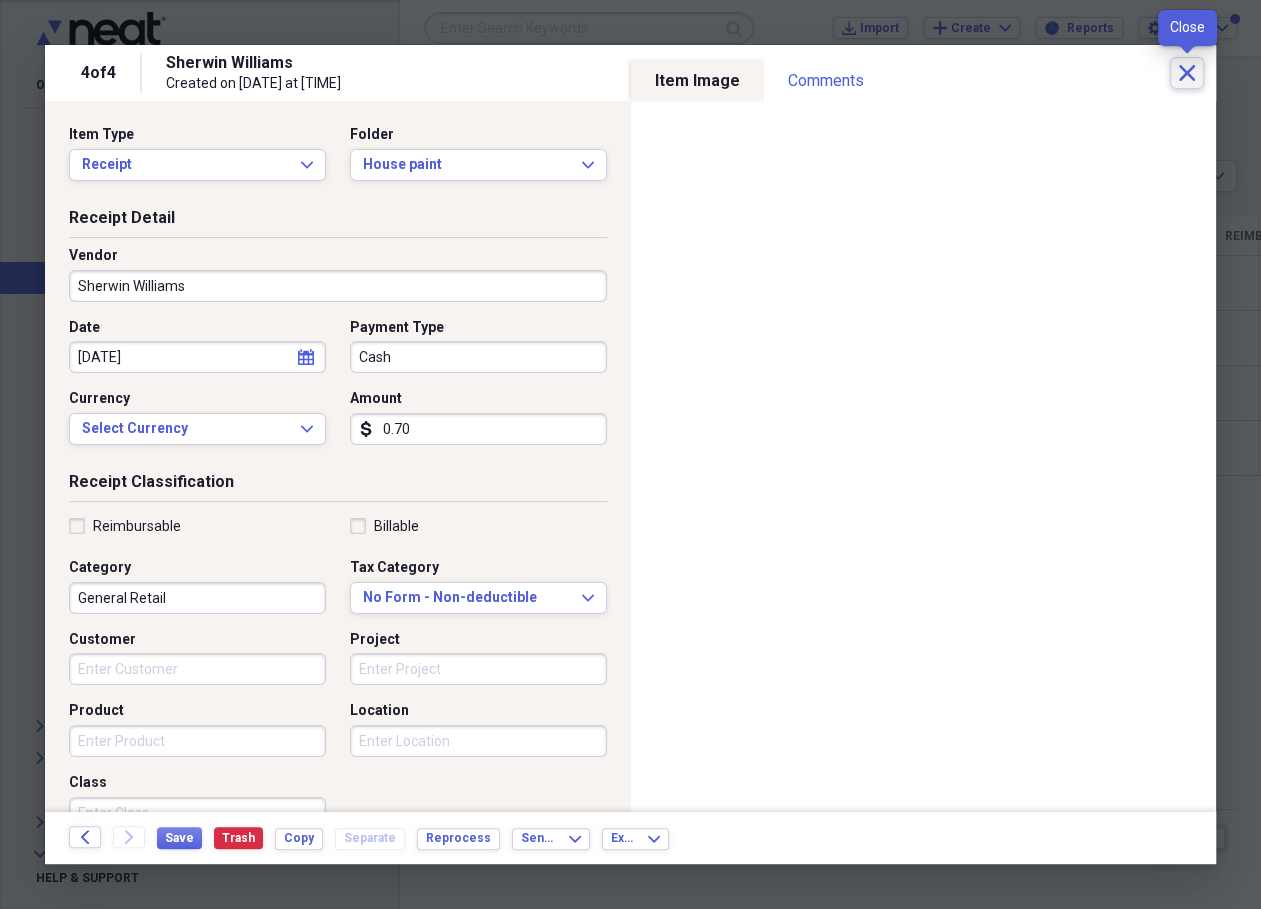 click on "Close" 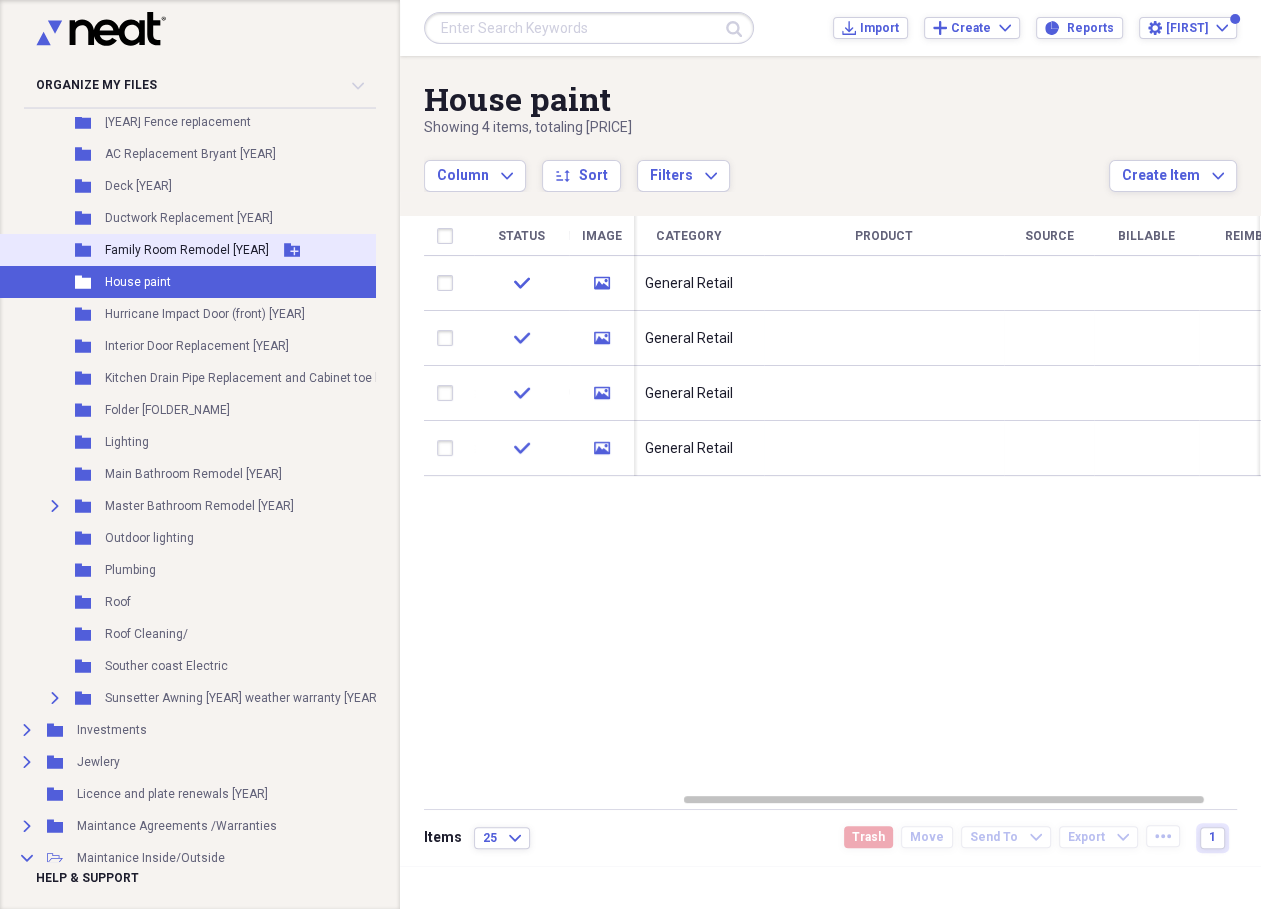 click on "Folder [YEAR] Home repairs Add Folder Folder [YEAR] Home repairs Add Folder Folder [YEAR] Porch repair Add Folder Folder [YEAR] Fence replacement Add Folder Folder AC  Replacement Bryant [YEAR] Add Folder Folder Deck [YEAR] Add Folder Folder Ductwork Replacement [YEAR] Add Folder Folder Family Room Remodel [YEAR] Add Folder Folder House paint Add Folder Folder Hurricane Impact Door (front) [YEAR] Add Folder Folder Interior Door Replacement [YEAR] Add Folder Folder Kitchen Drain Pipe Replacement and Cabinet  toe kick repair [YEAR] Add Folder Folder Laundry Room Improvement Add Folder Folder Lighting Add Folder Folder Main Bathroom Remodel [YEAR] Add Folder Expand Folder Master Bathroom Remodel [YEAR] Add Folder Folder Outdoor lighting Add Folder Folder Plumbing Add Folder Folder Roof Add Folder Folder Roof Cleaning/ Add Folder Folder Souther coast Electric Add Folder Expand Folder Sunsetter Awning [YEAR] weather warranty [YEAR] Add Folder" at bounding box center (257, 362) 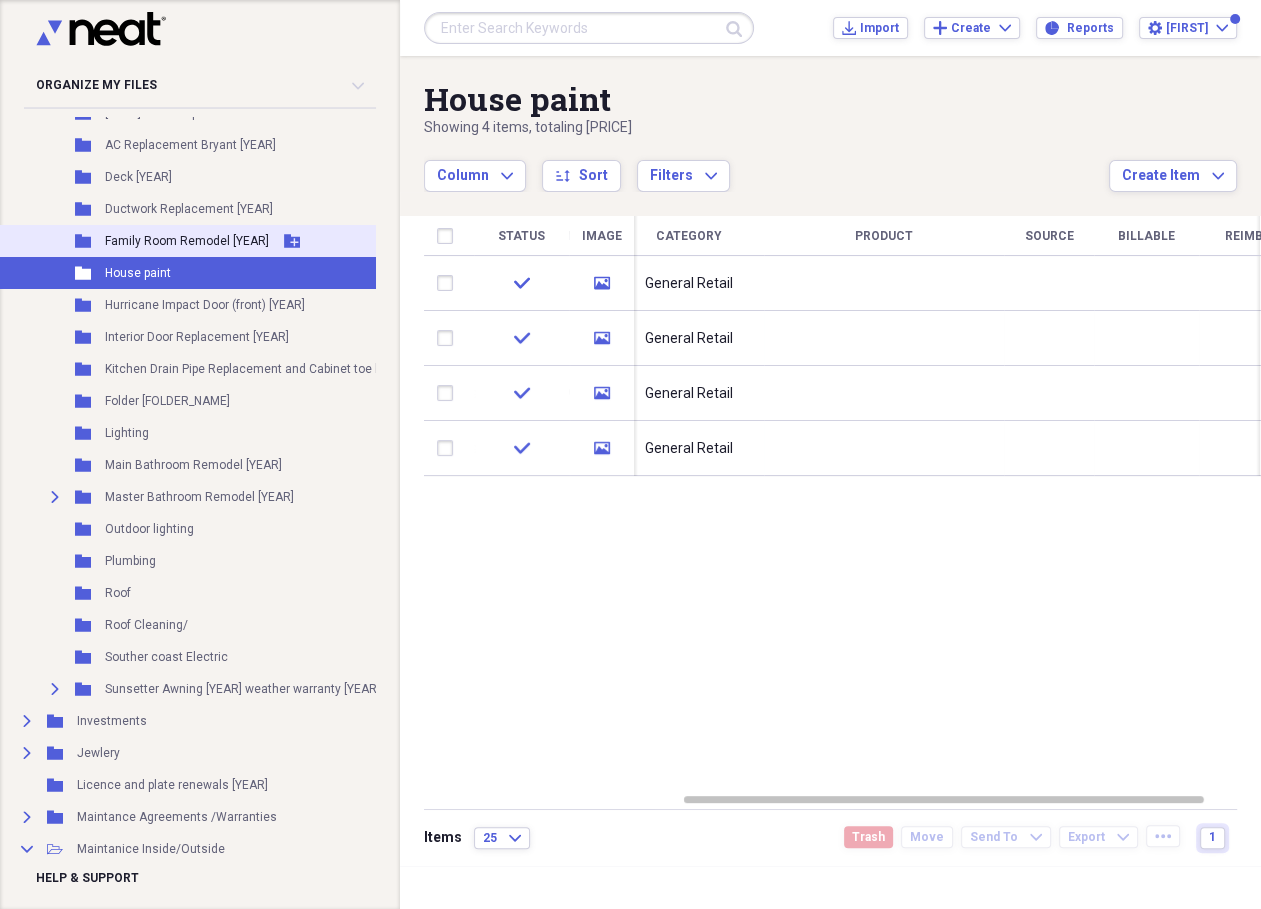 click on "Family Room Remodel [YEAR]" at bounding box center [187, 241] 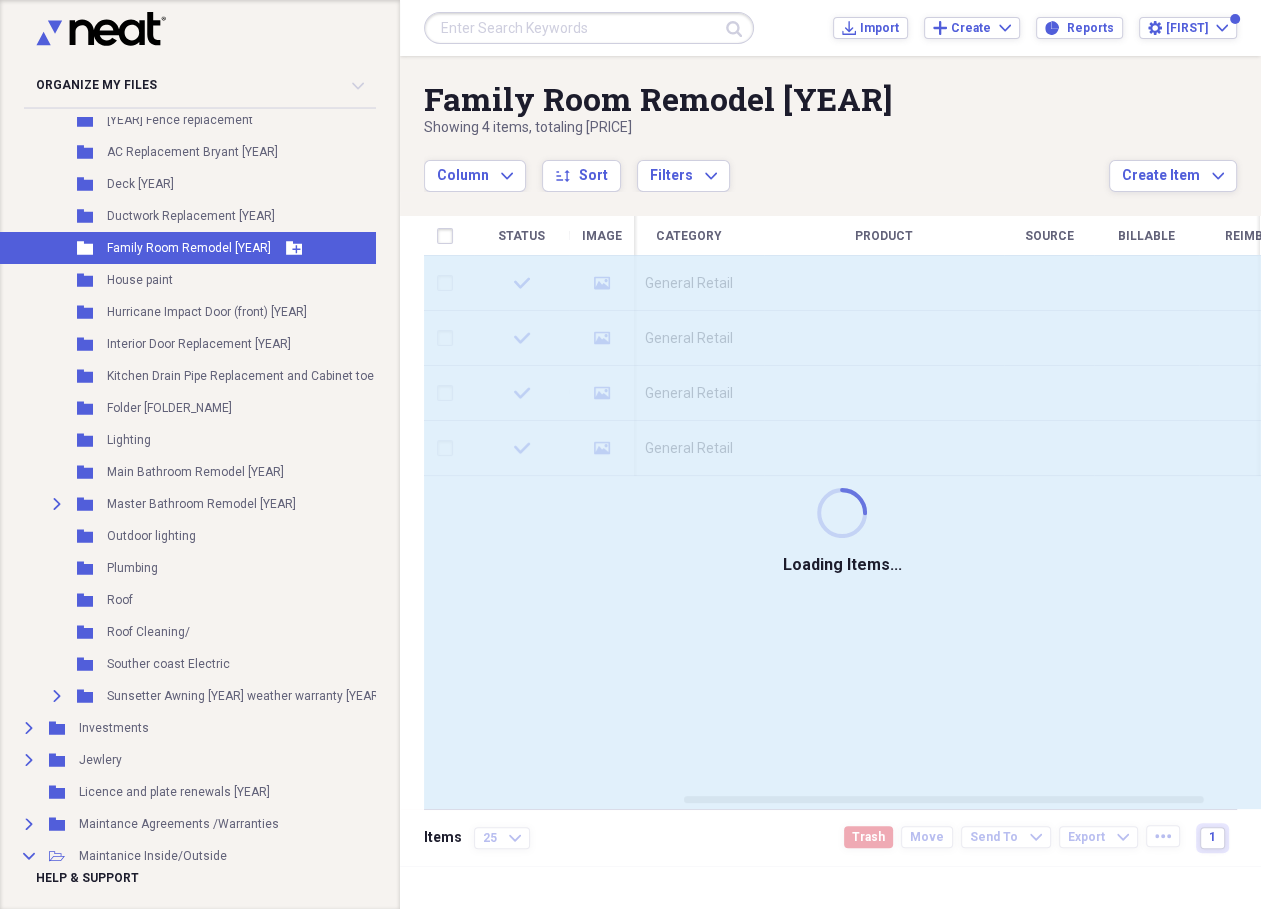 scroll, scrollTop: 493, scrollLeft: 0, axis: vertical 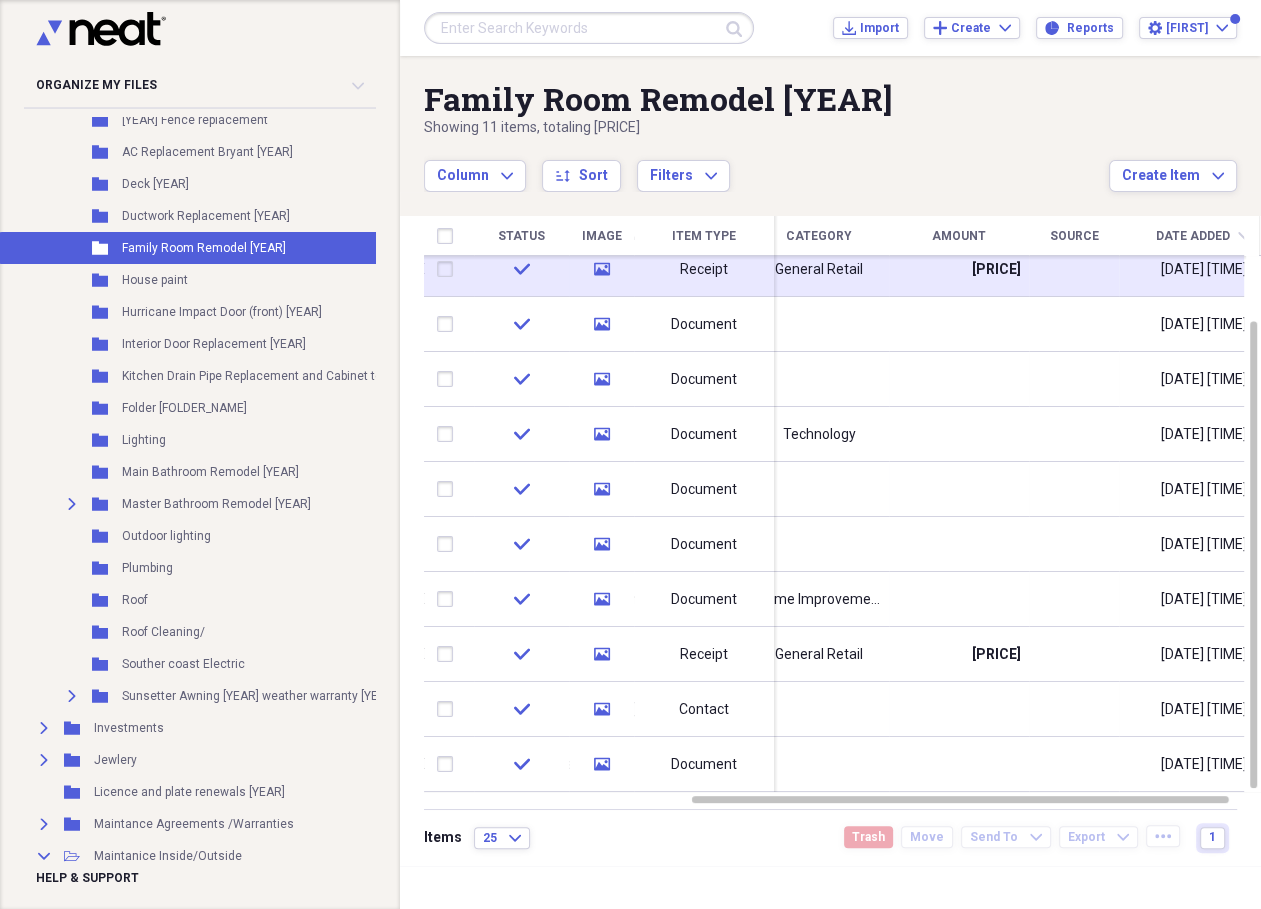 click on "media" 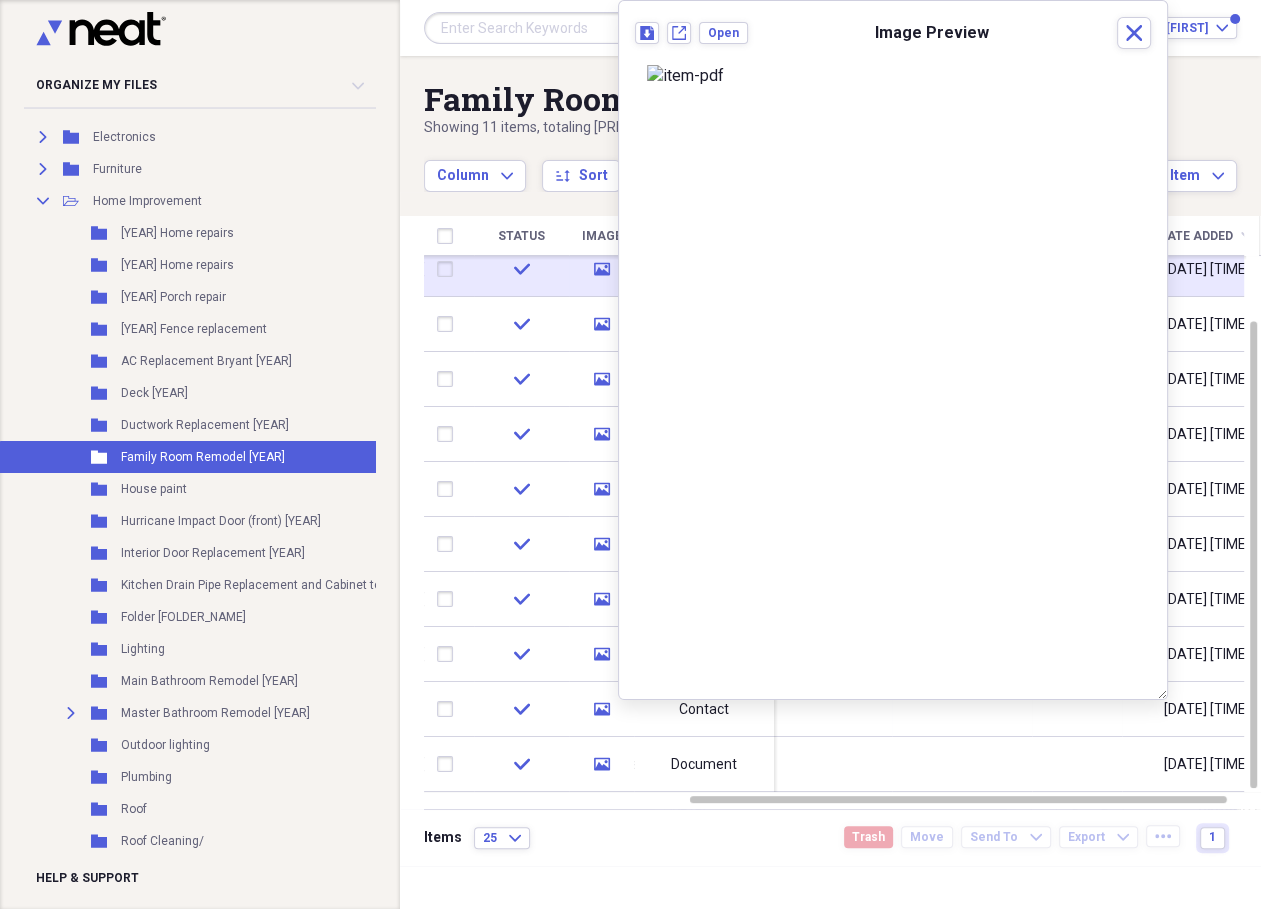 scroll, scrollTop: 280, scrollLeft: 1, axis: both 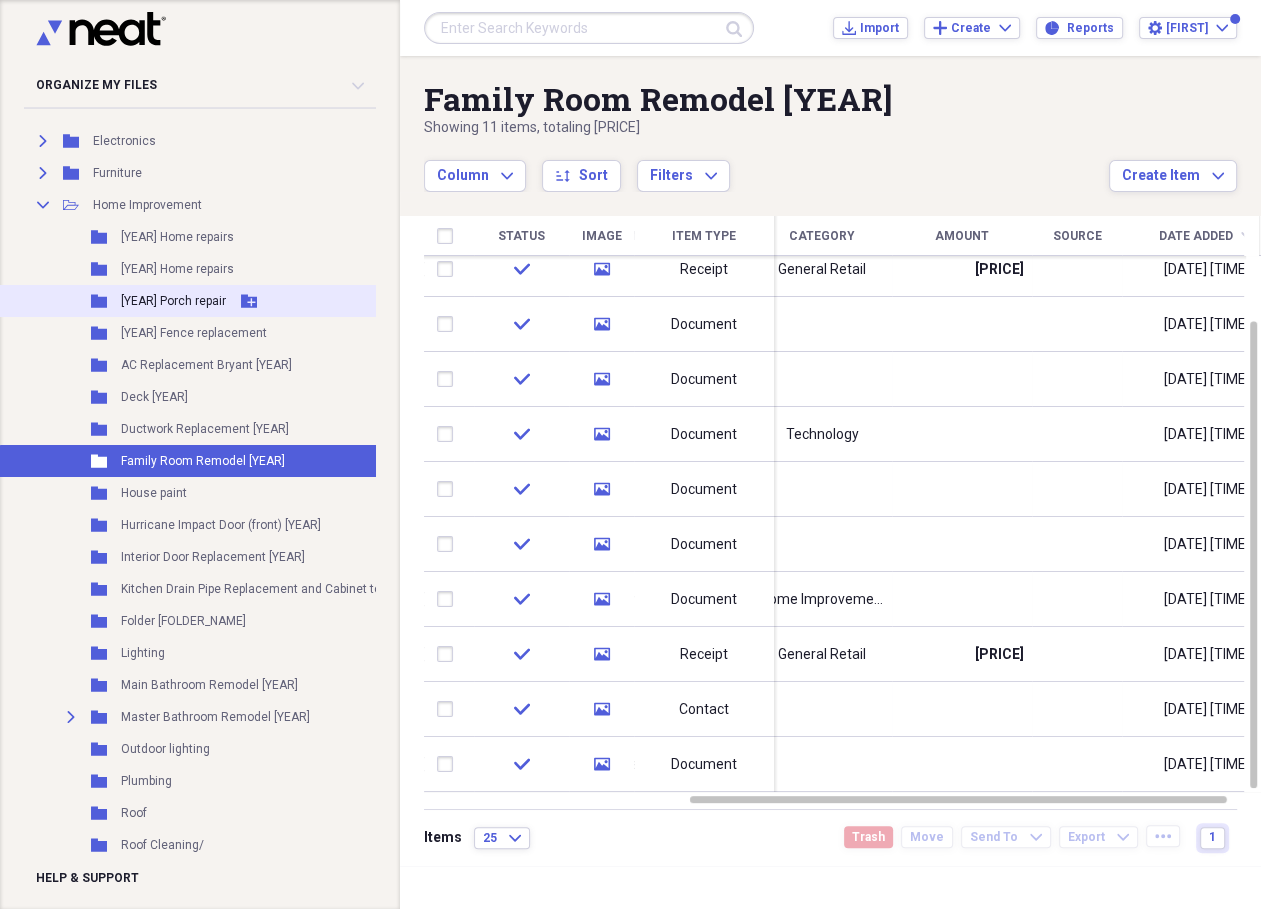 click on "[YEAR] Porch repair" at bounding box center (173, 301) 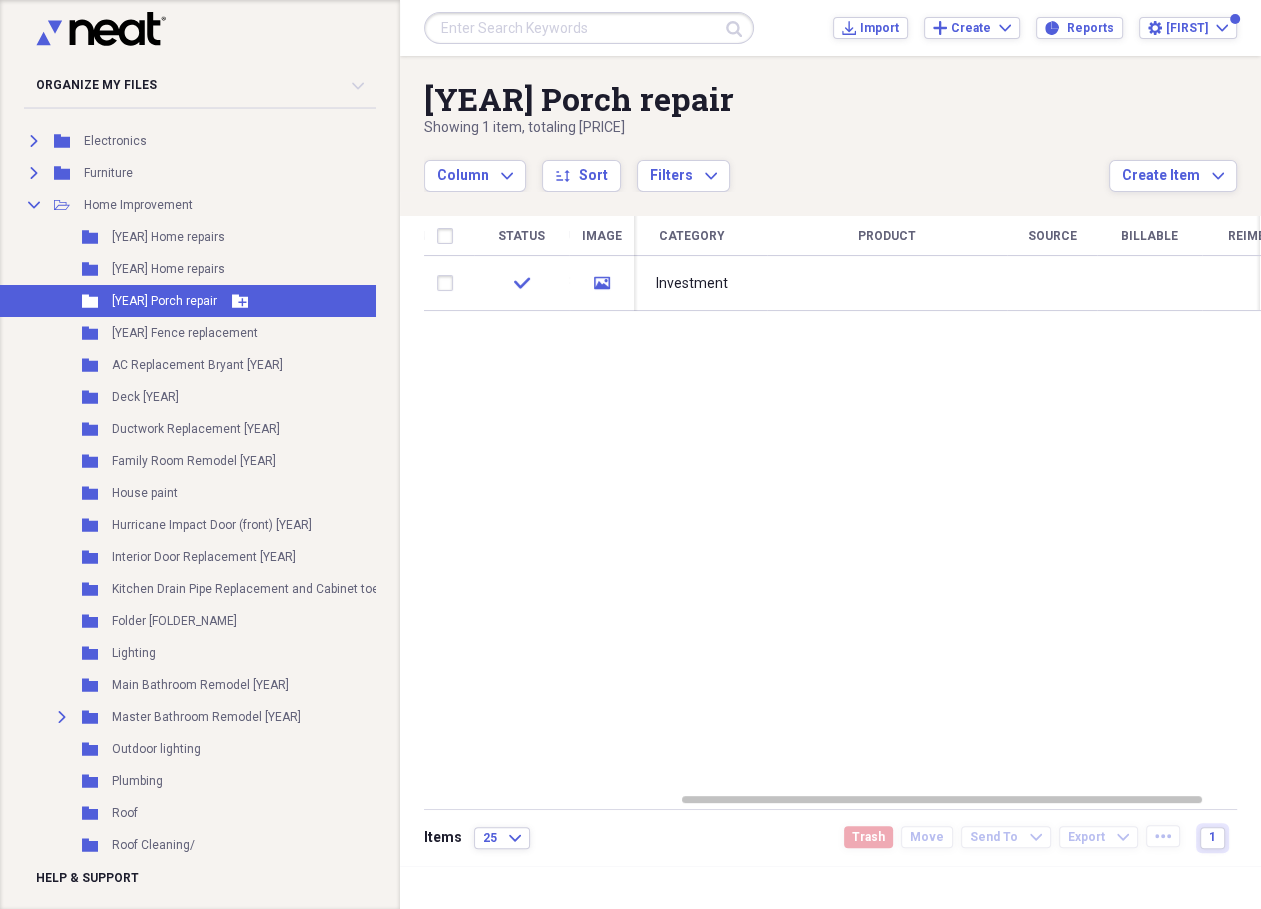 scroll, scrollTop: 280, scrollLeft: 11, axis: both 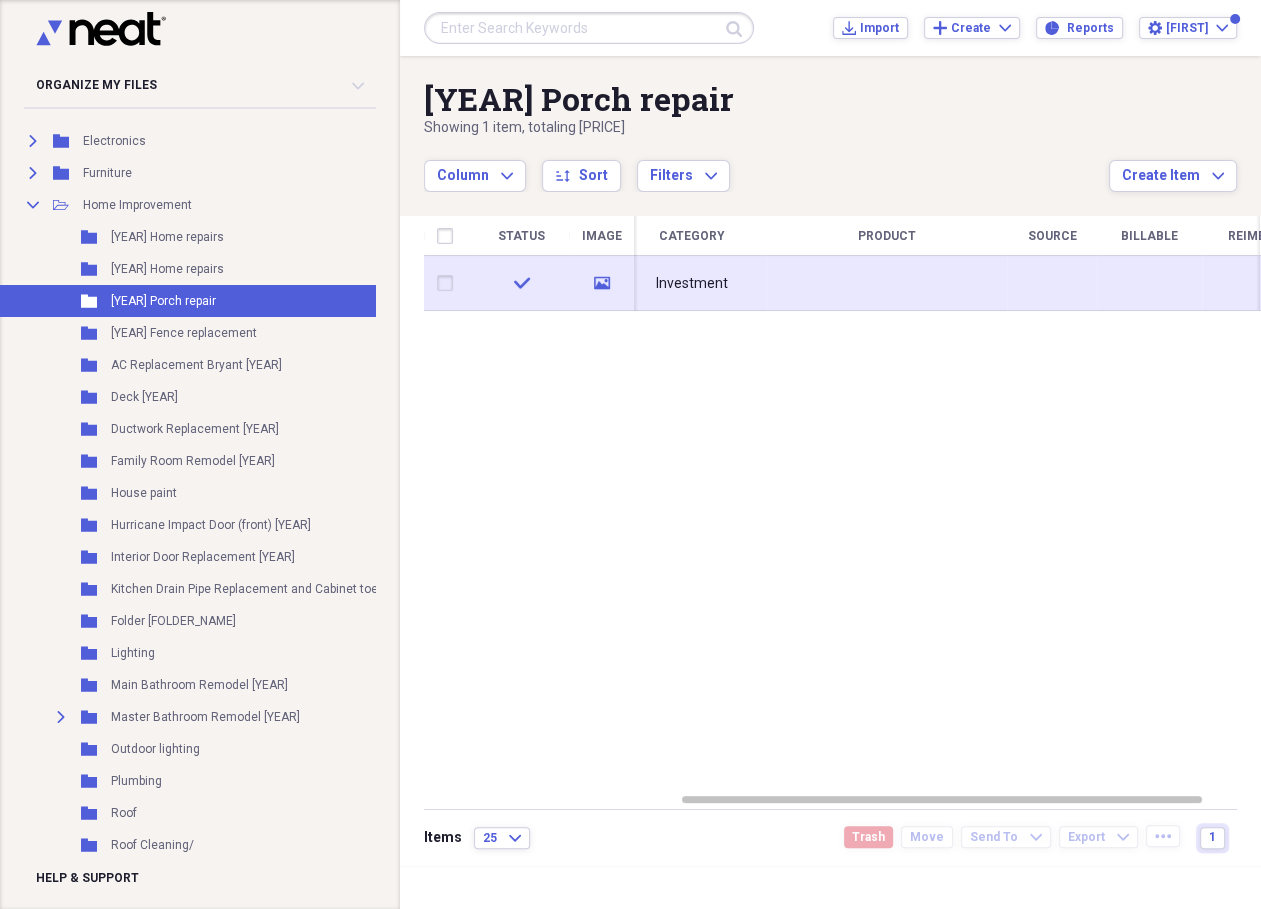 click on "Investment" at bounding box center [692, 284] 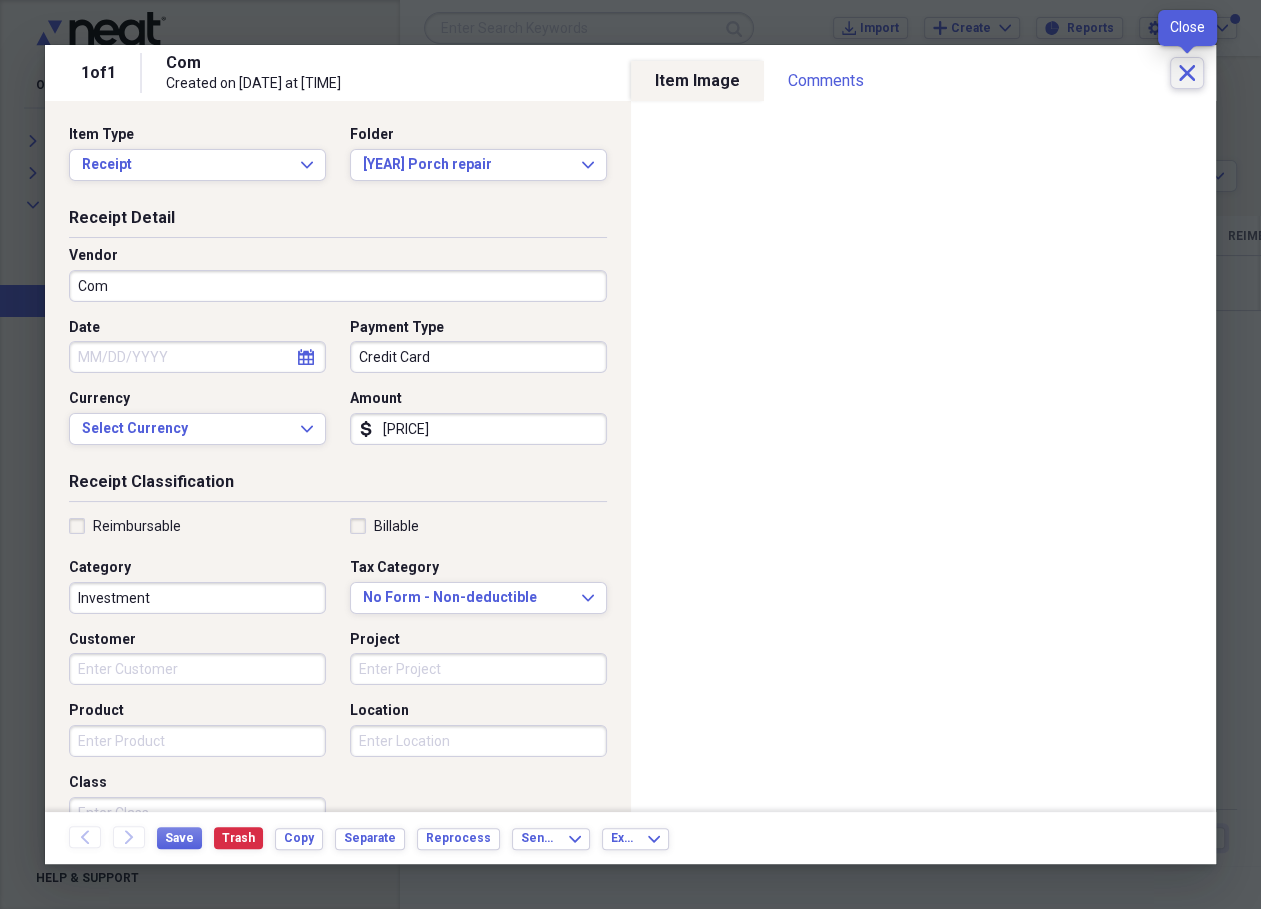 click on "Close" 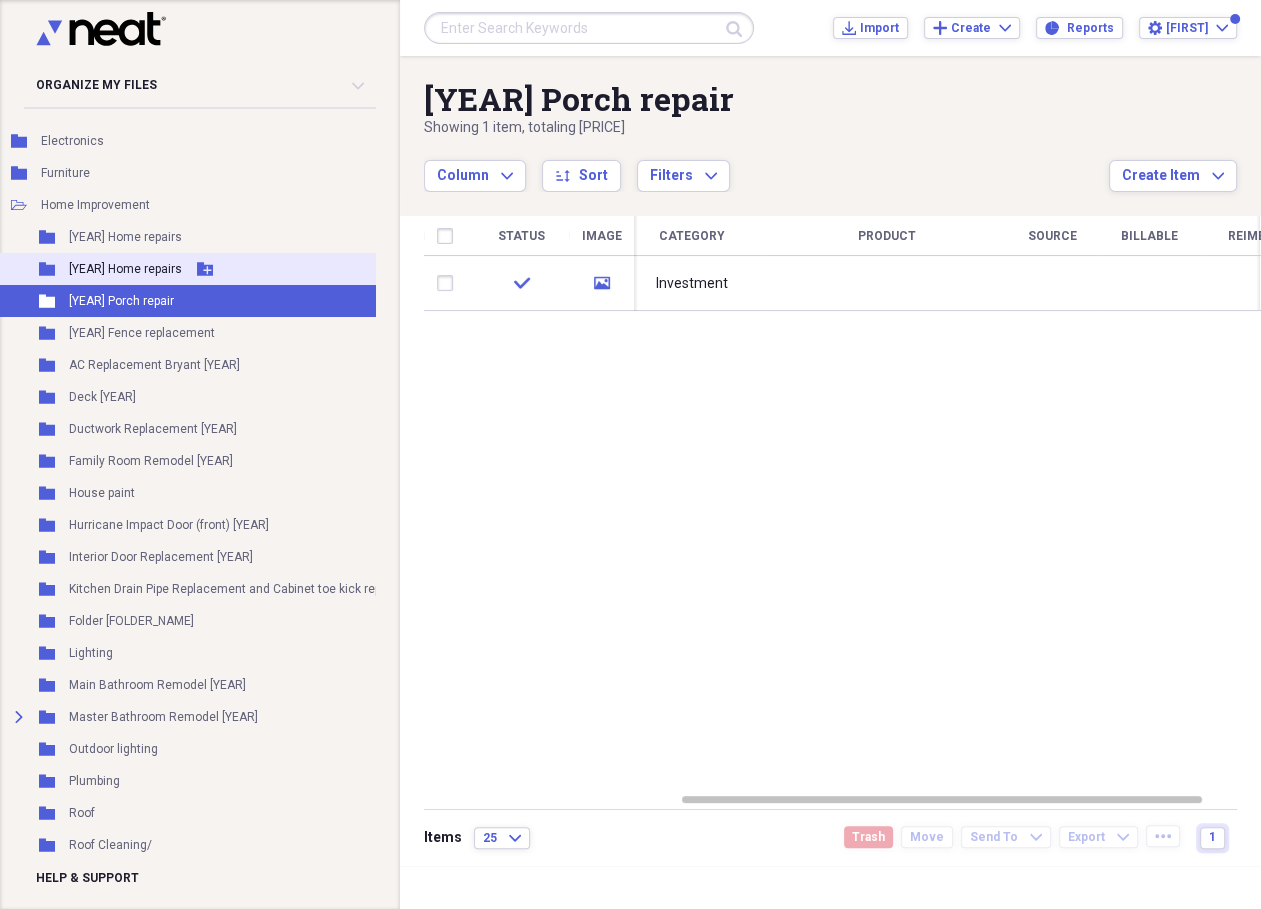 scroll, scrollTop: 280, scrollLeft: 56, axis: both 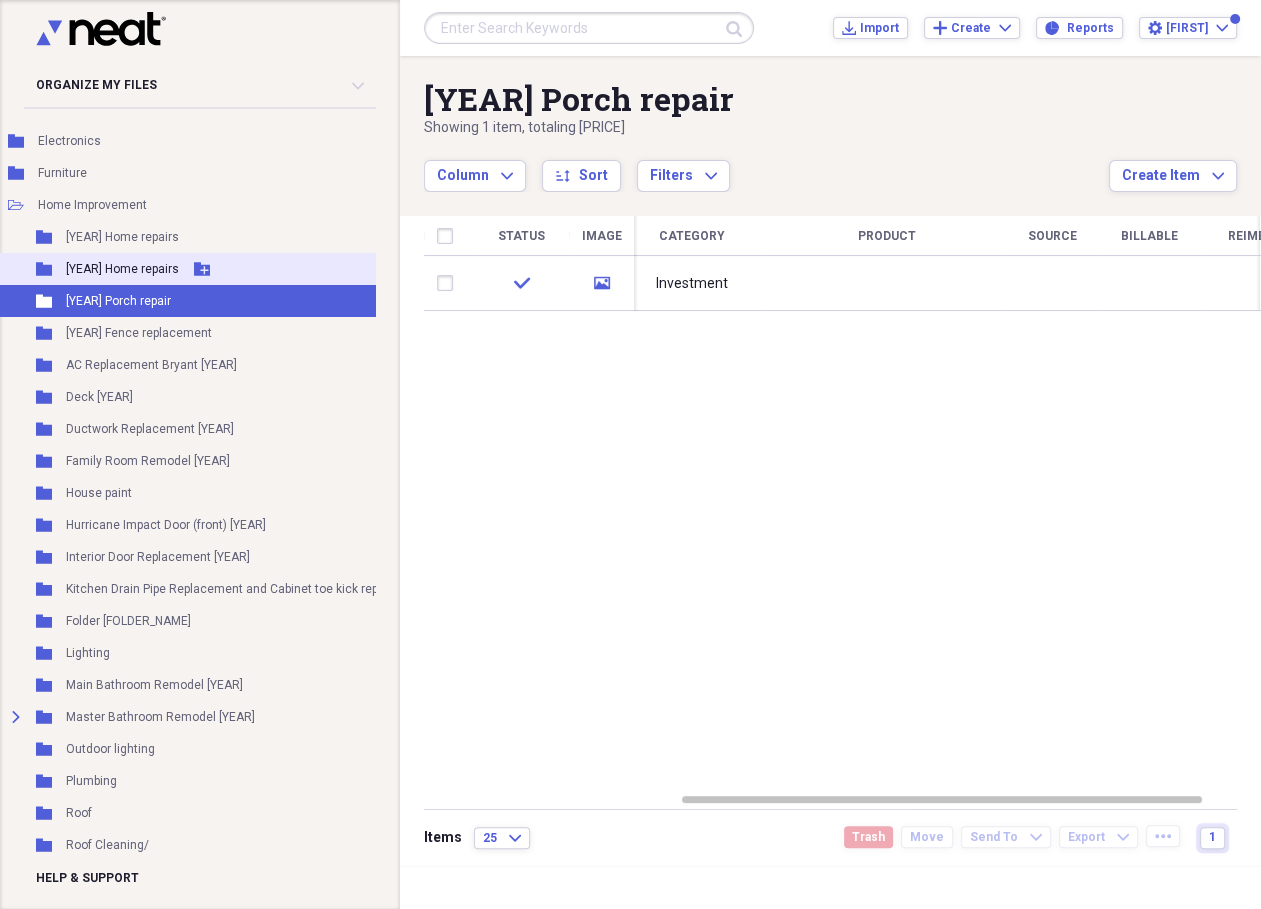 click on "[YEAR] Home repairs" at bounding box center (122, 269) 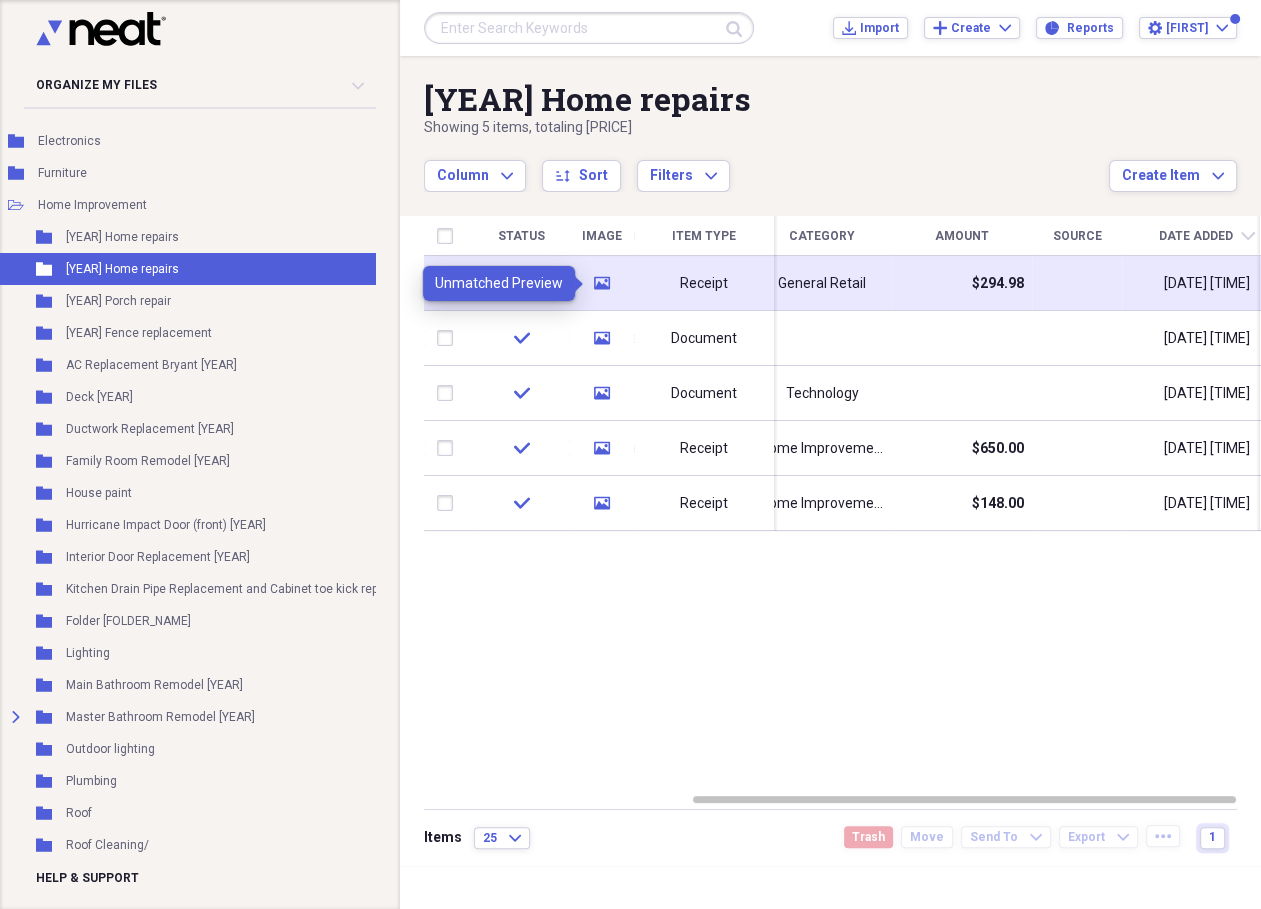 click on "media" 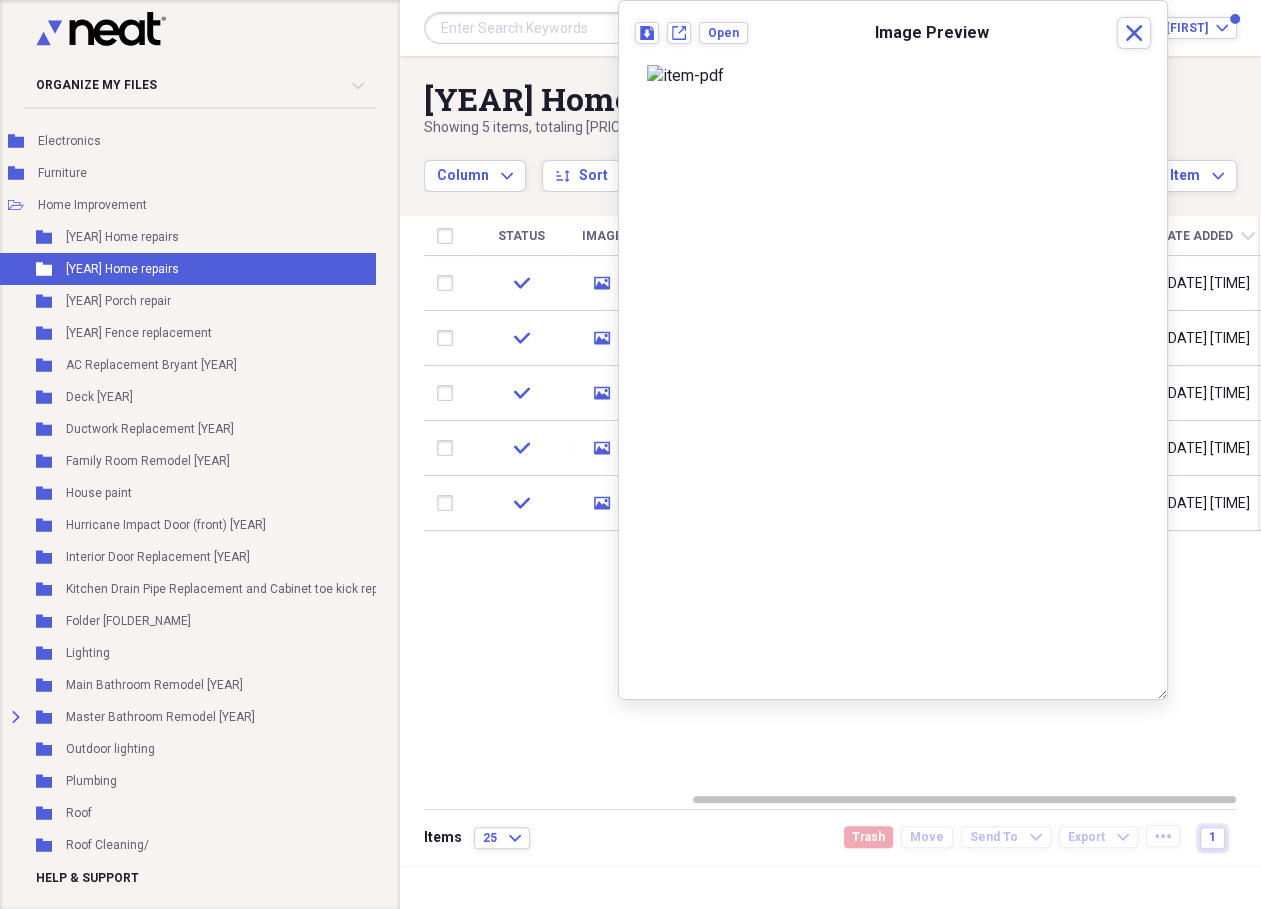 scroll, scrollTop: 12, scrollLeft: 0, axis: vertical 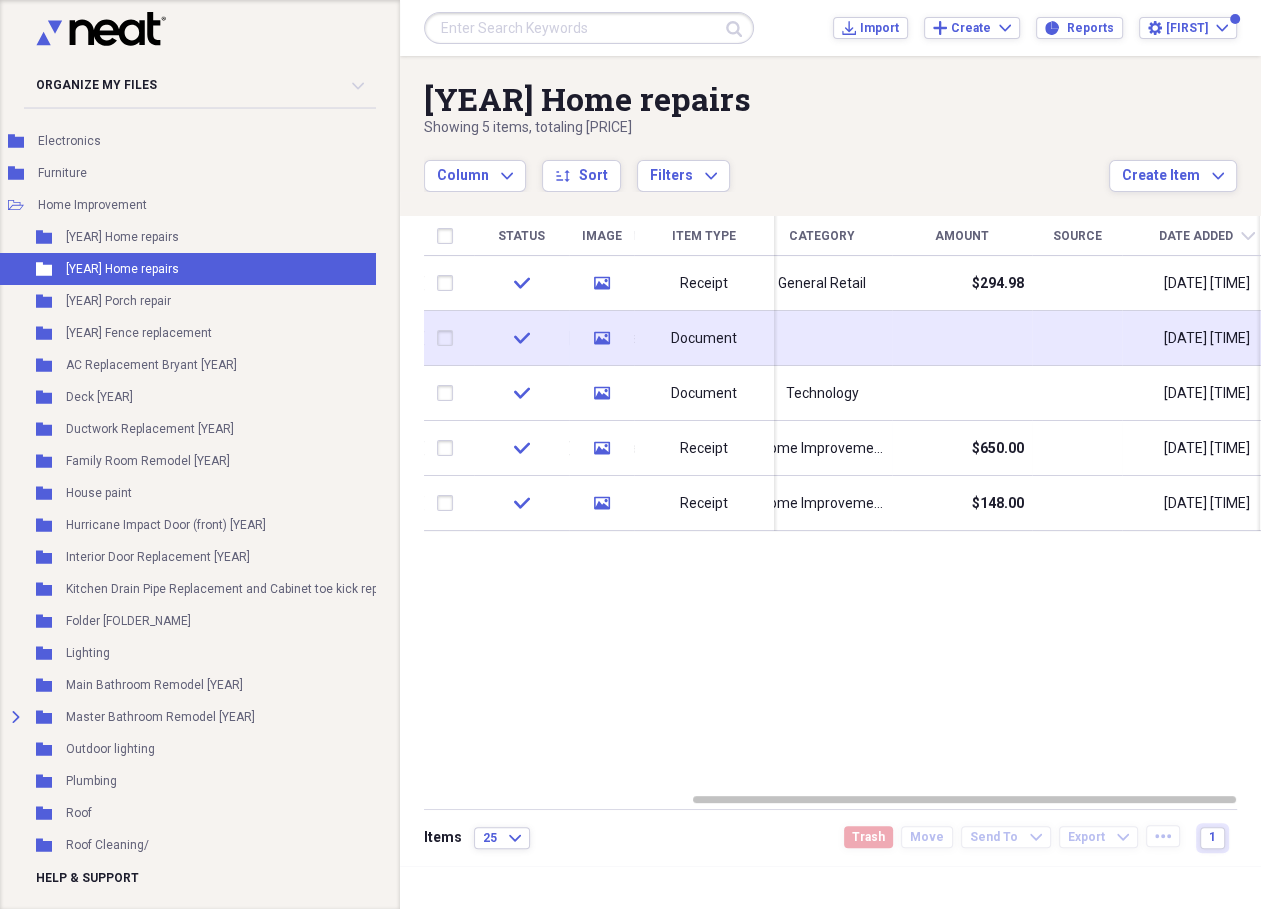 click 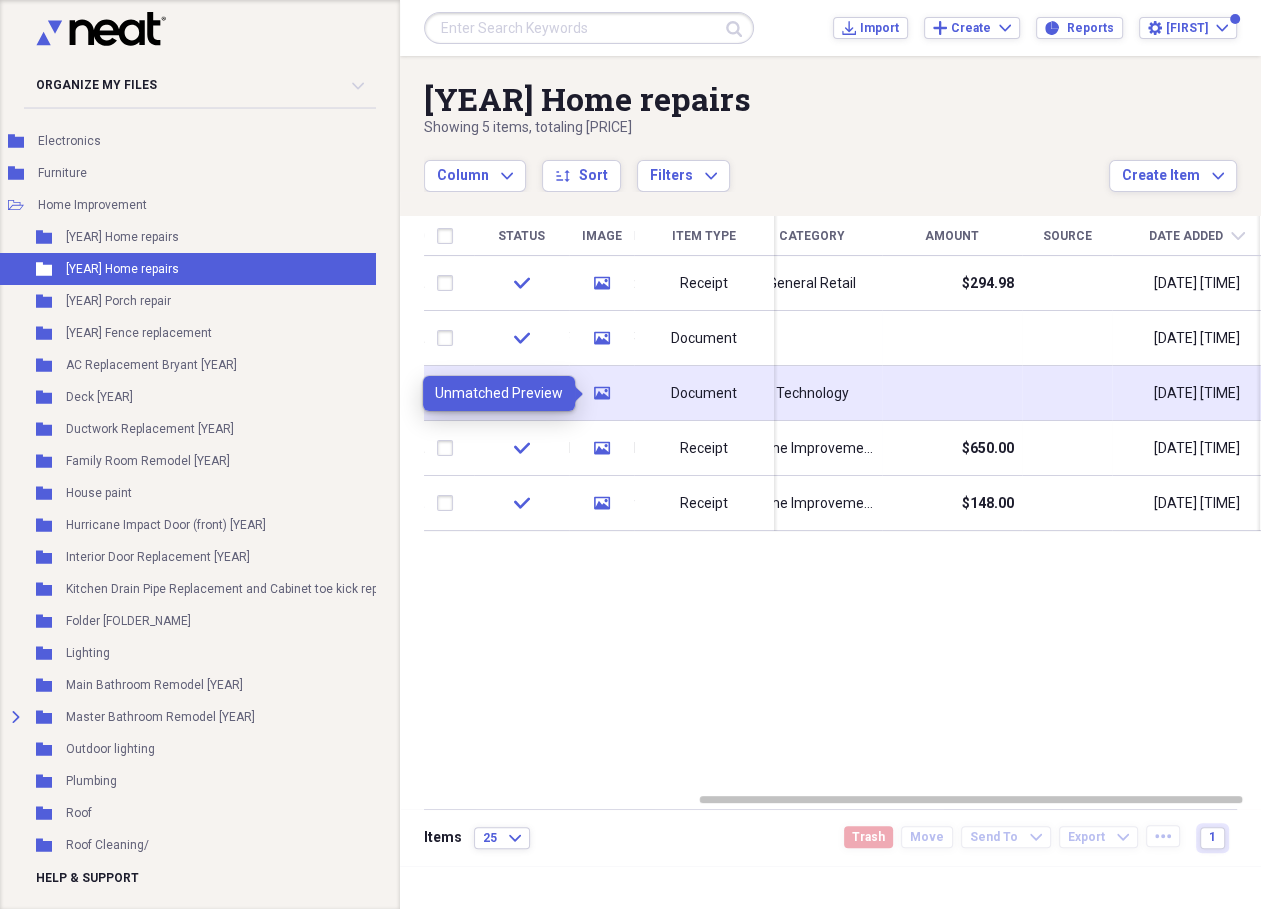 click on "media" 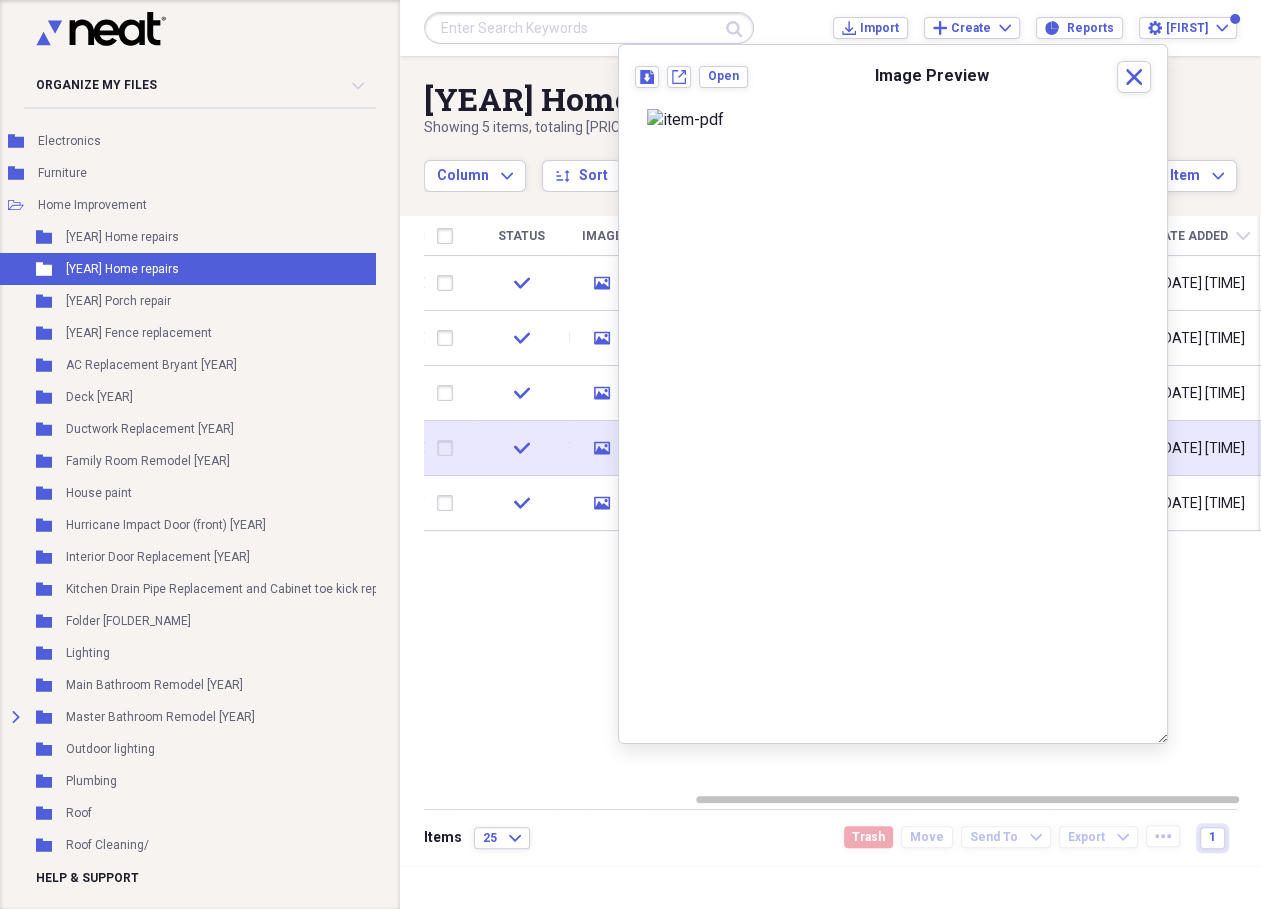 click on "media" 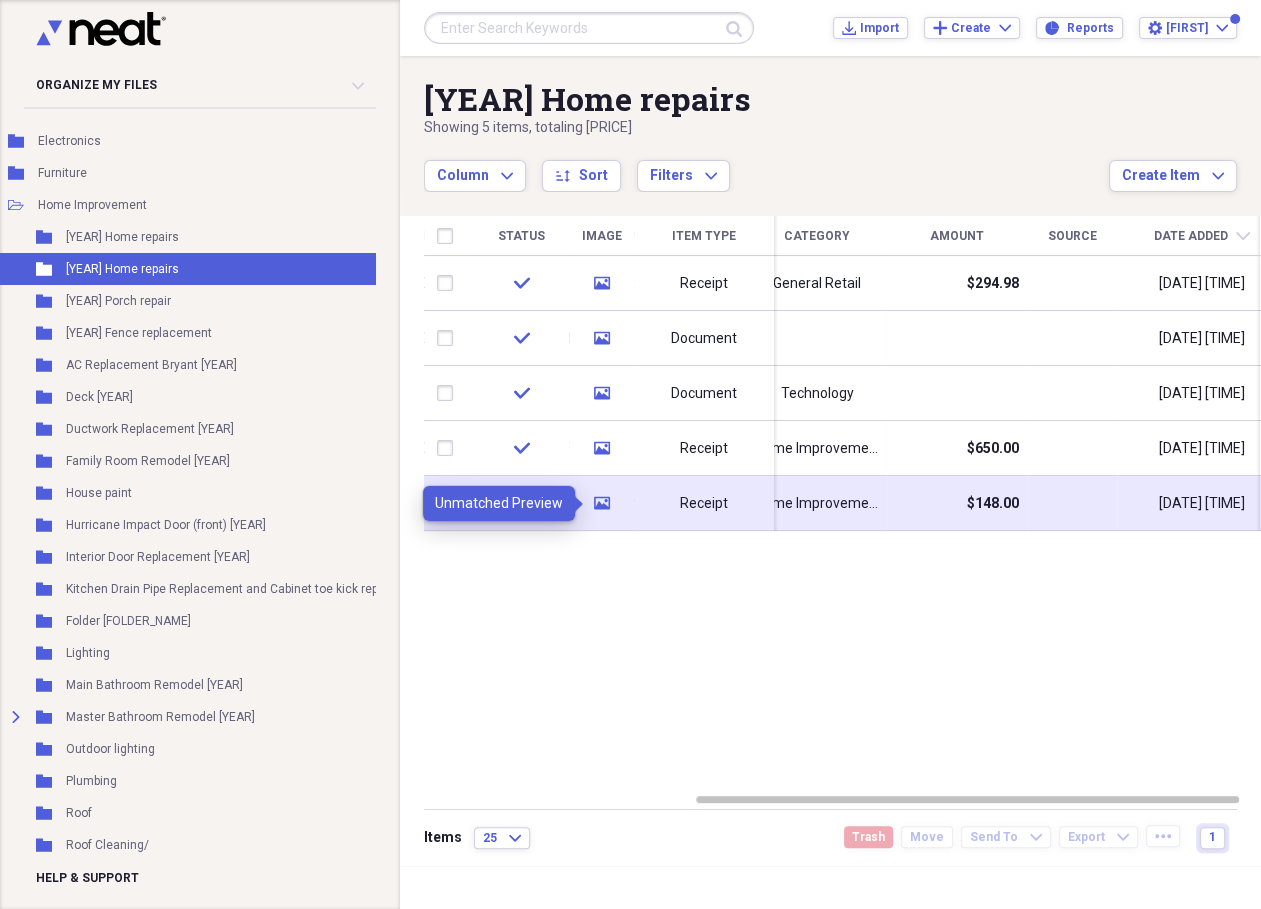 click on "media" 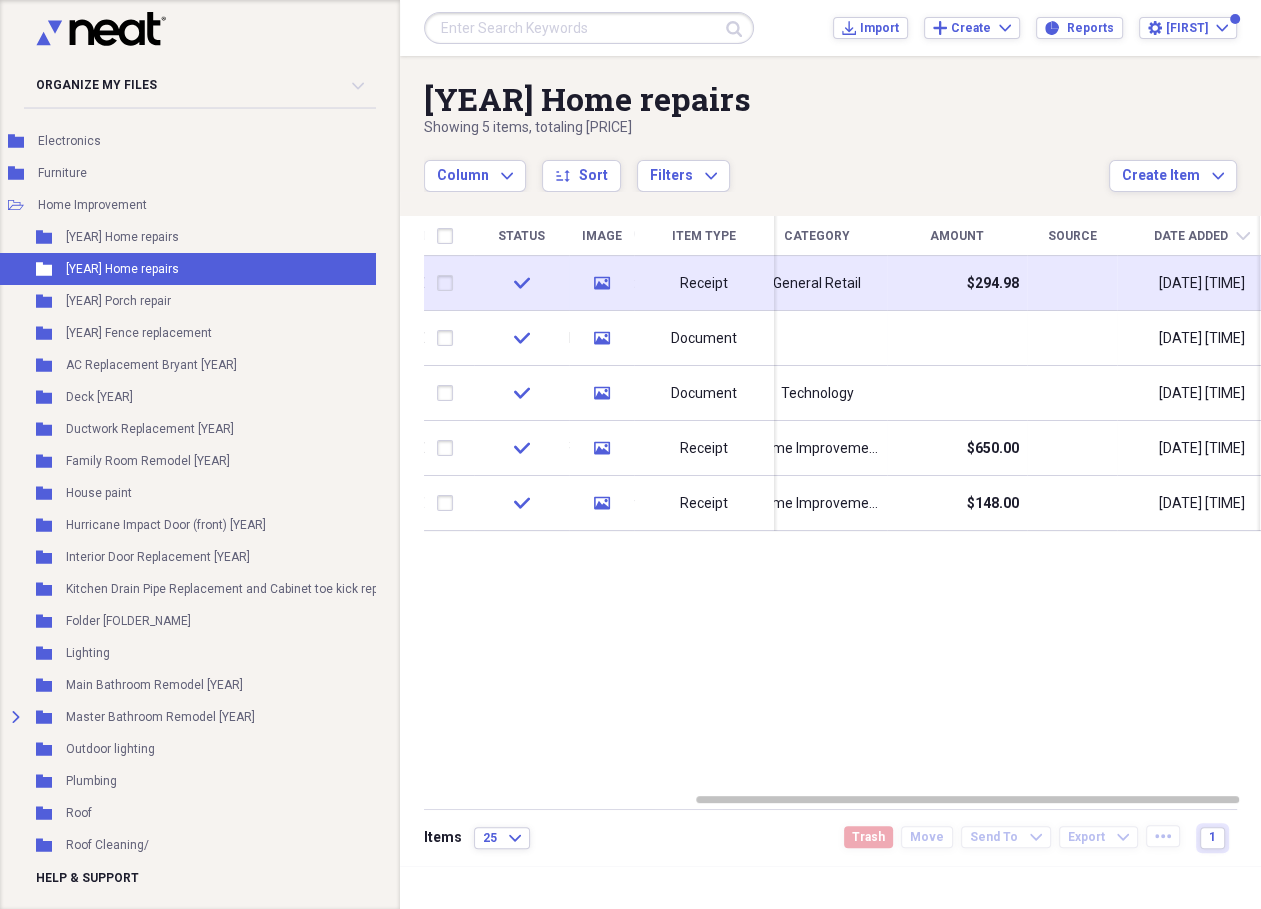 click 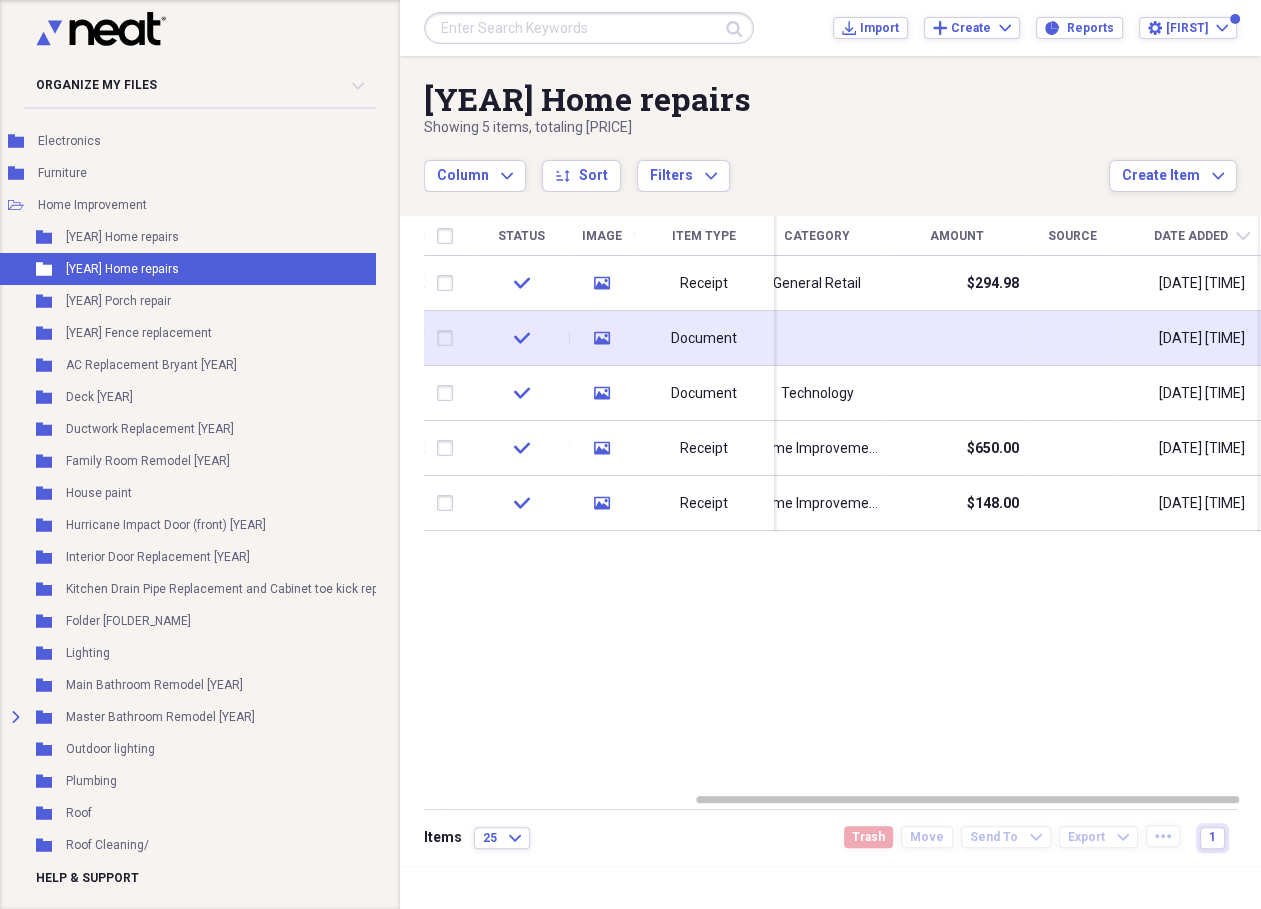 click 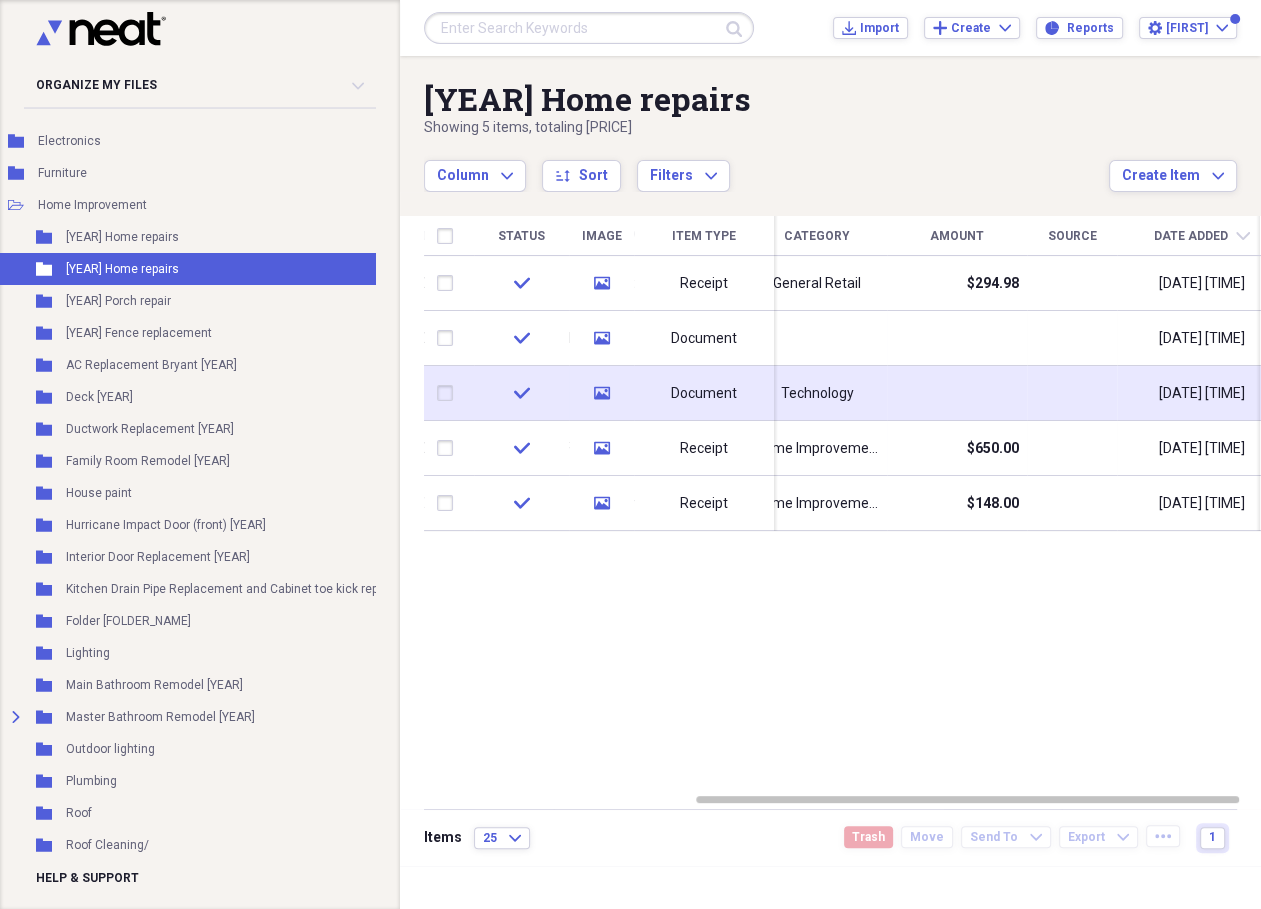 click 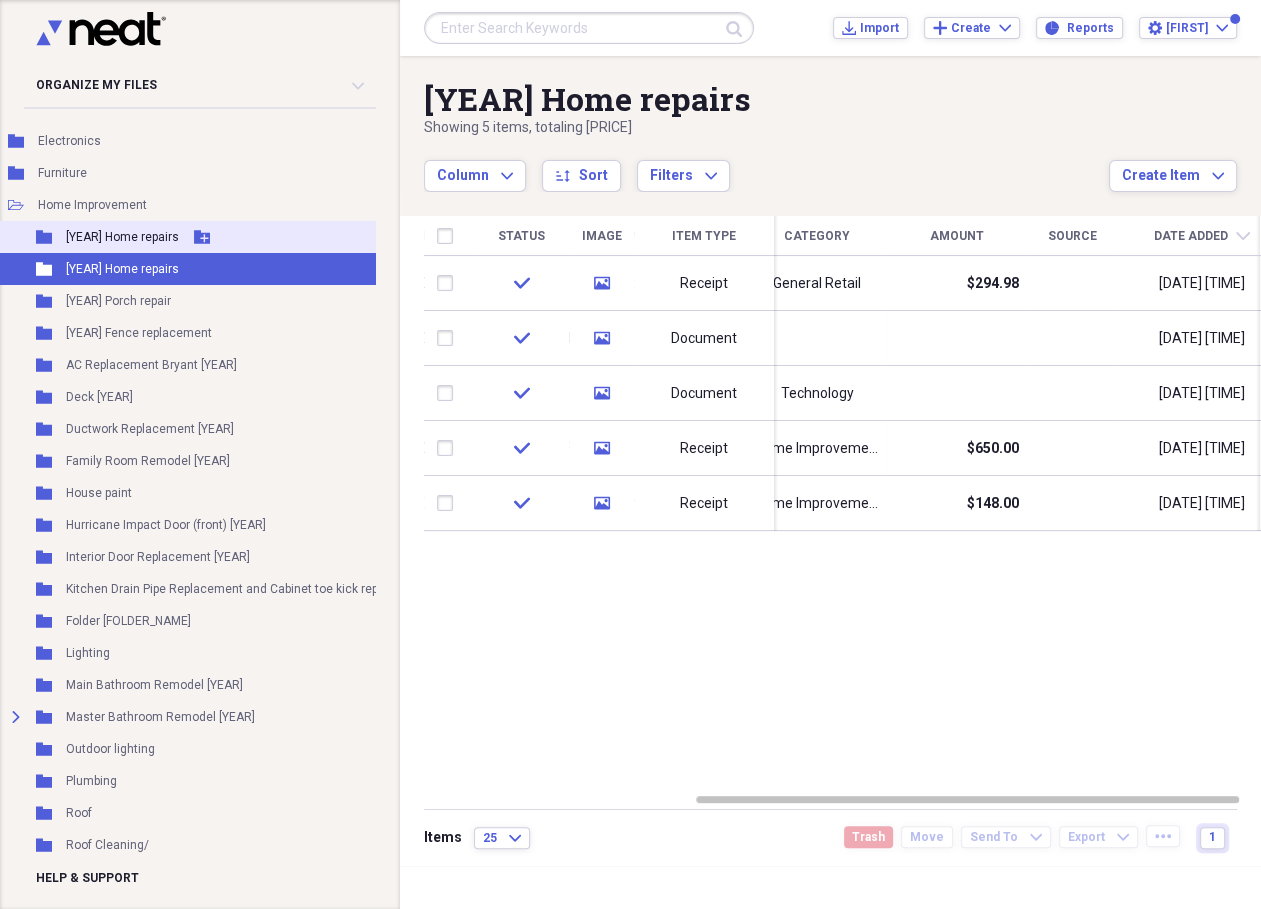 click on "[YEAR] Home repairs" at bounding box center (122, 237) 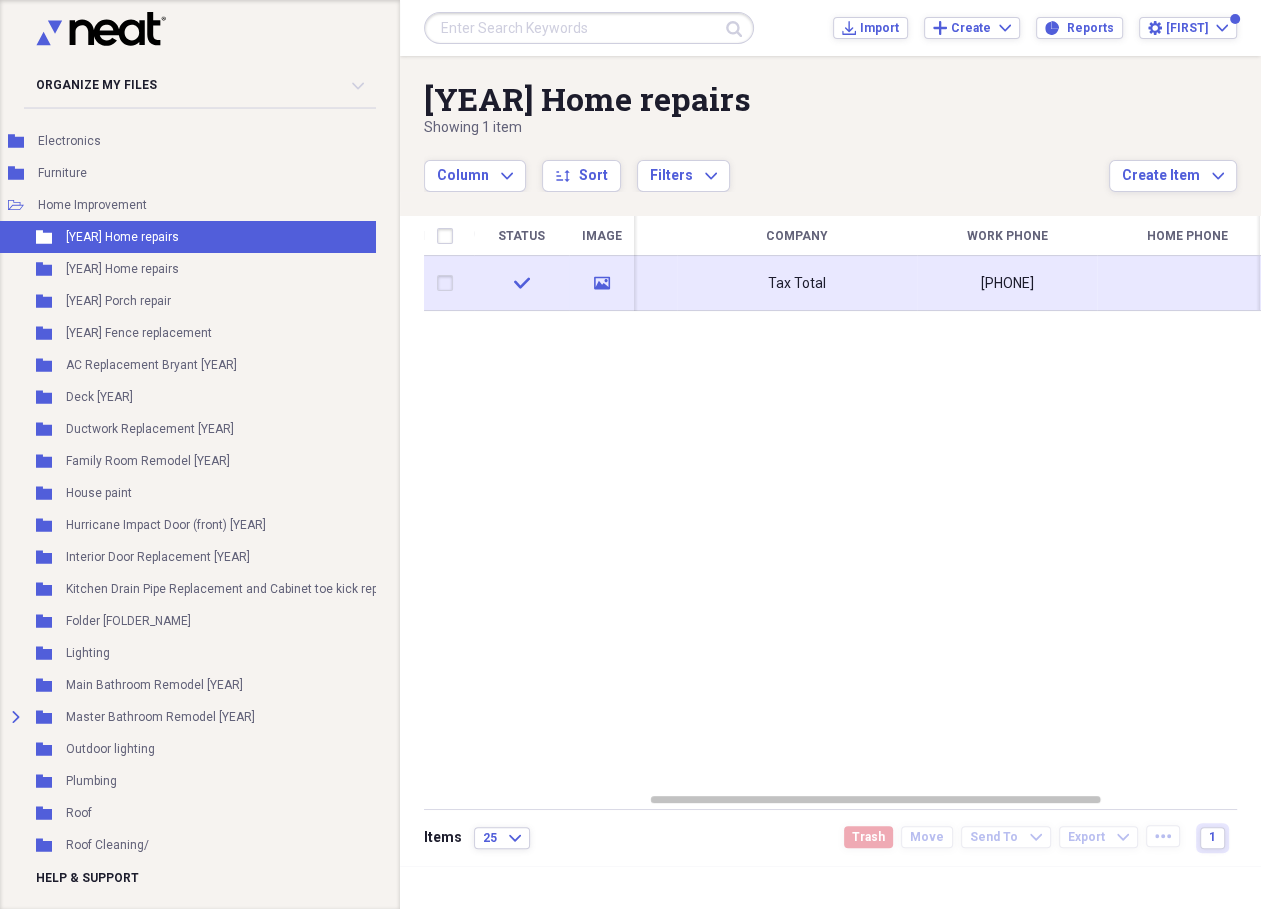 click on "media" 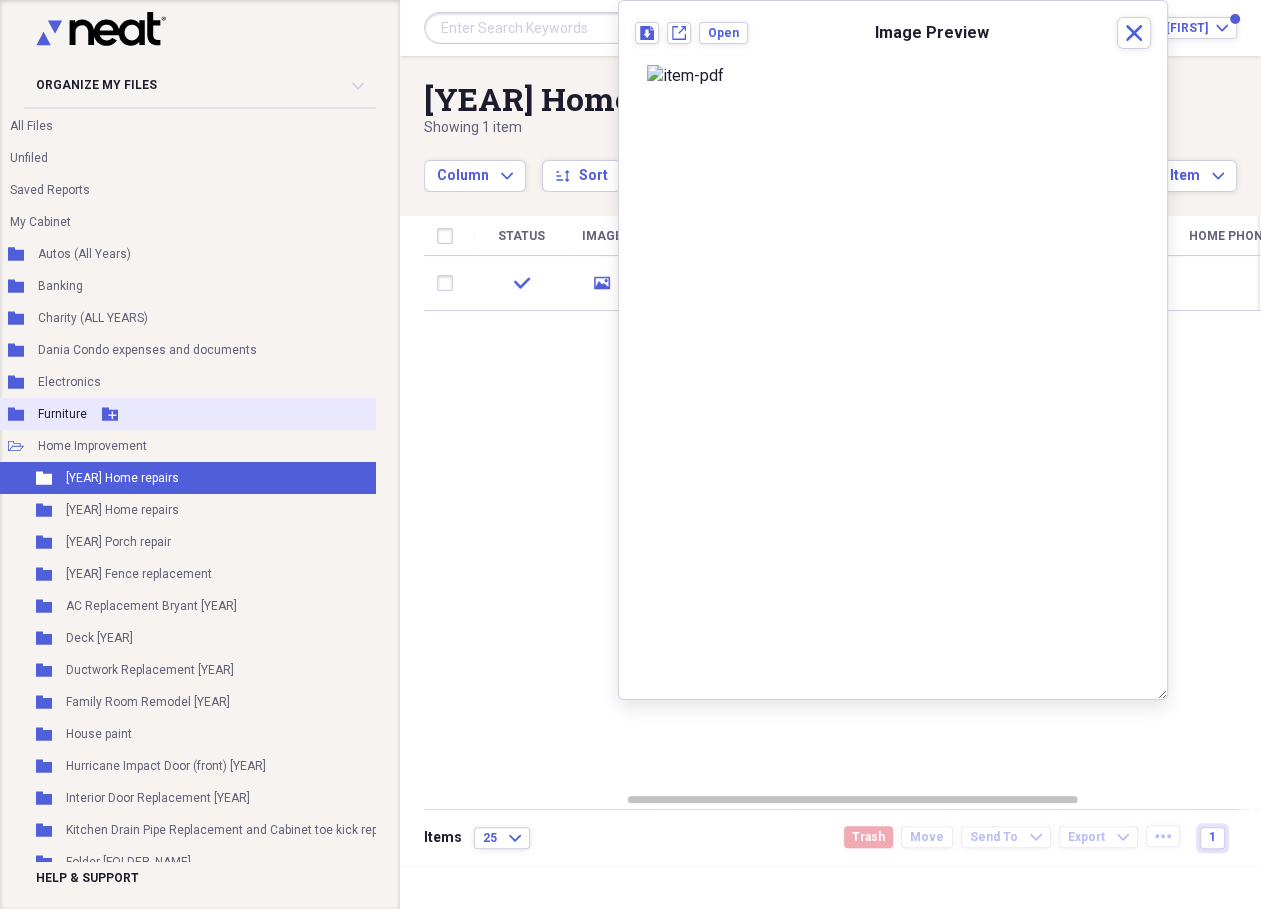 scroll, scrollTop: 0, scrollLeft: 56, axis: horizontal 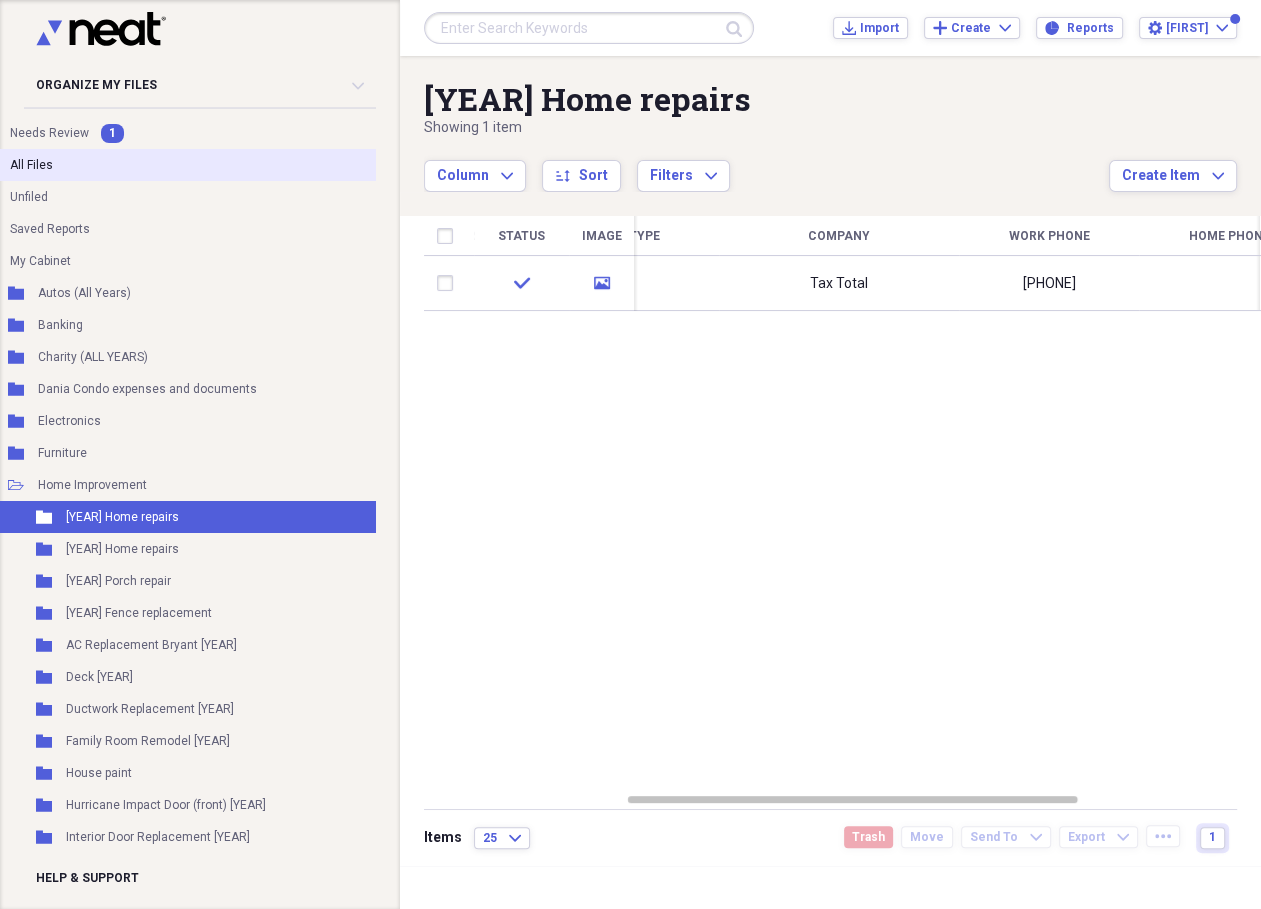 click on "All Files" at bounding box center (31, 165) 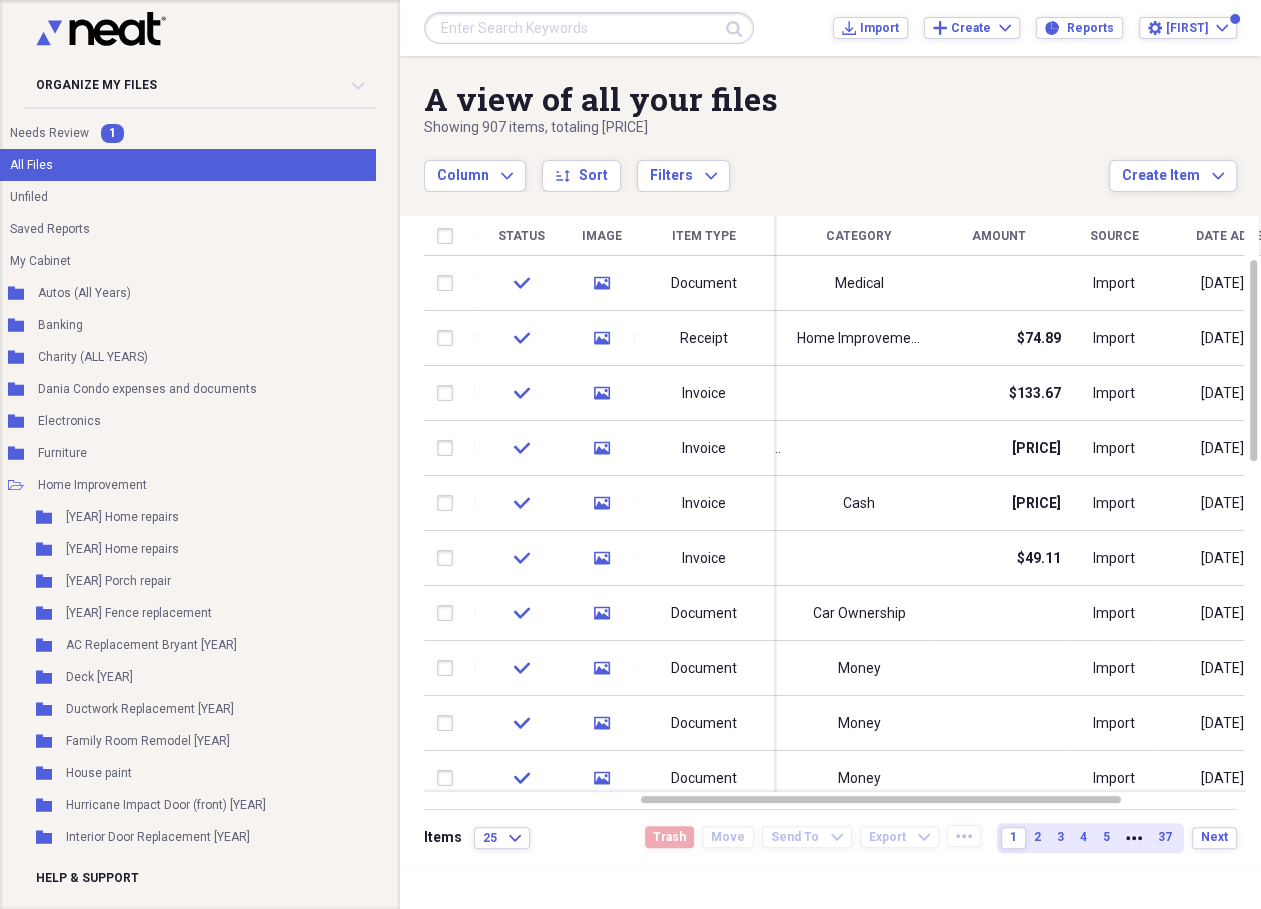 click at bounding box center (589, 28) 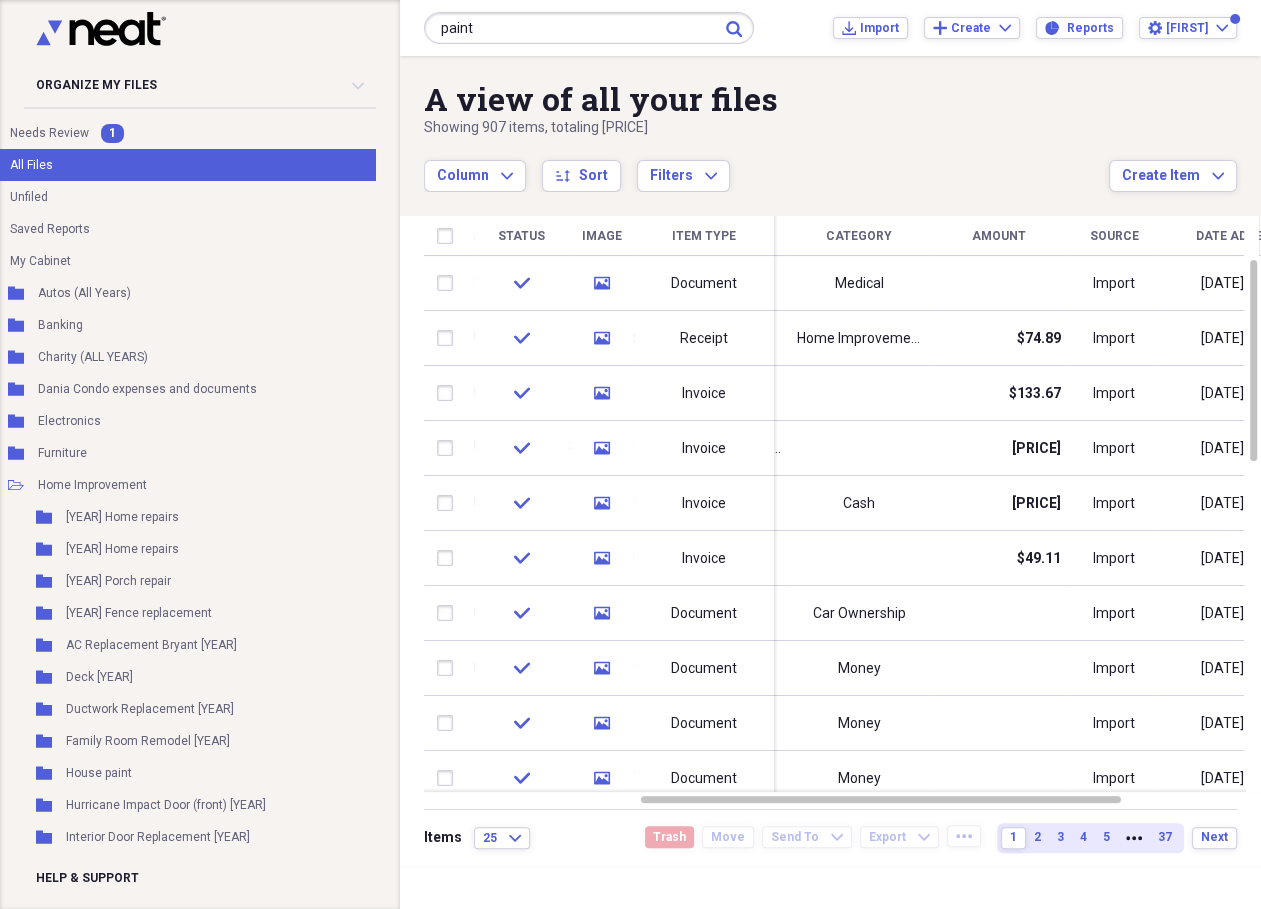 type on "paint" 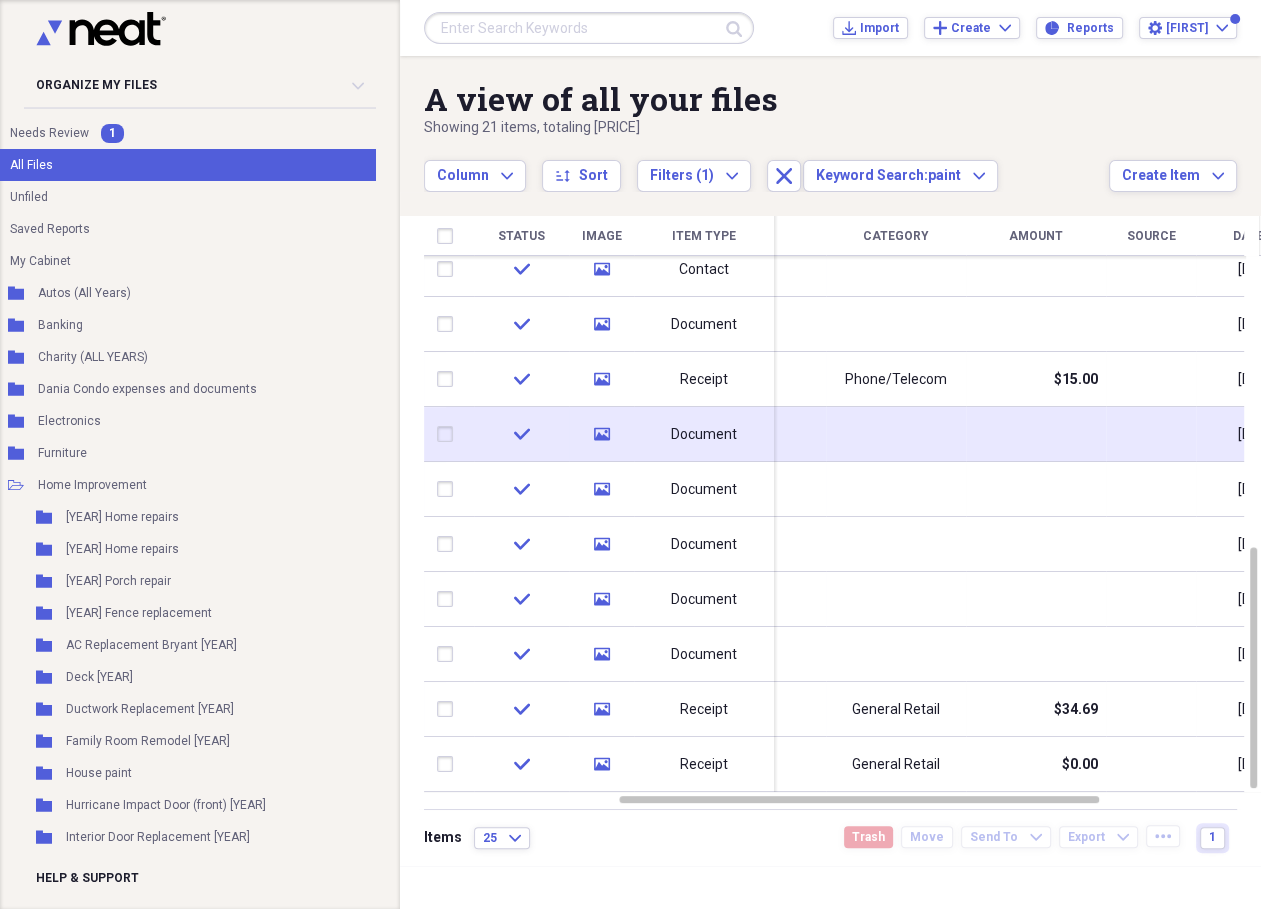 click on "media" 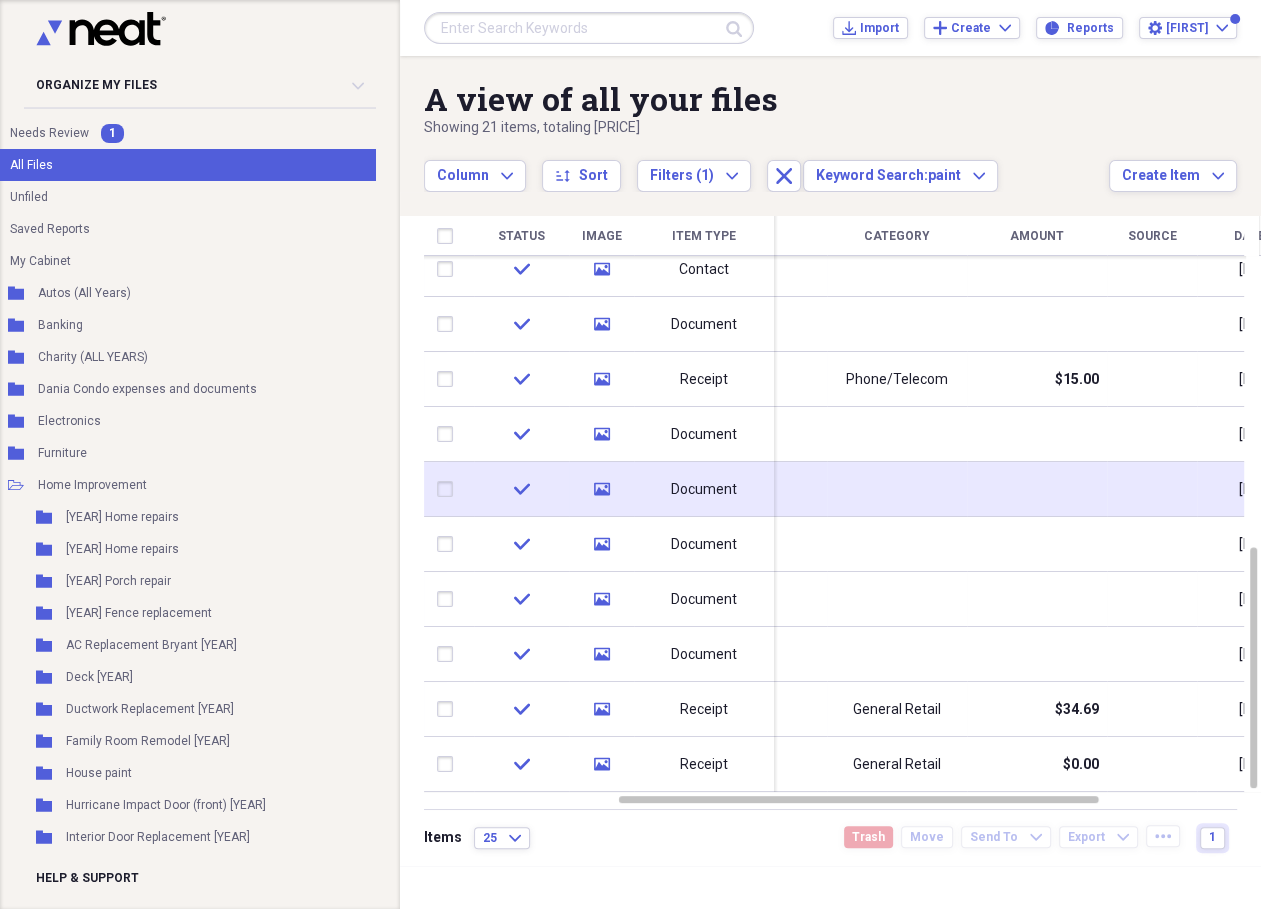 click 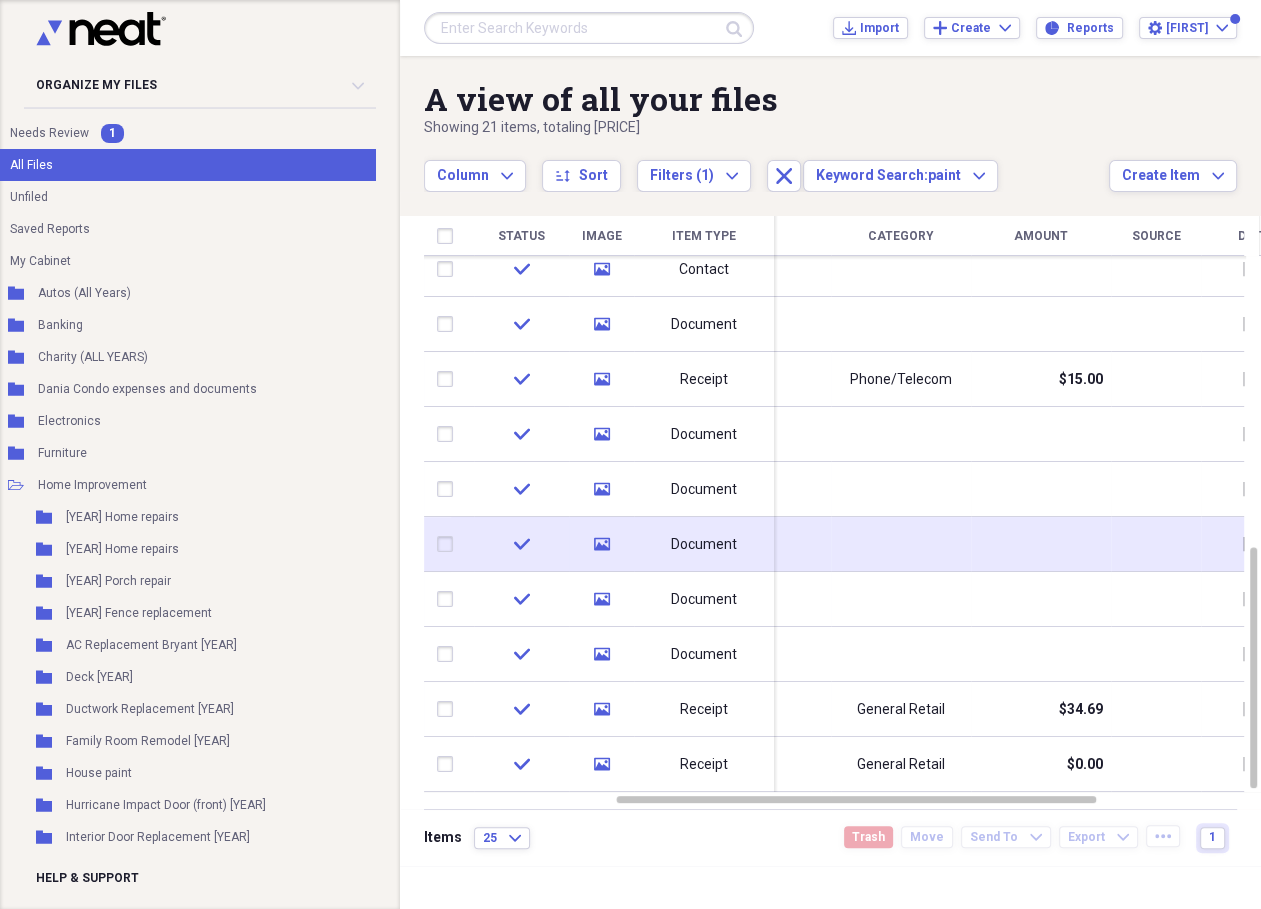 click on "media" 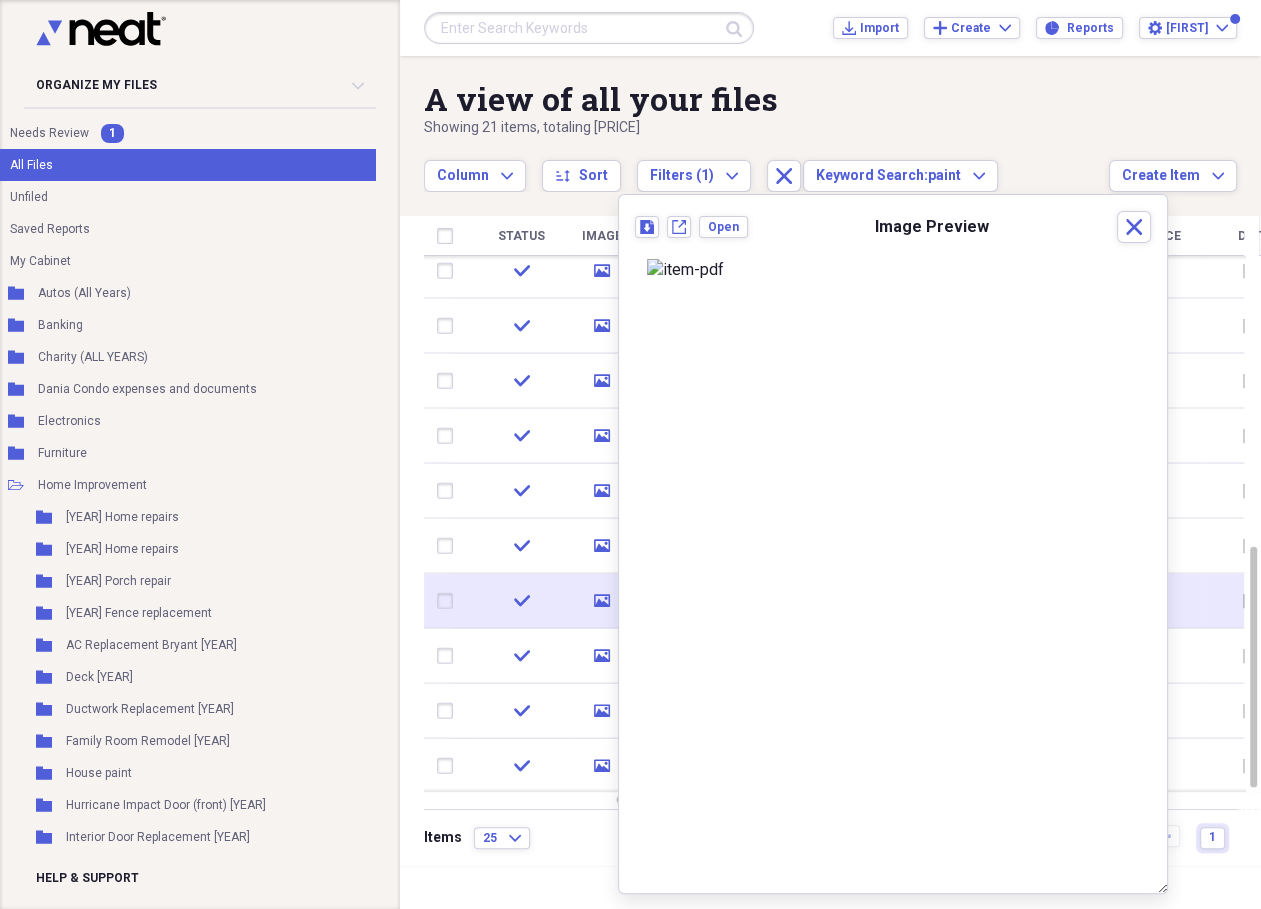 click on "media" 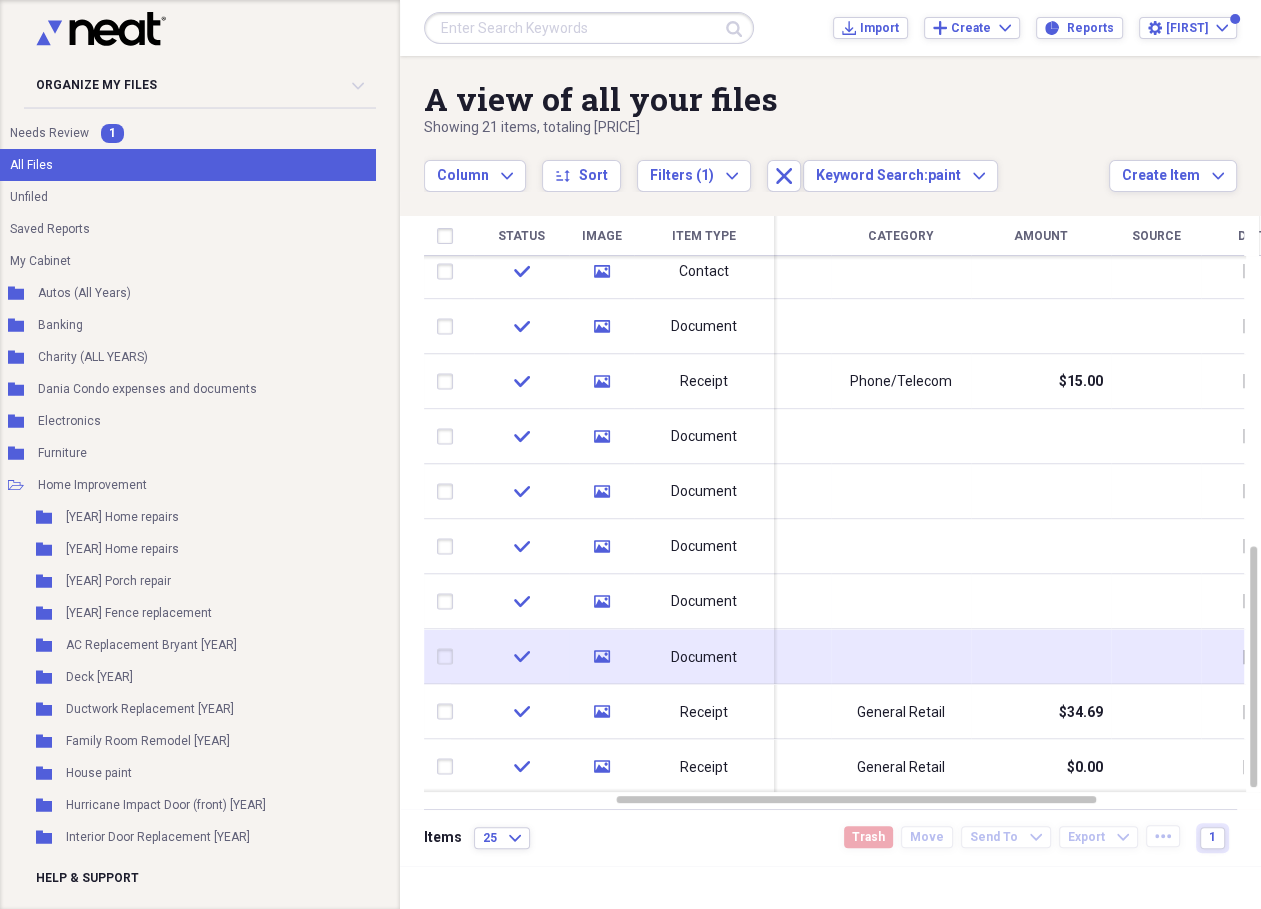 click 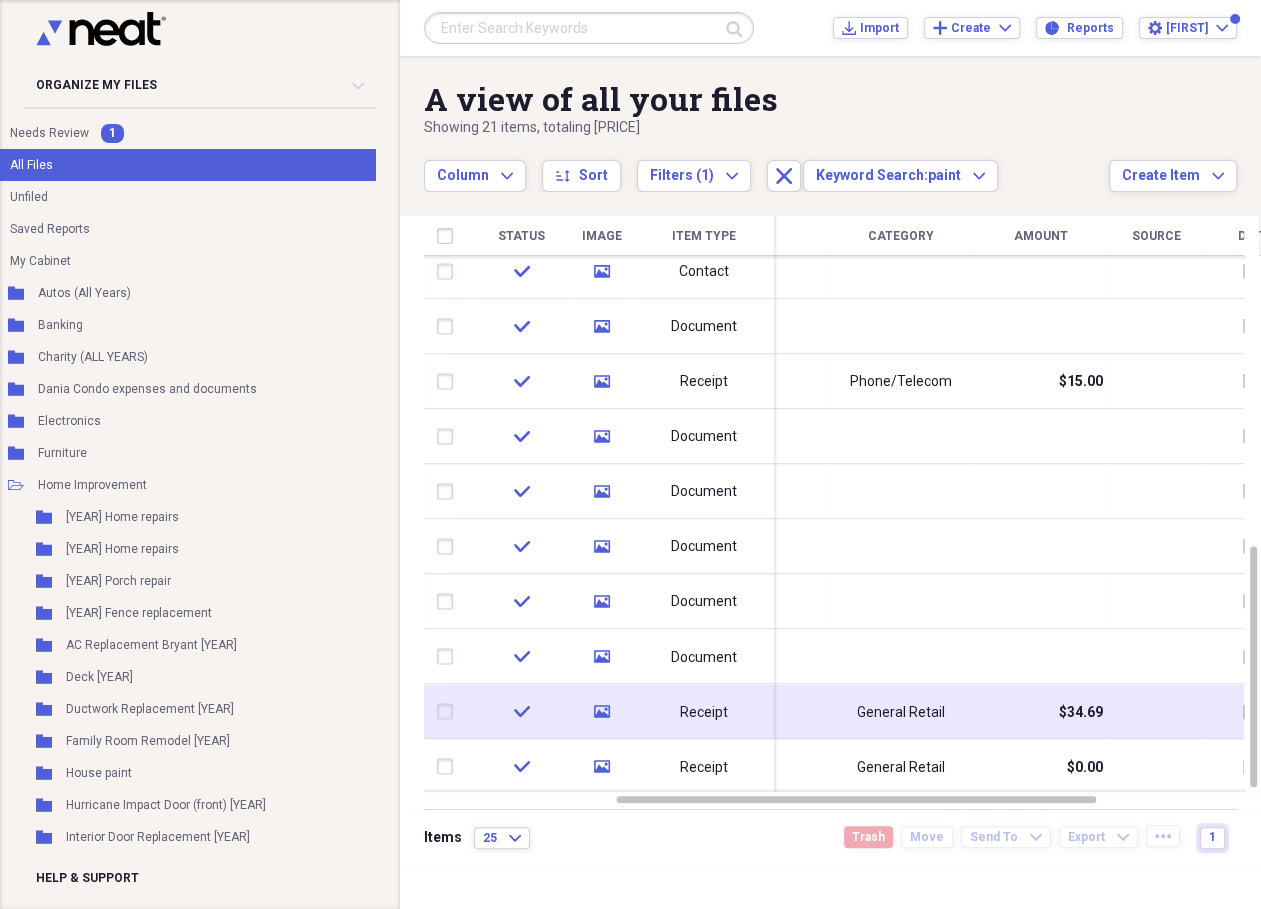 click on "media" 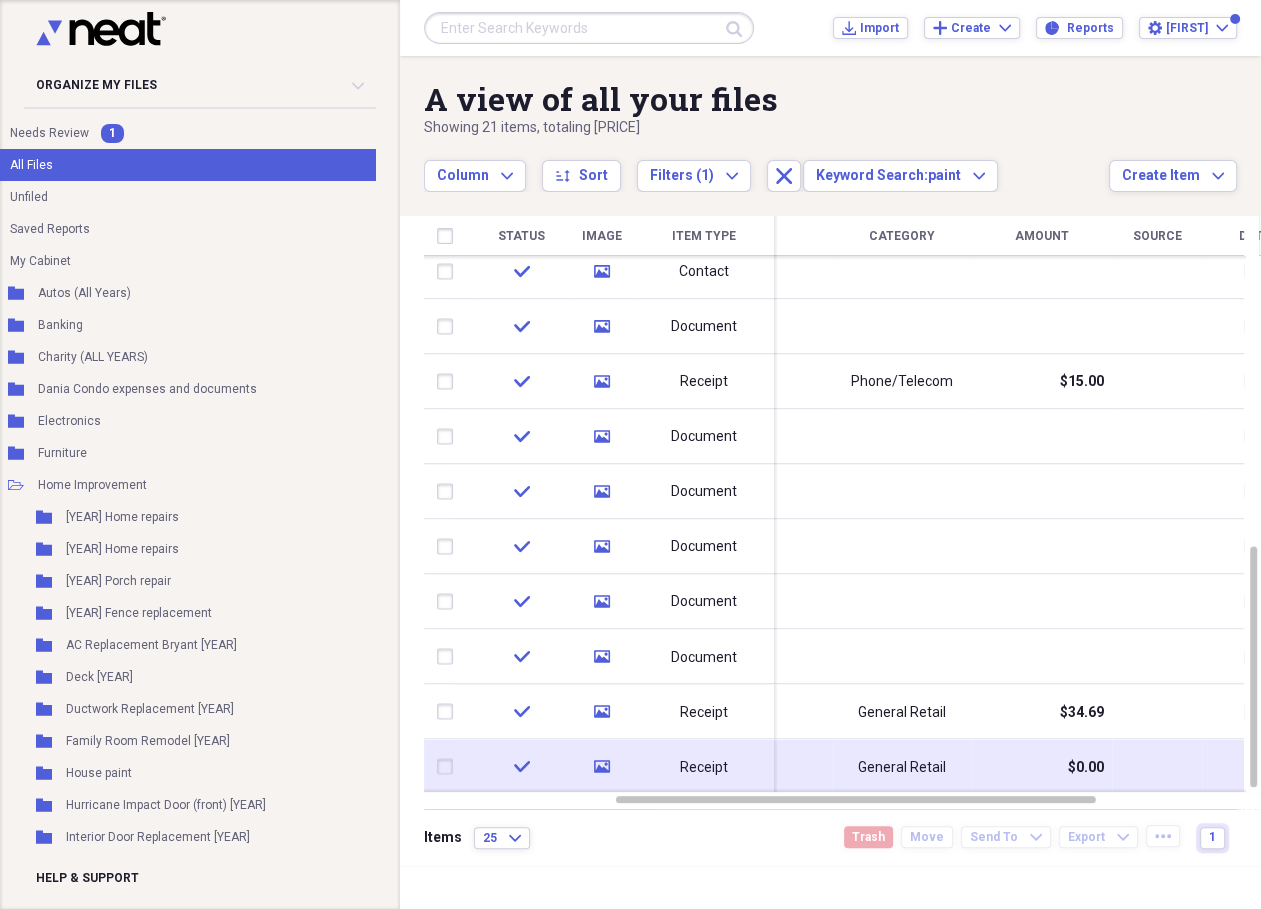 click 